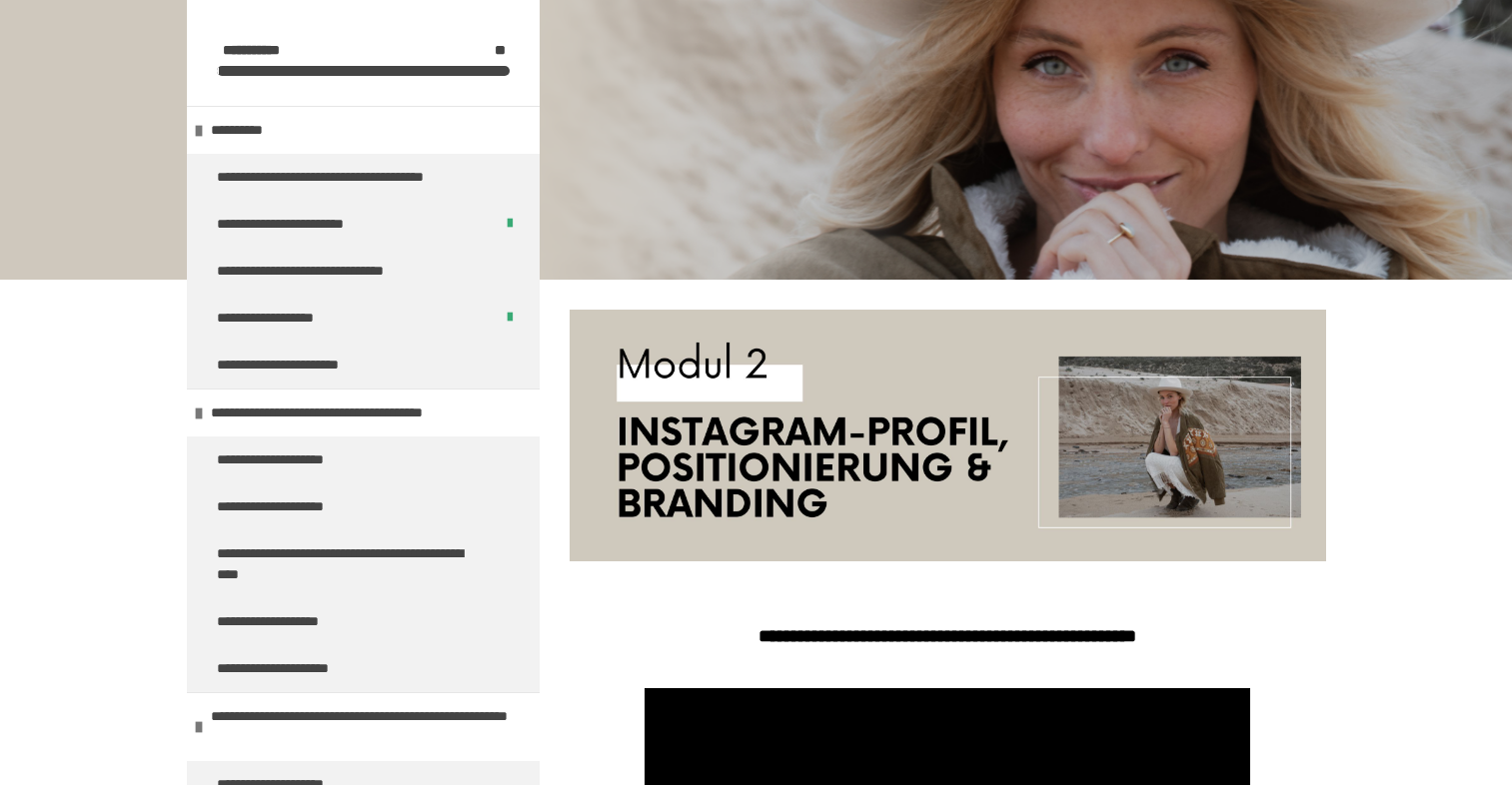 scroll, scrollTop: 456, scrollLeft: 0, axis: vertical 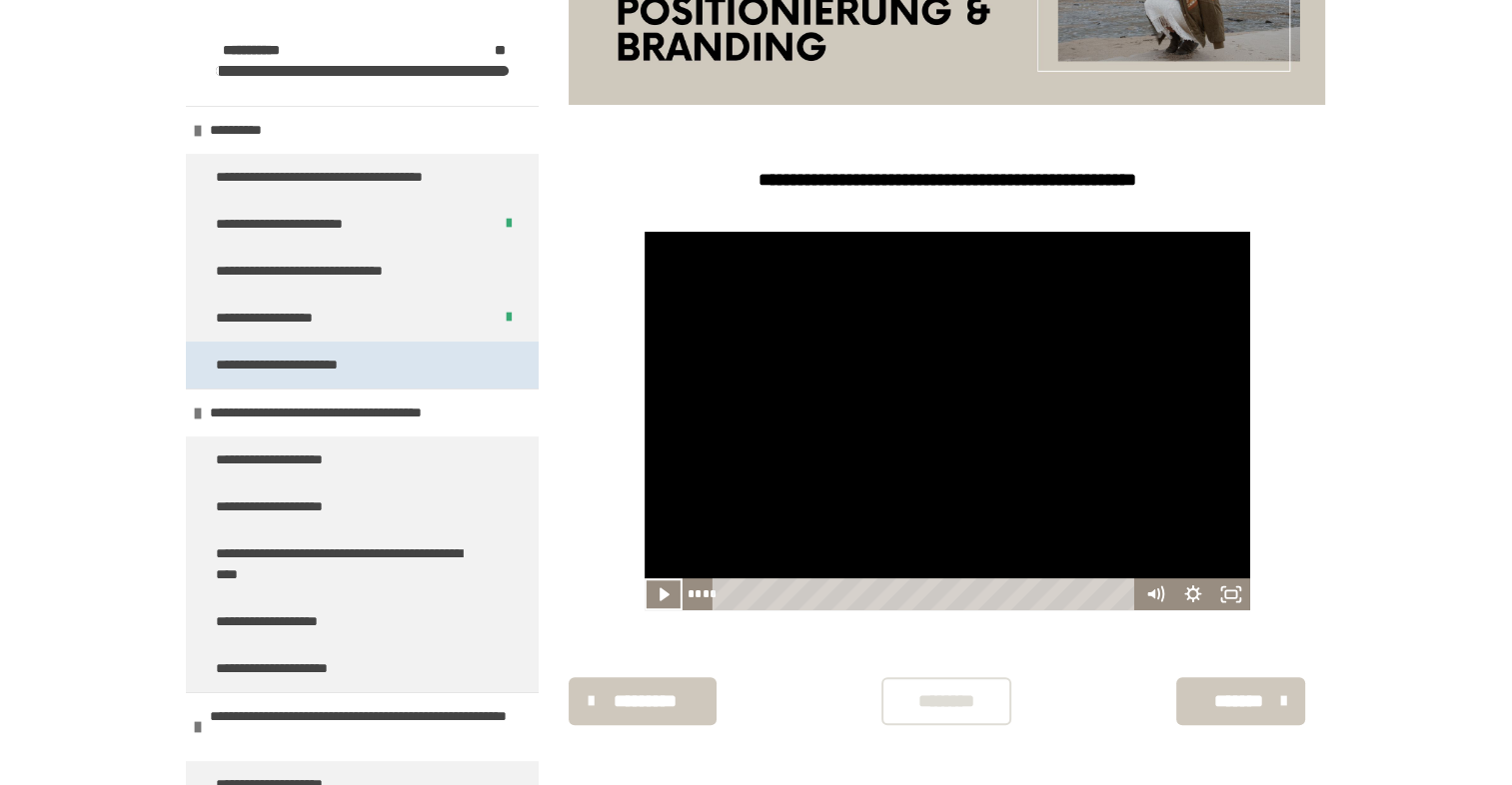 click on "**********" at bounding box center [307, 365] 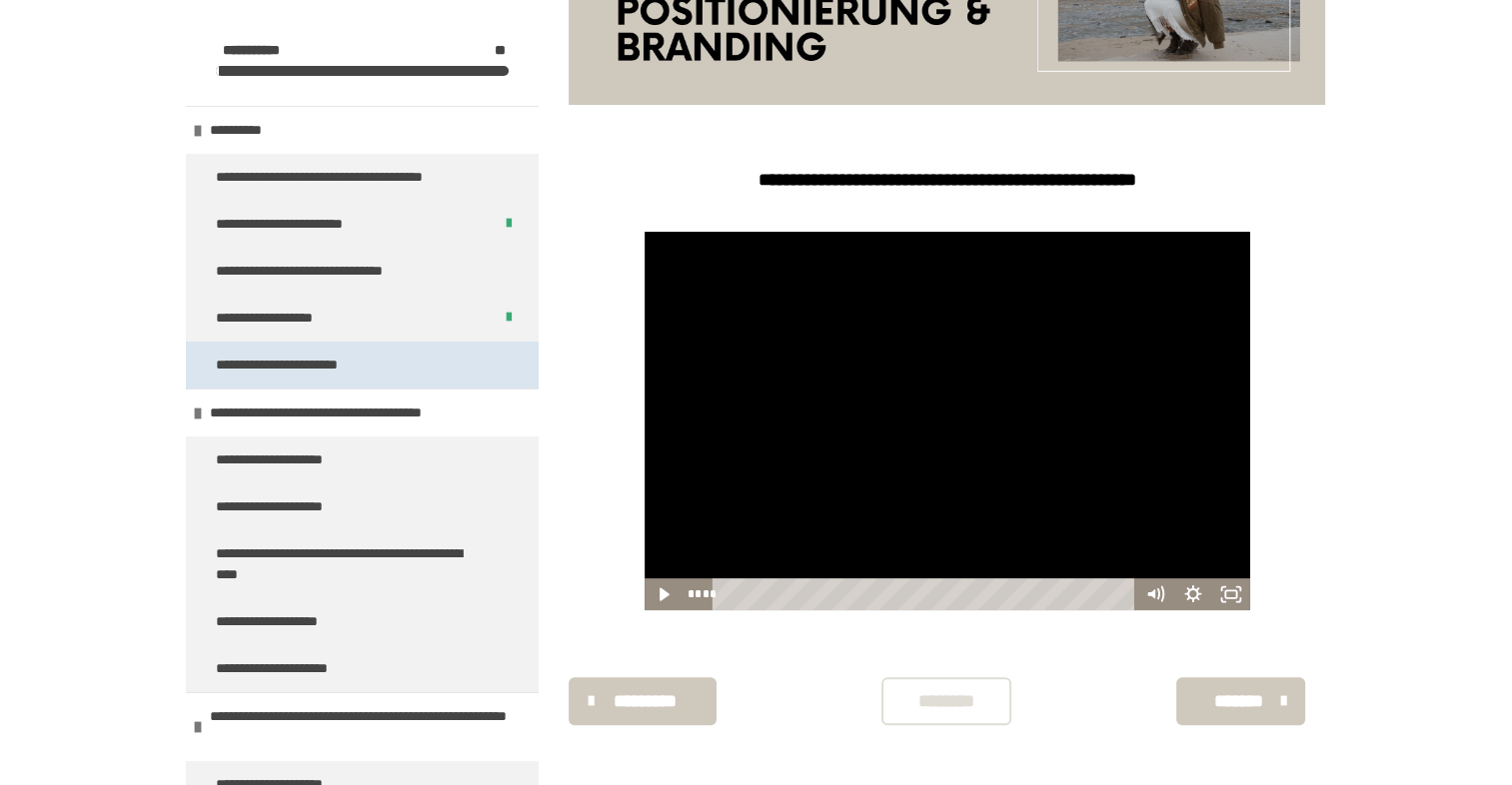 scroll, scrollTop: 270, scrollLeft: 0, axis: vertical 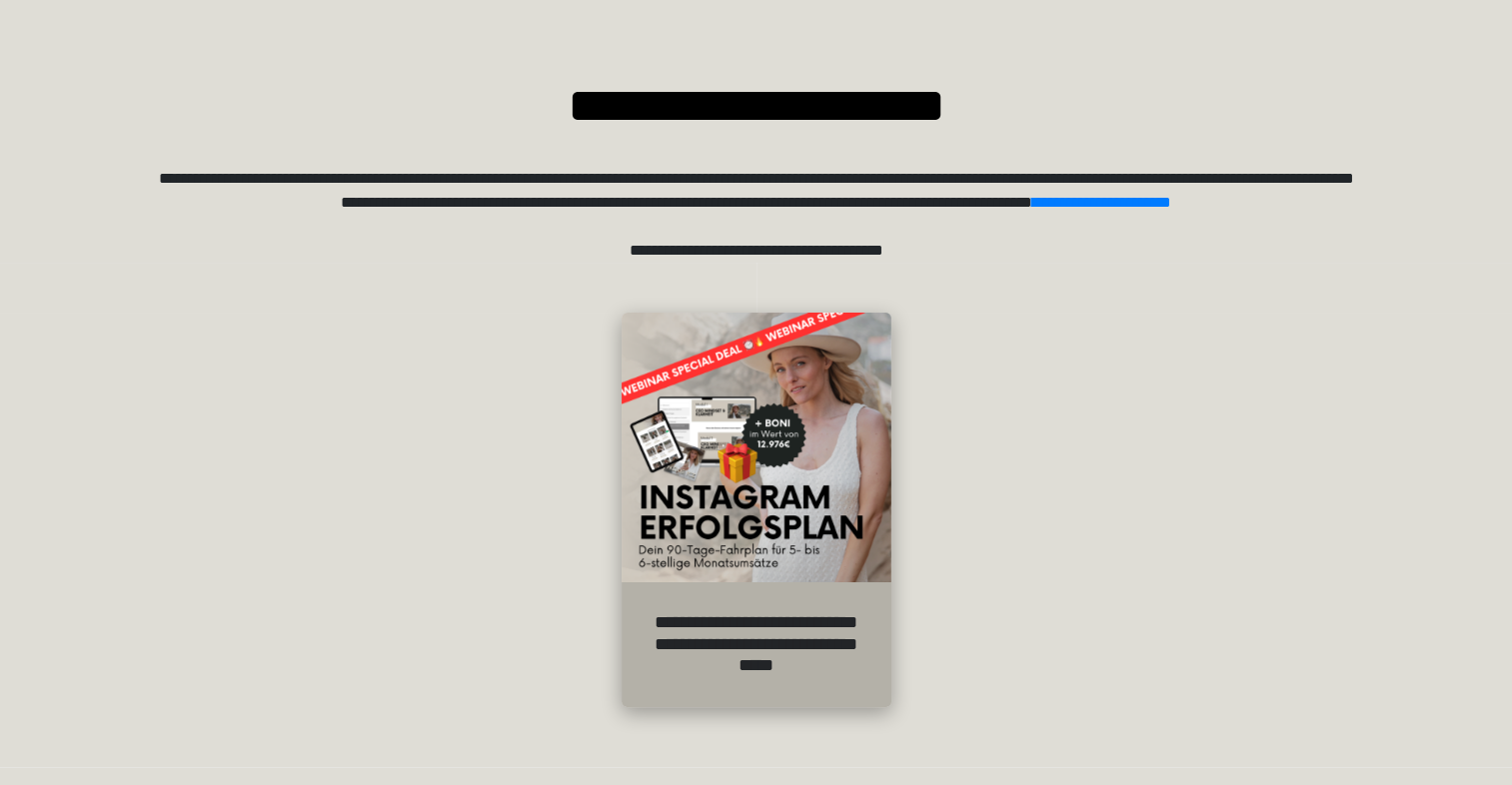 click at bounding box center [756, 447] 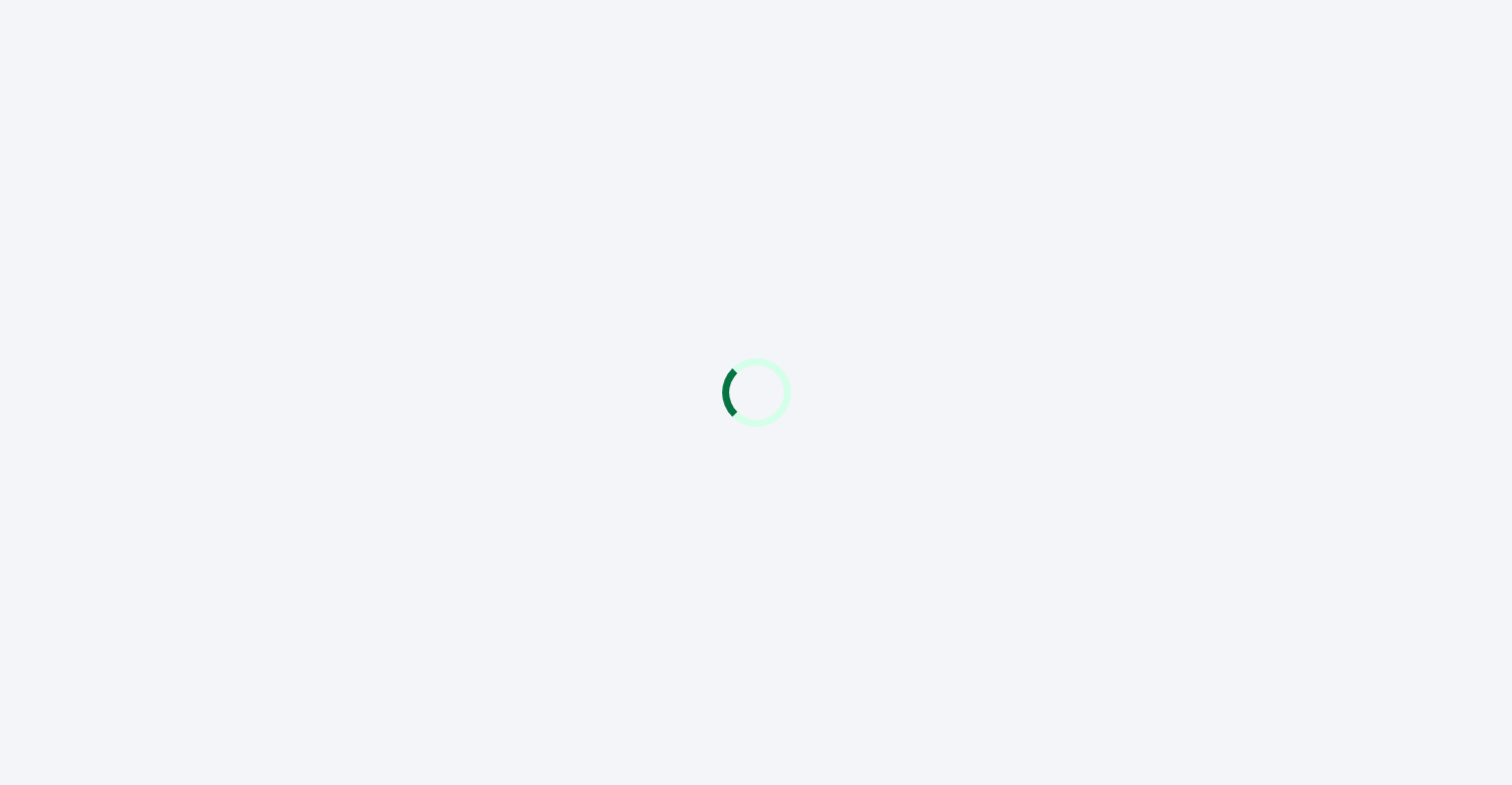 scroll, scrollTop: 0, scrollLeft: 0, axis: both 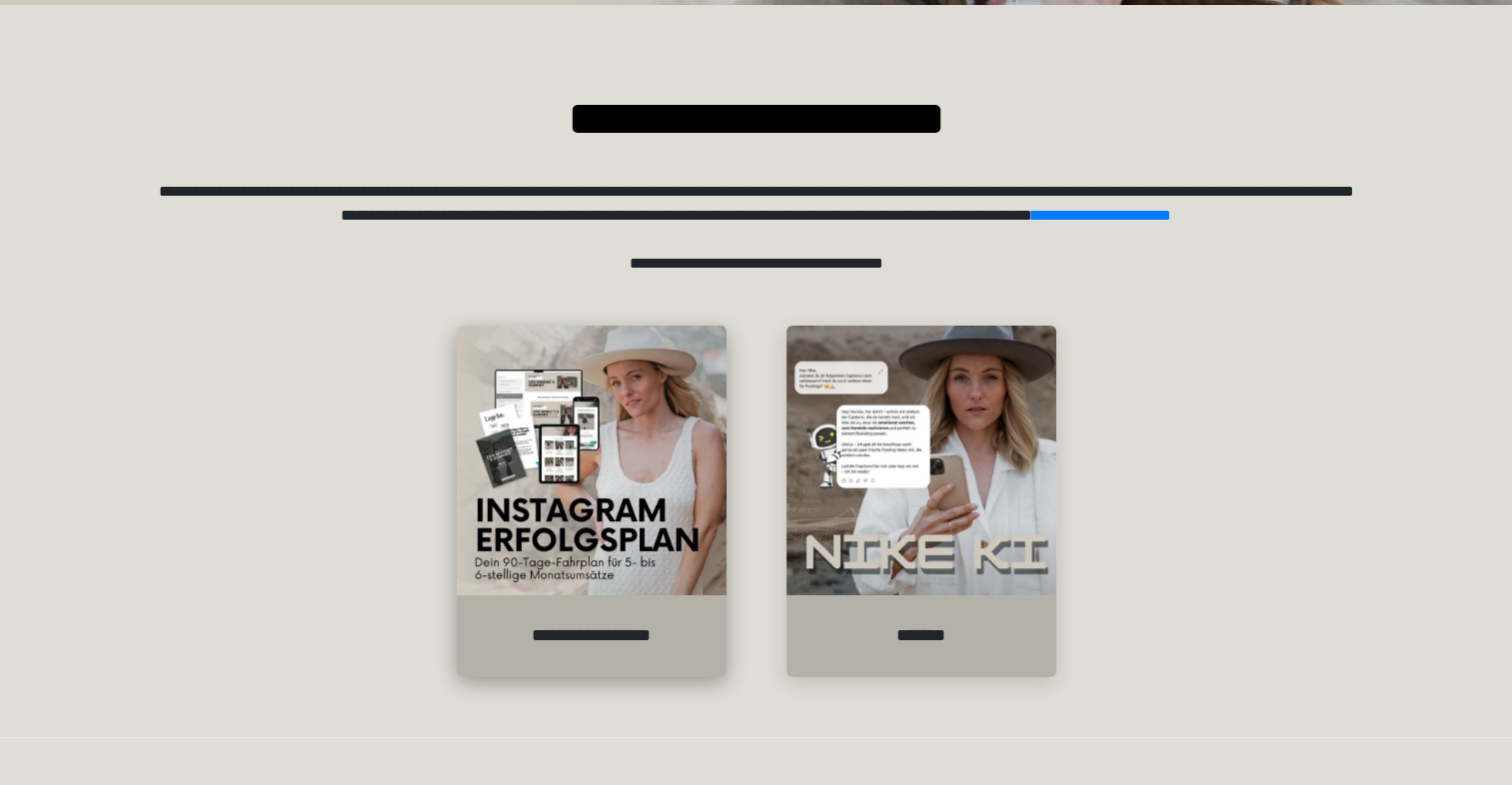 click at bounding box center [592, 460] 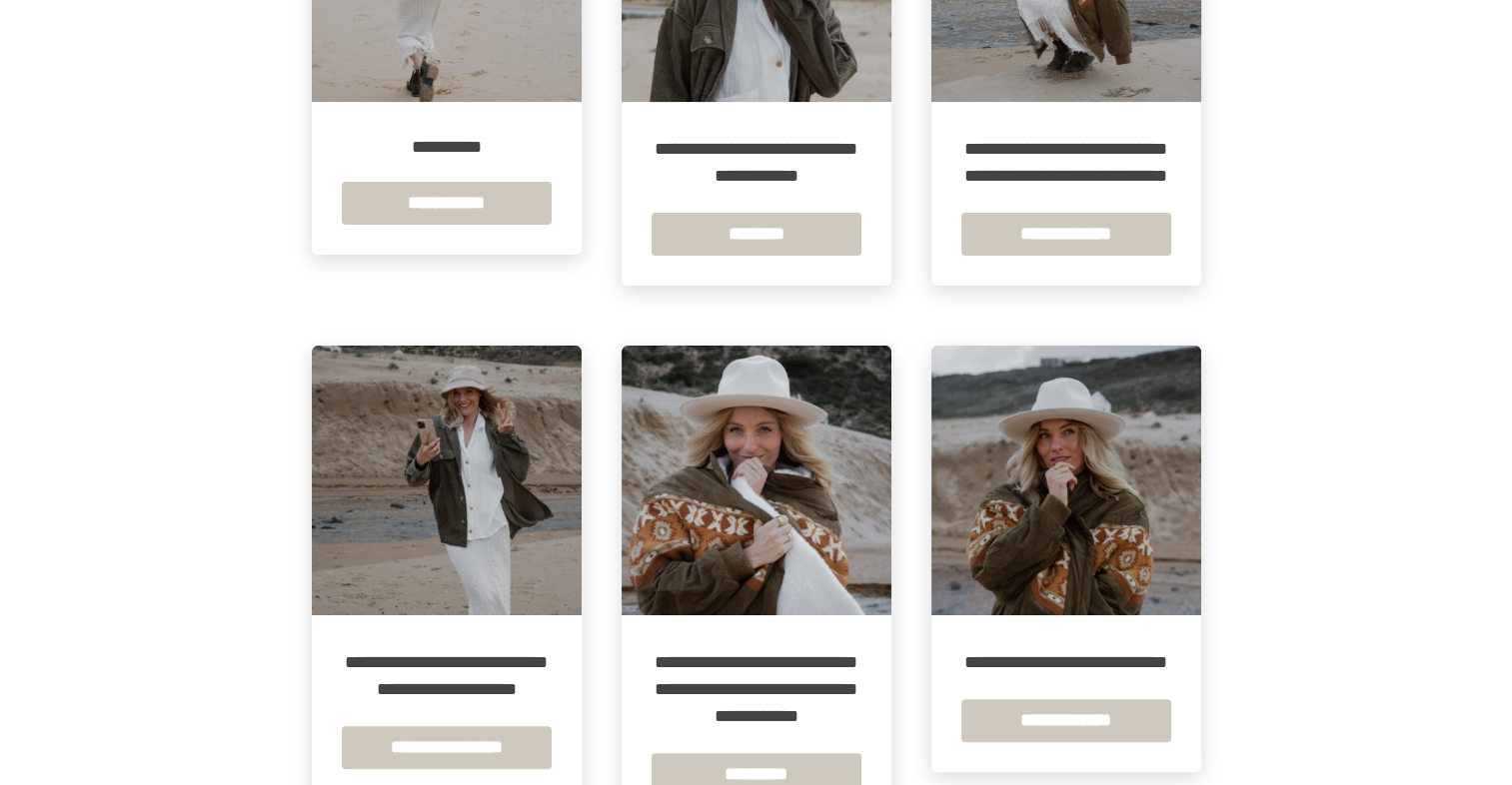 scroll, scrollTop: 598, scrollLeft: 0, axis: vertical 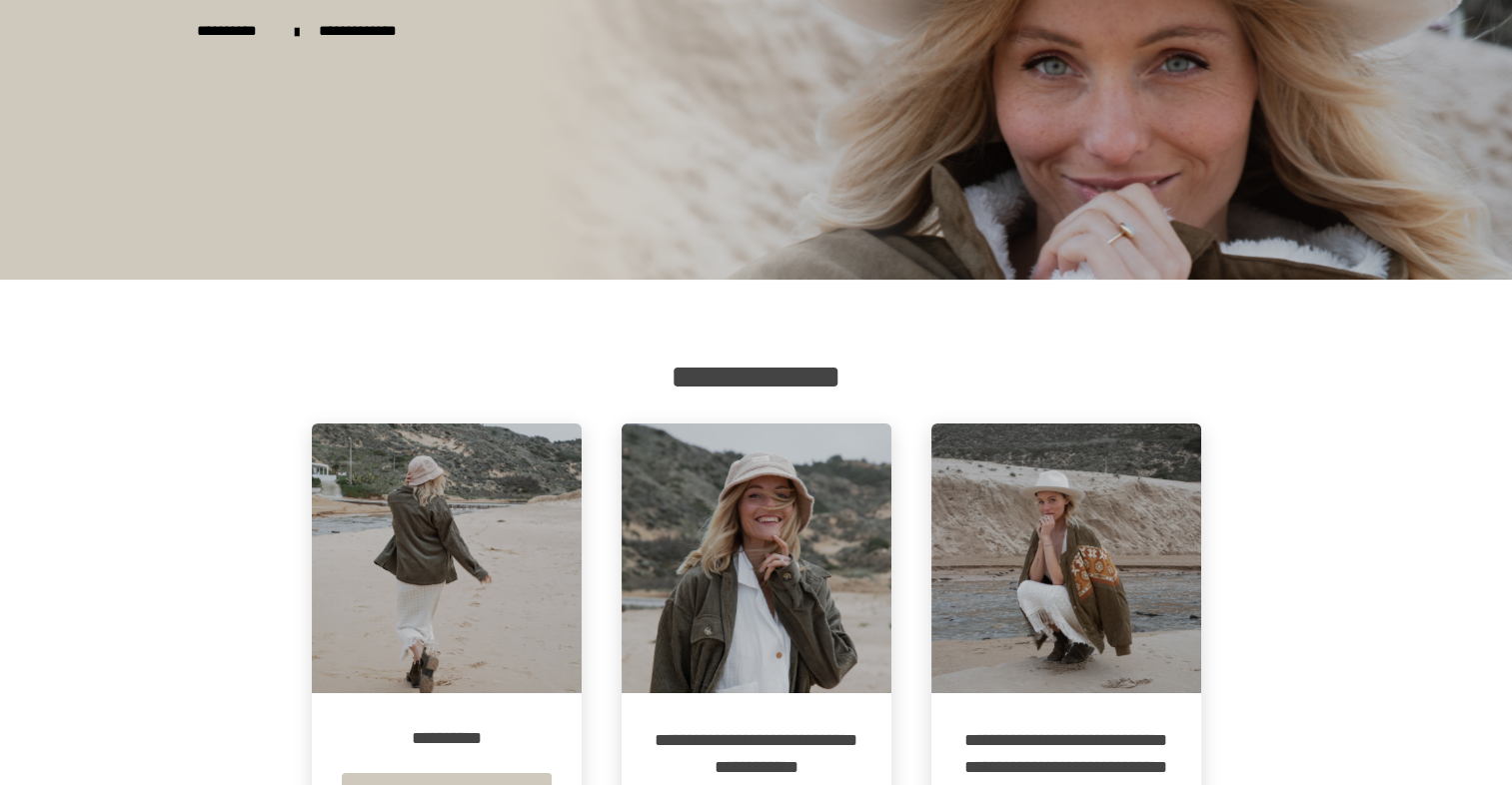 click at bounding box center (447, 558) 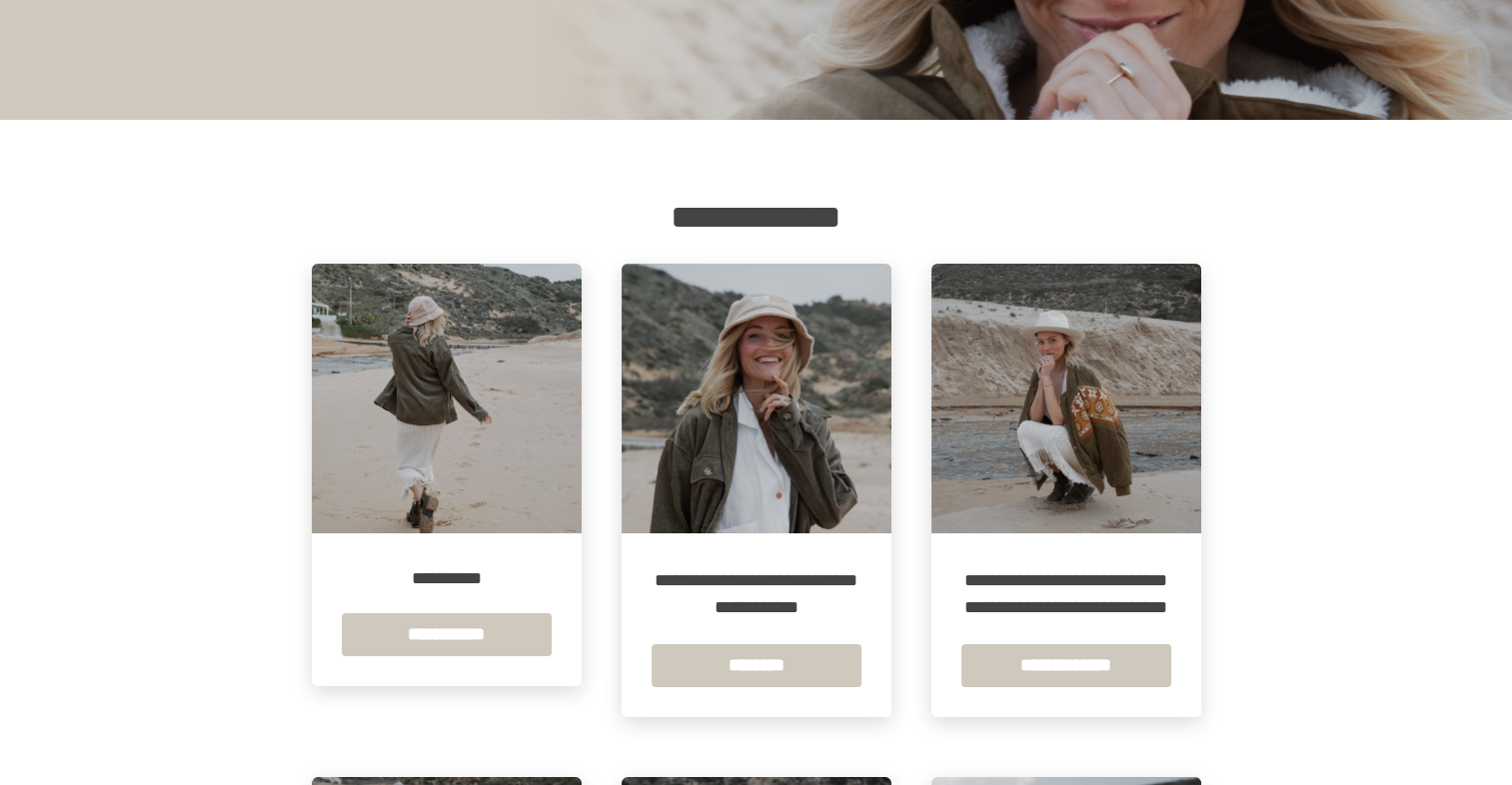 scroll, scrollTop: 200, scrollLeft: 0, axis: vertical 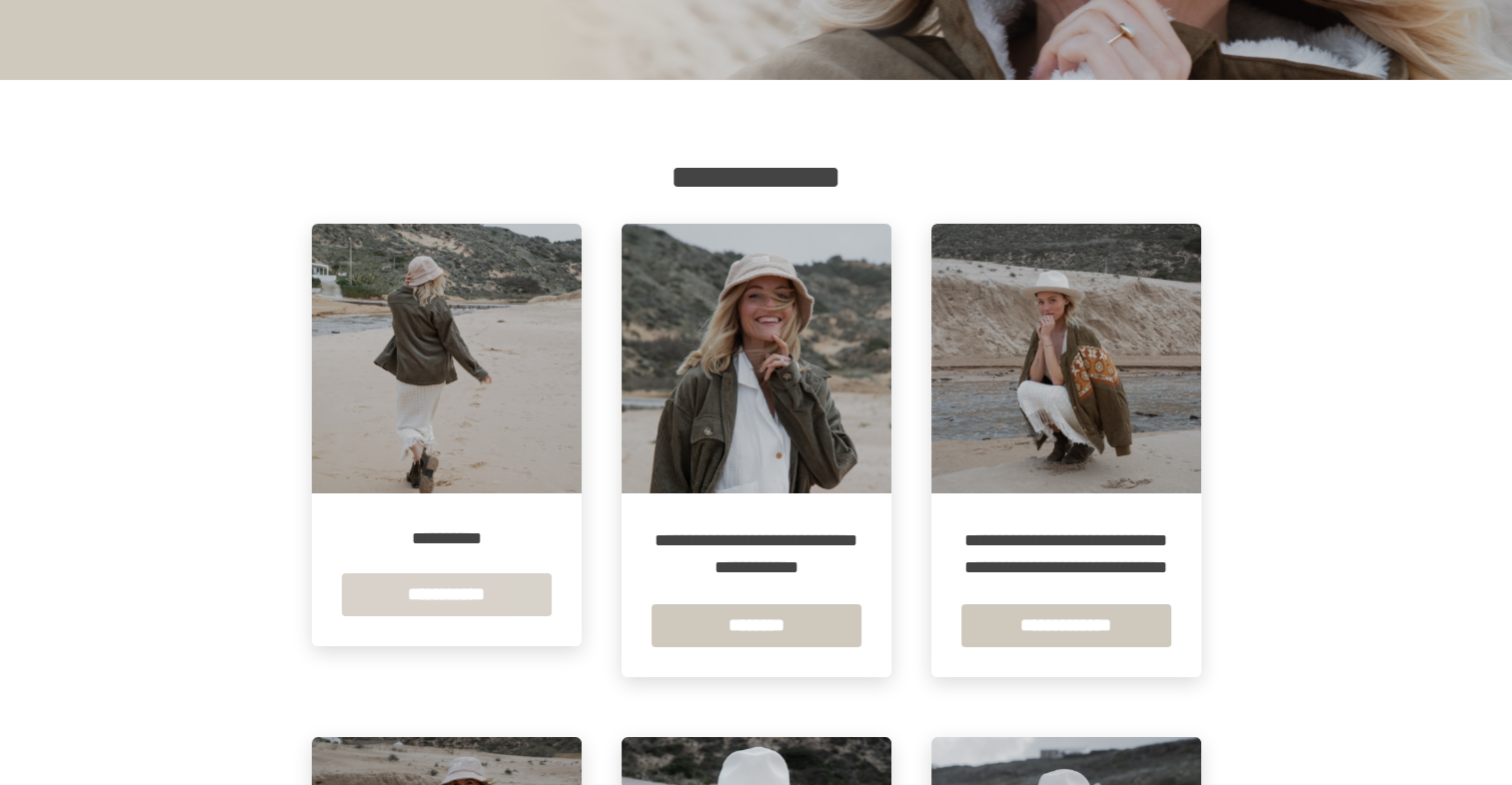 click on "**********" at bounding box center [447, 594] 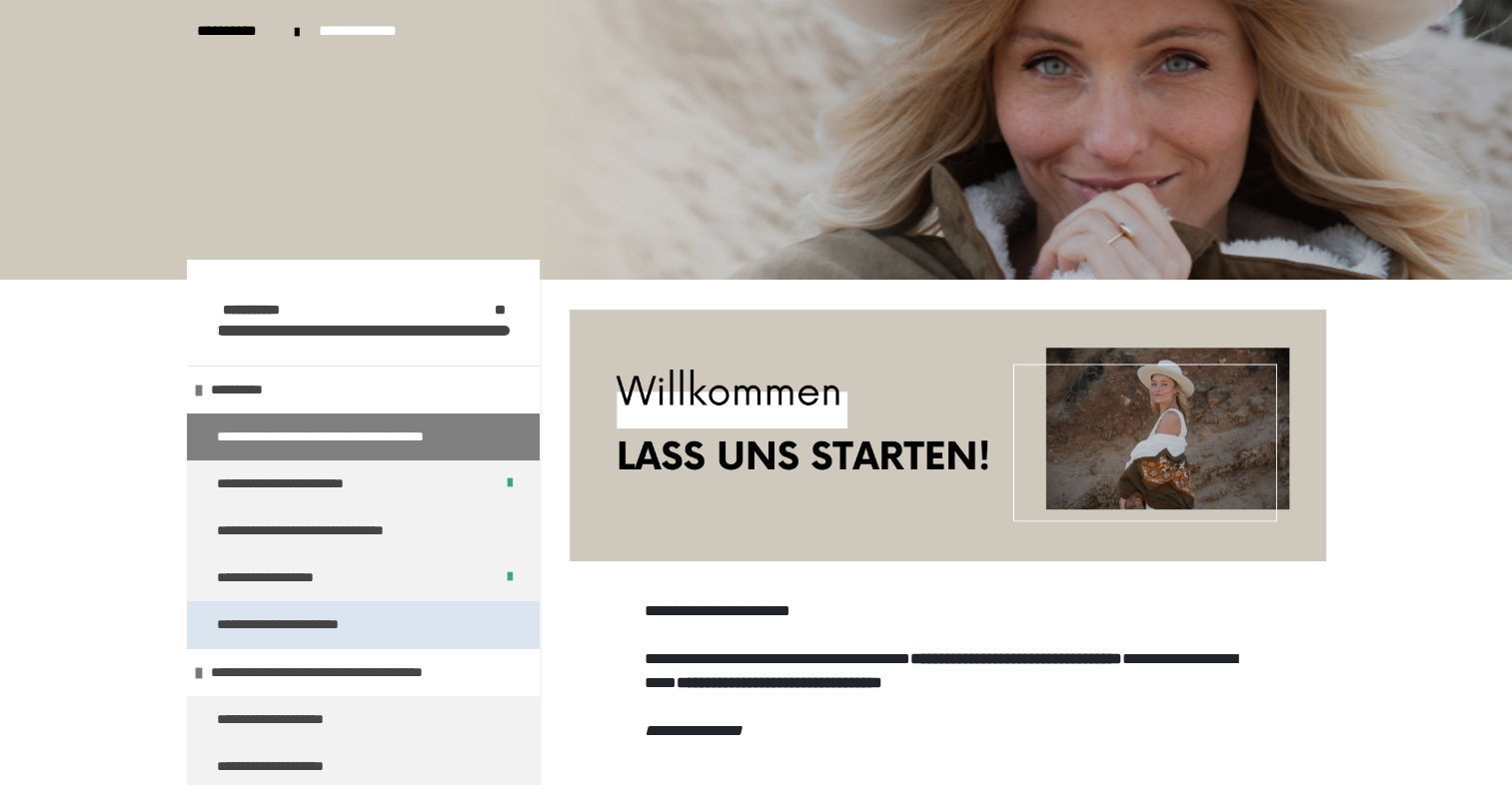 click on "**********" at bounding box center [308, 624] 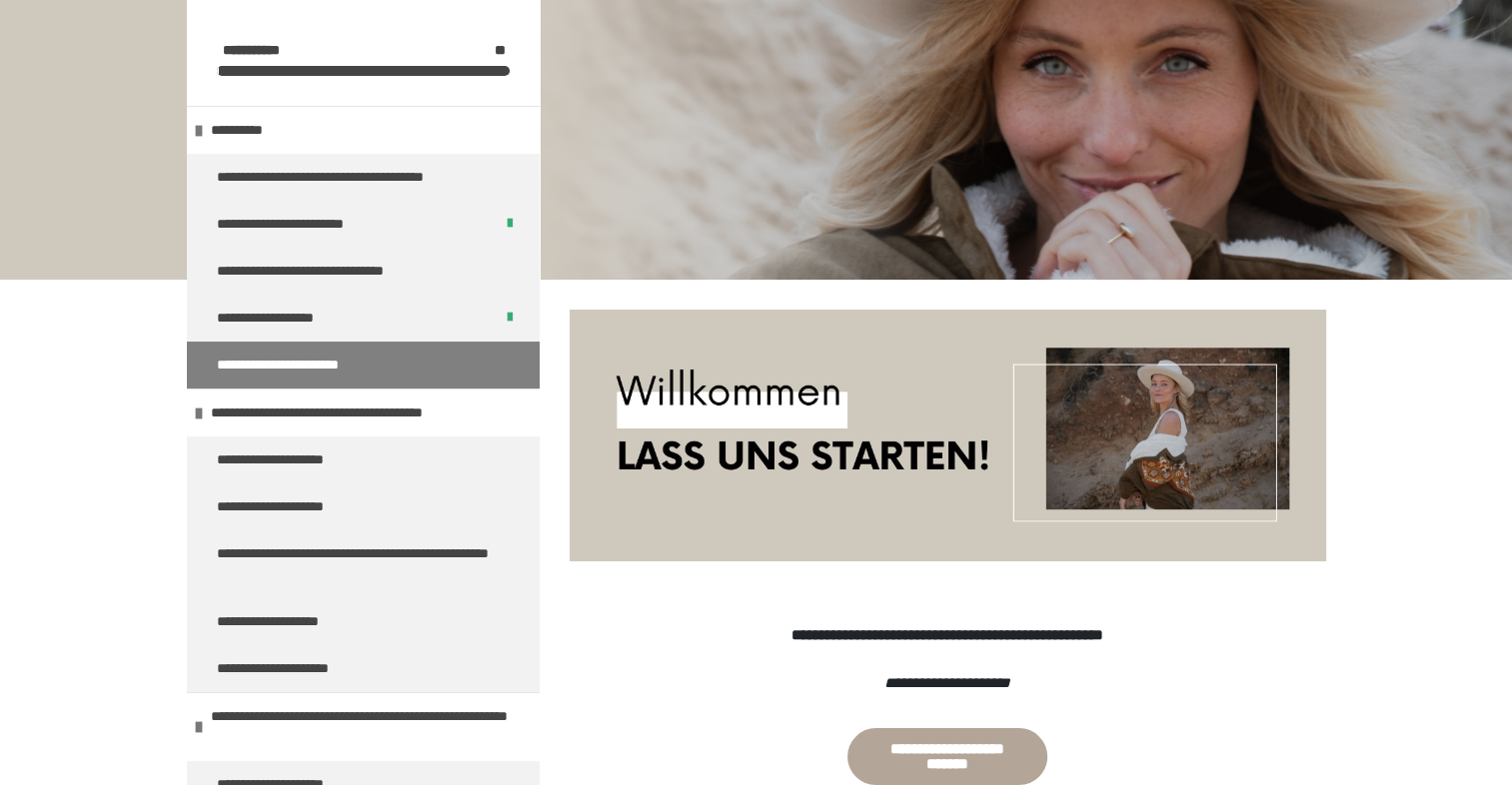 scroll, scrollTop: 232, scrollLeft: 0, axis: vertical 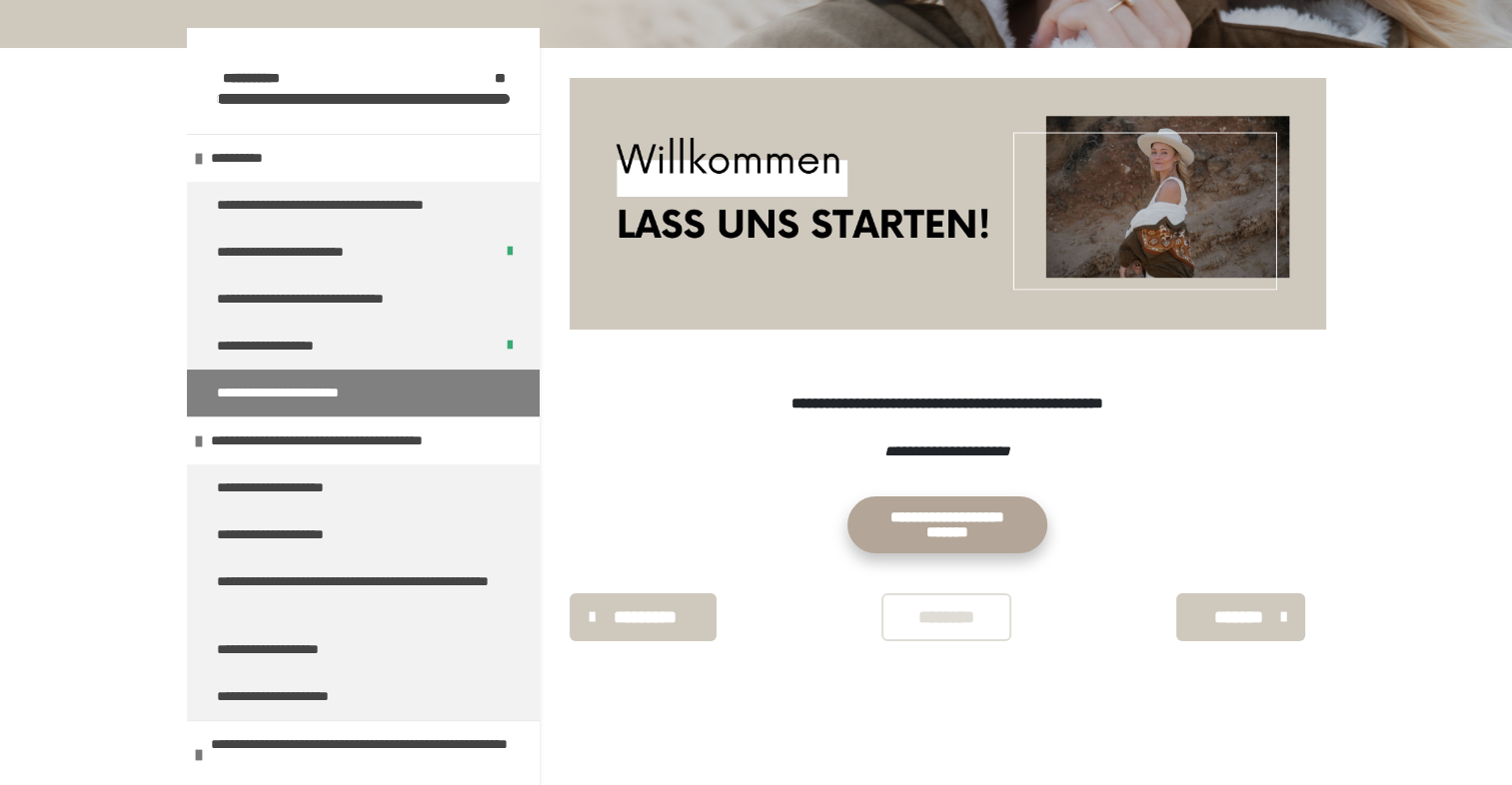 click on "**********" at bounding box center (947, 524) 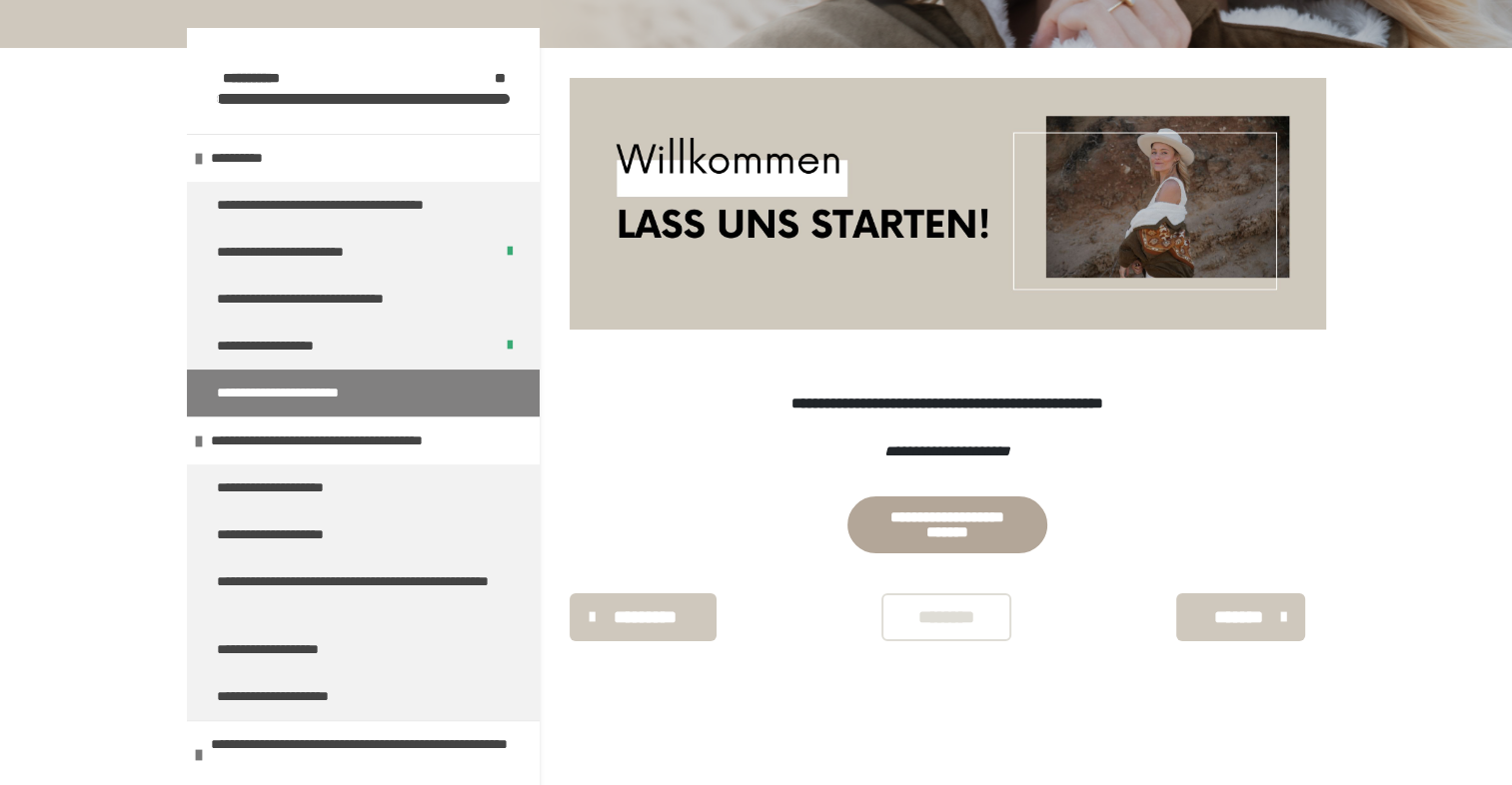 scroll, scrollTop: 240, scrollLeft: 0, axis: vertical 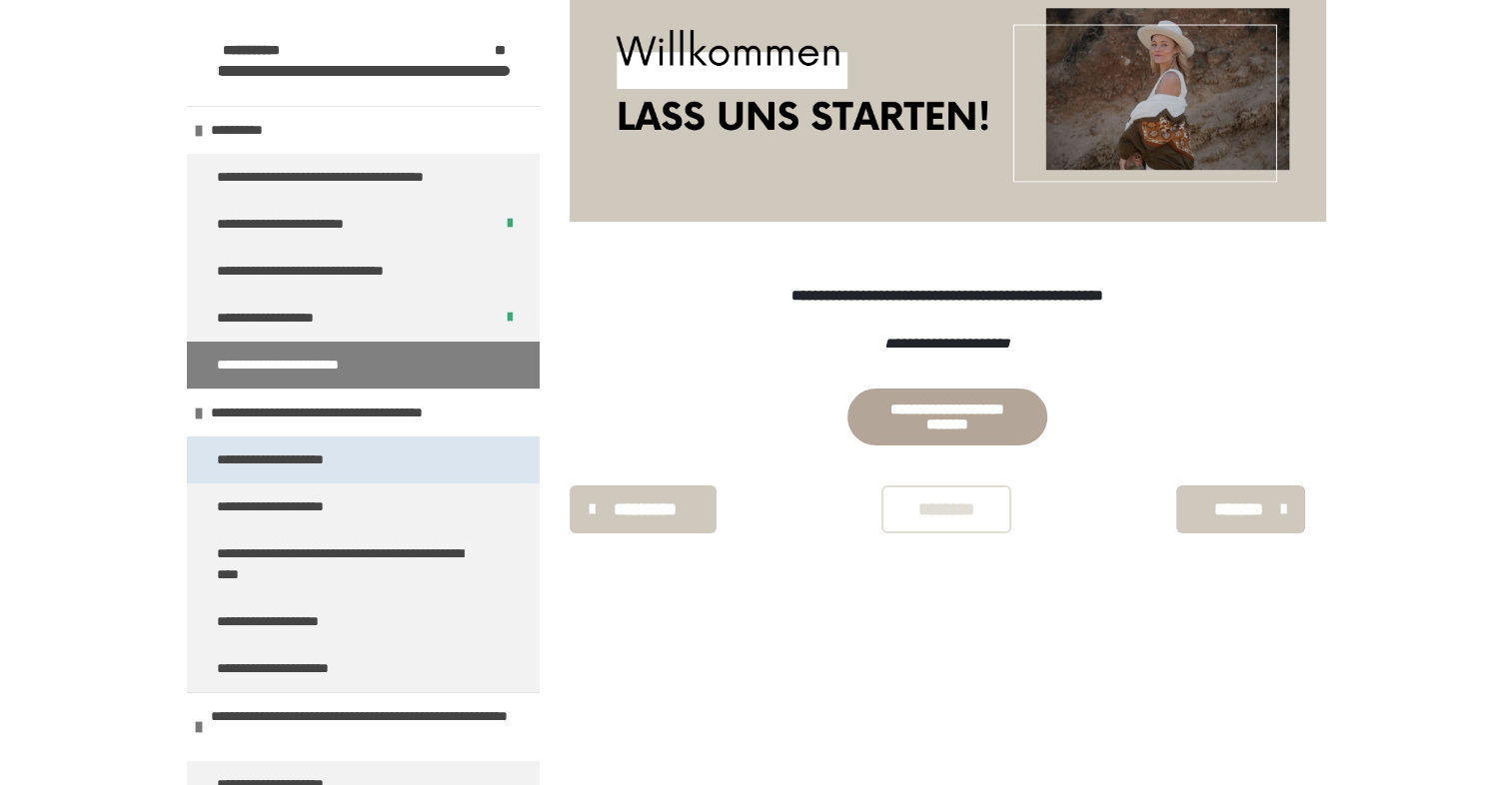 click on "**********" at bounding box center (363, 459) 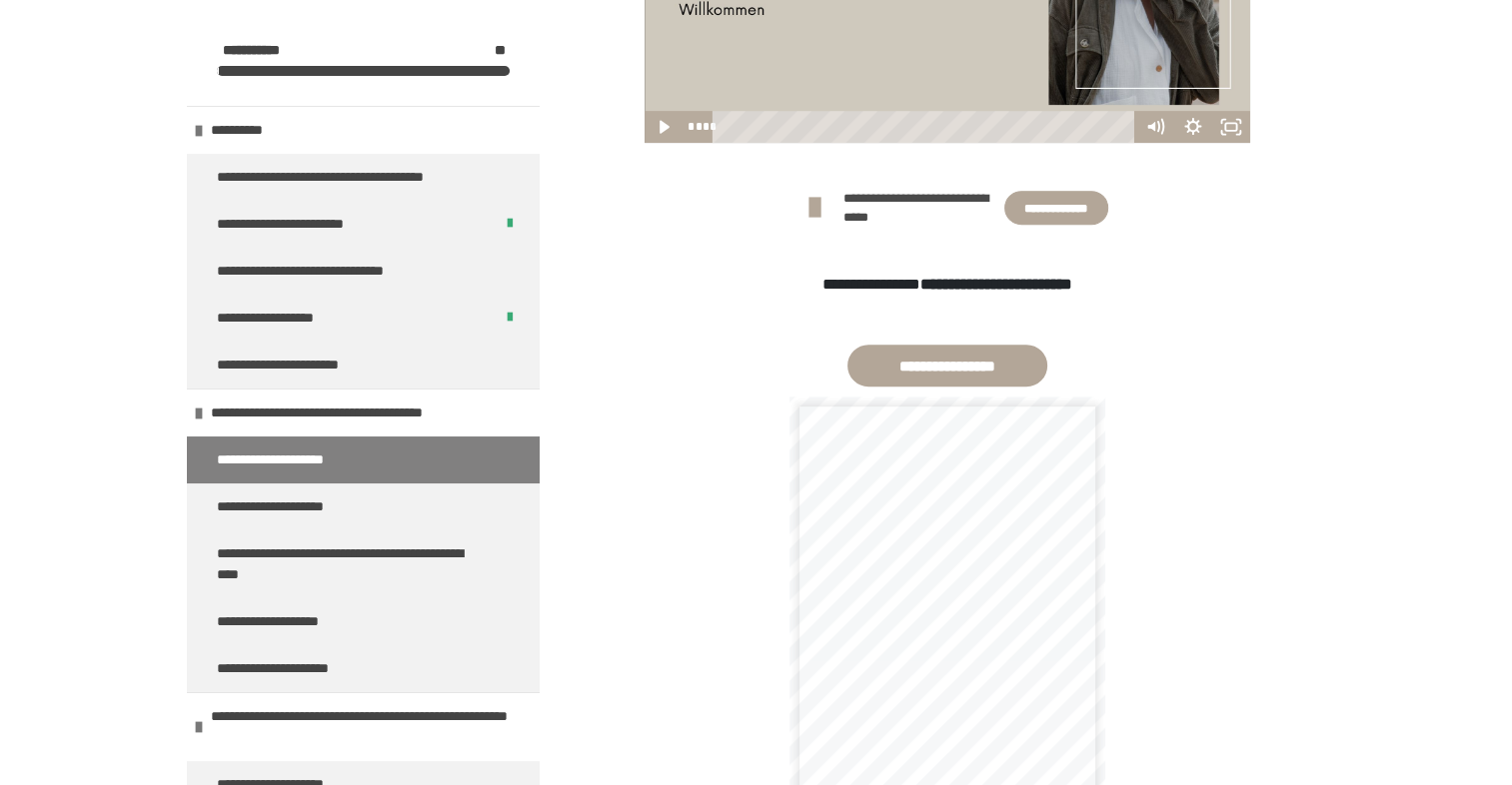 scroll, scrollTop: 883, scrollLeft: 0, axis: vertical 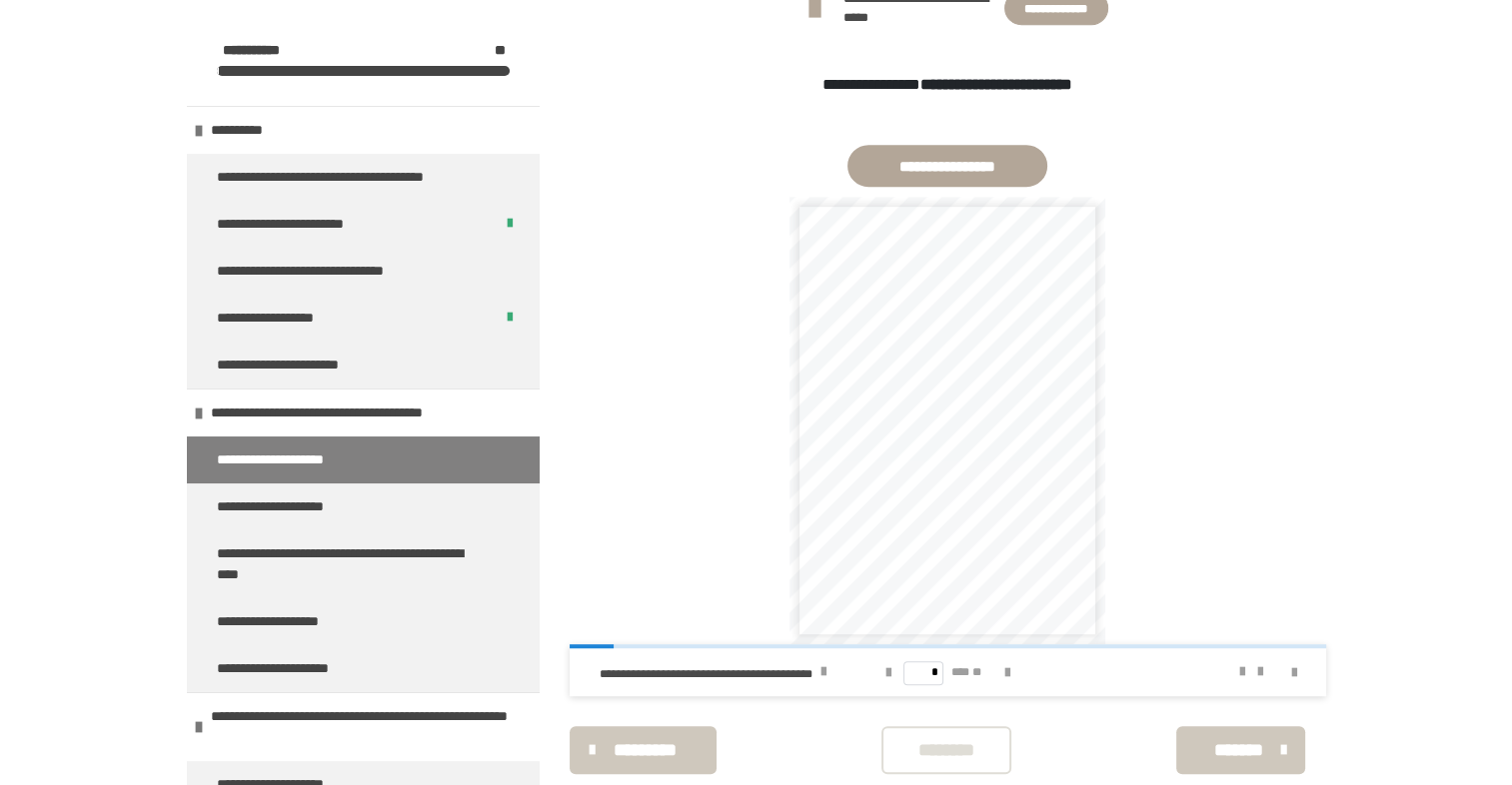 click on "********" at bounding box center [946, 750] 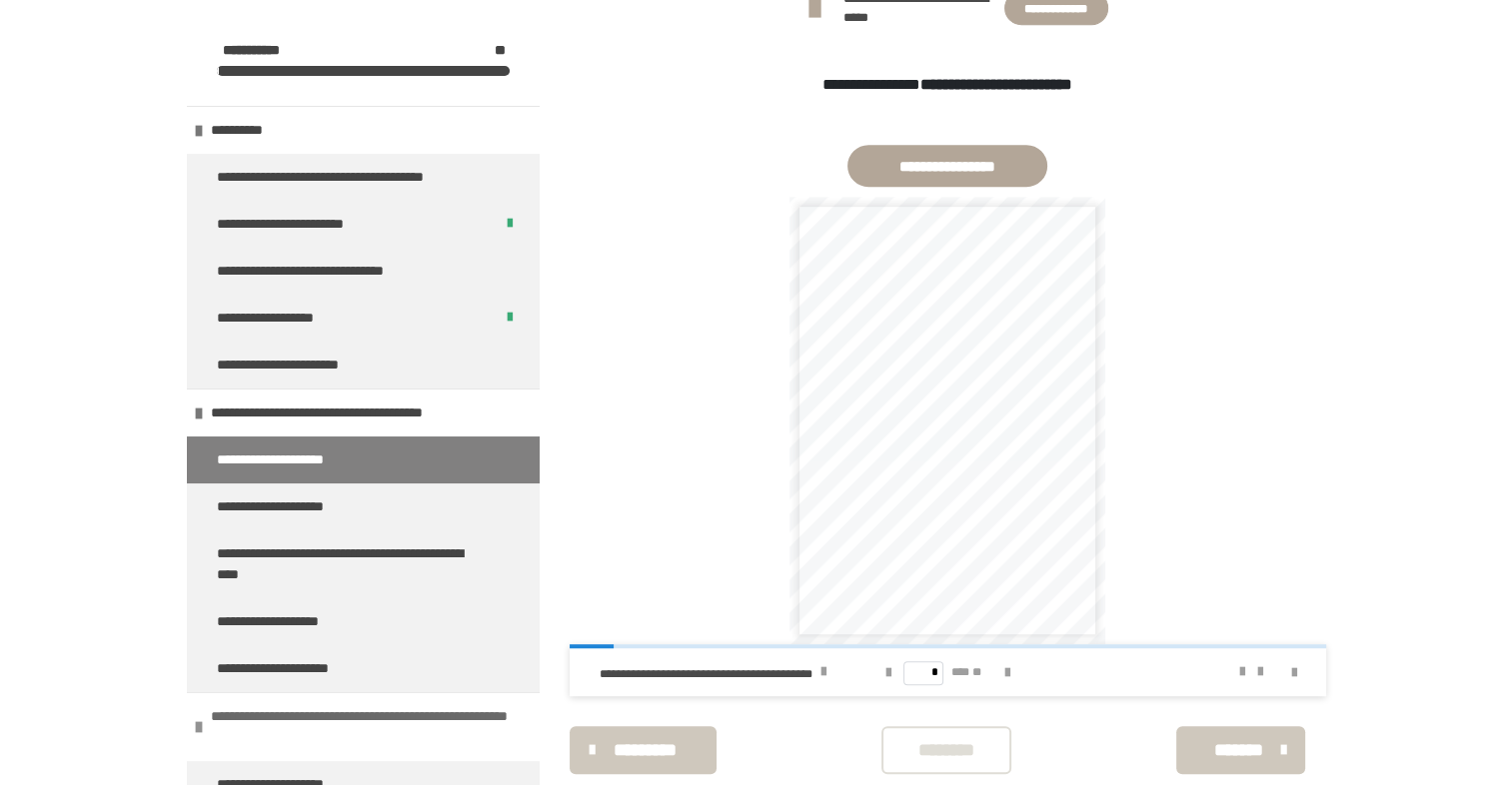 click on "********" at bounding box center (946, 750) 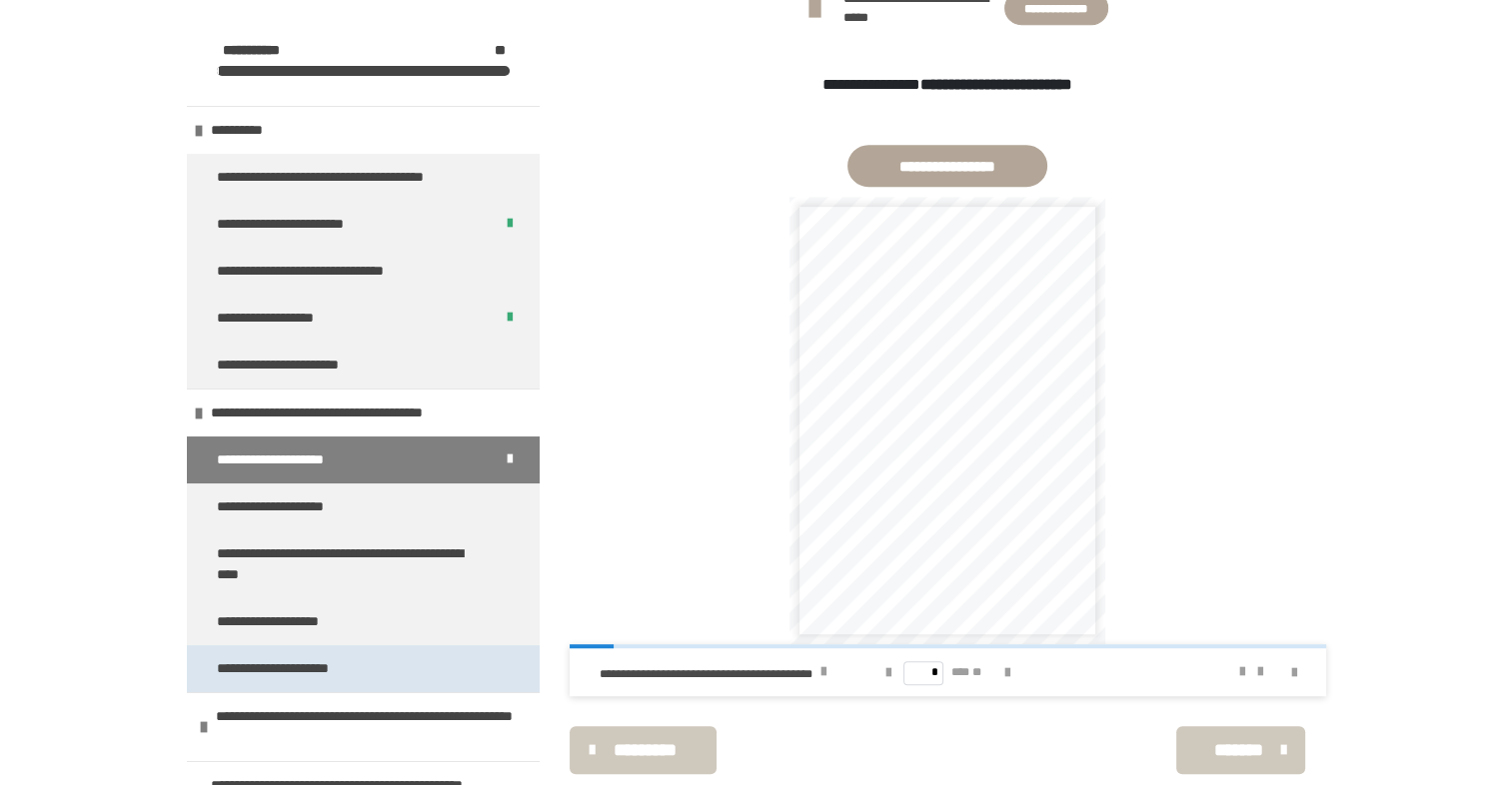 click on "**********" at bounding box center (365, 727) 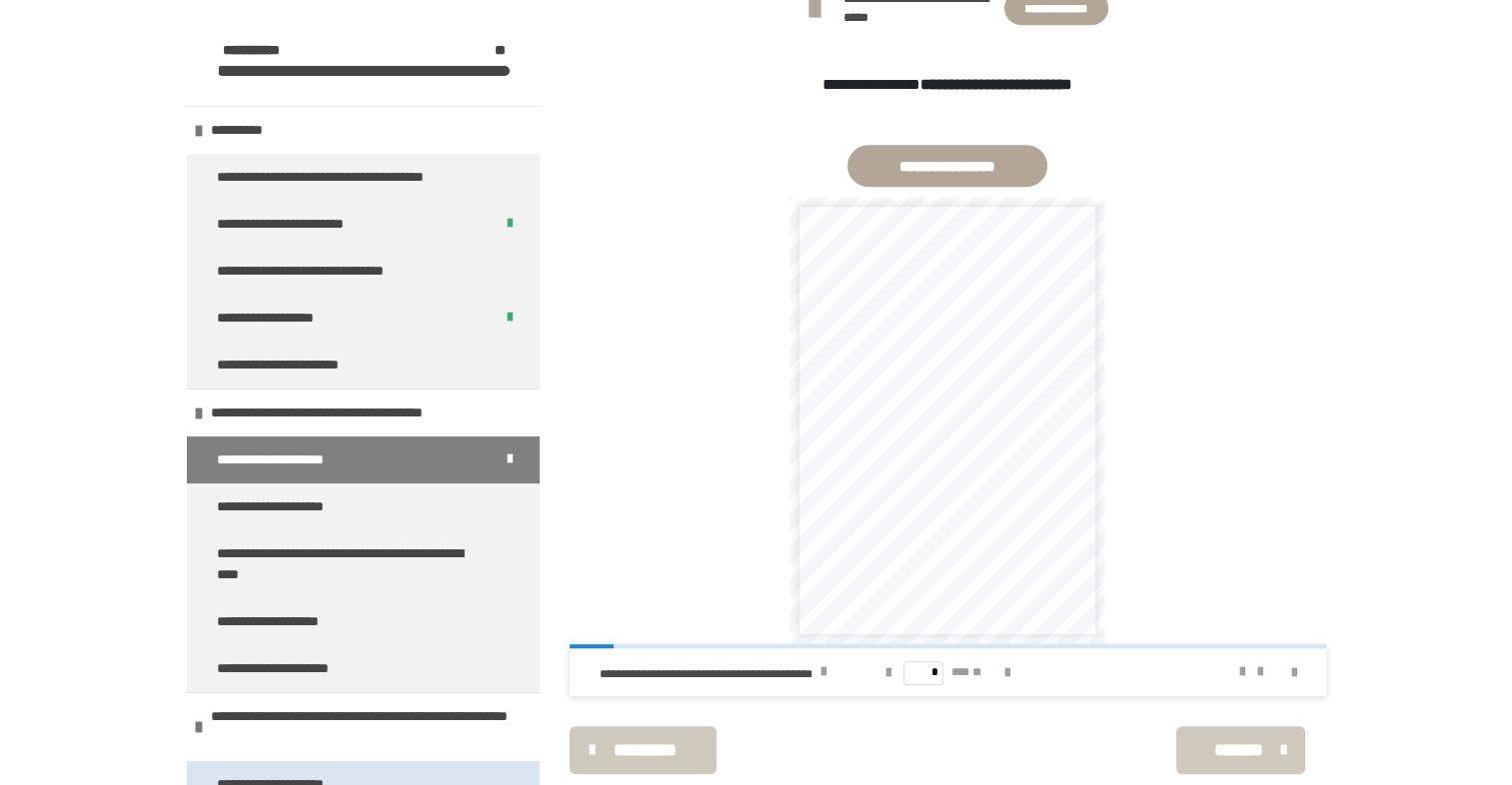 click on "**********" at bounding box center (270, 784) 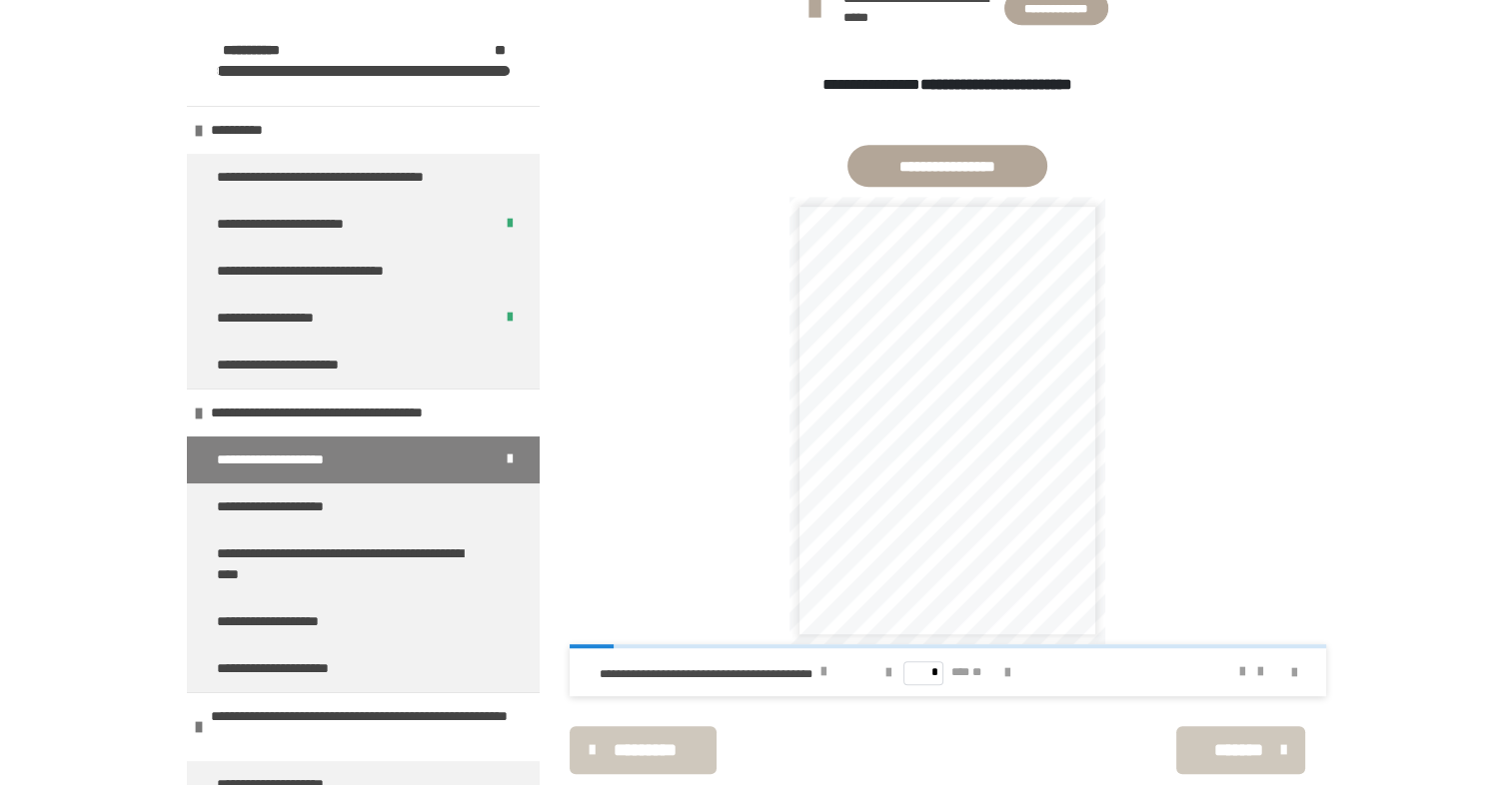 scroll, scrollTop: 270, scrollLeft: 0, axis: vertical 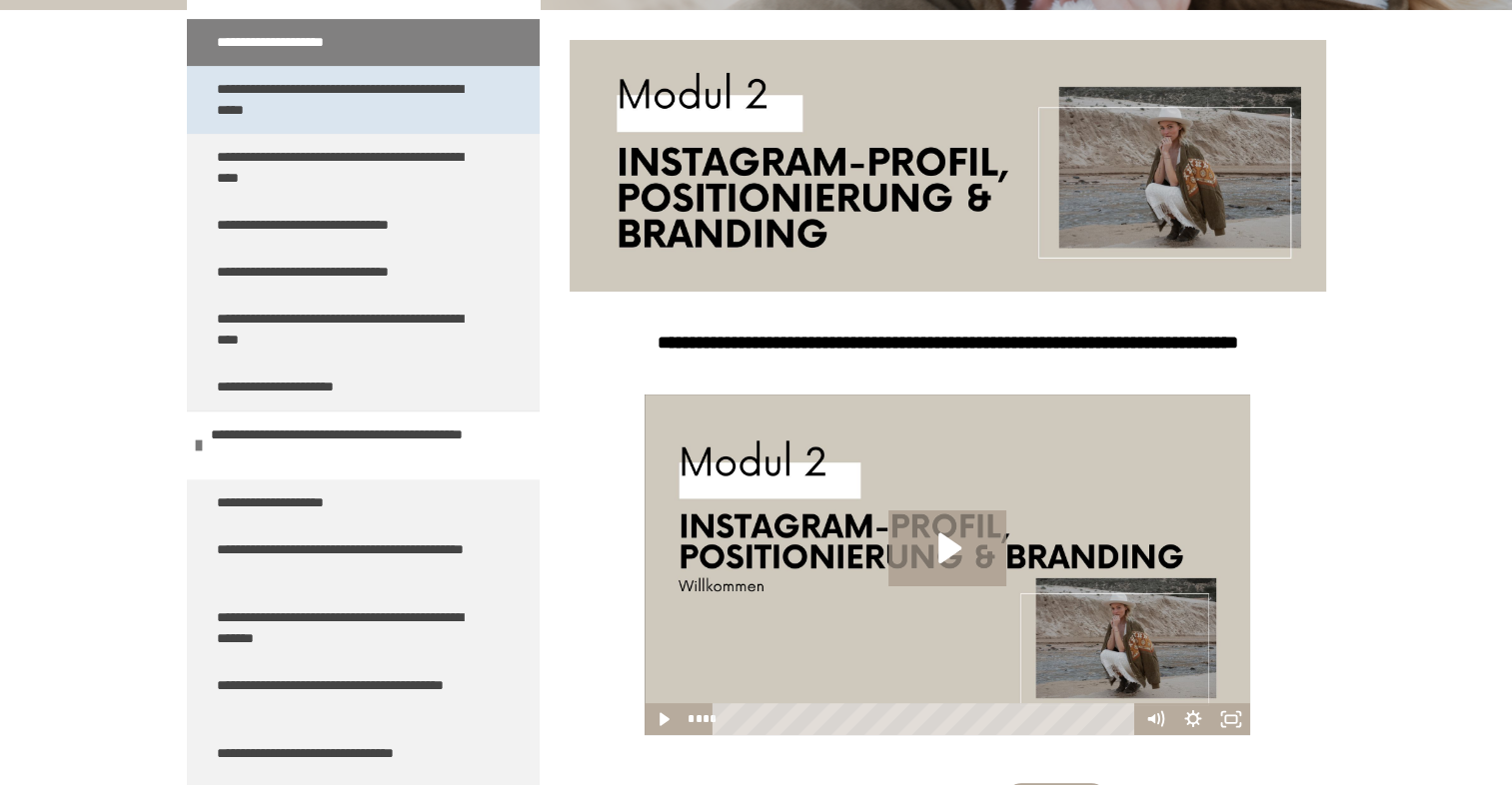 click on "**********" at bounding box center (348, 100) 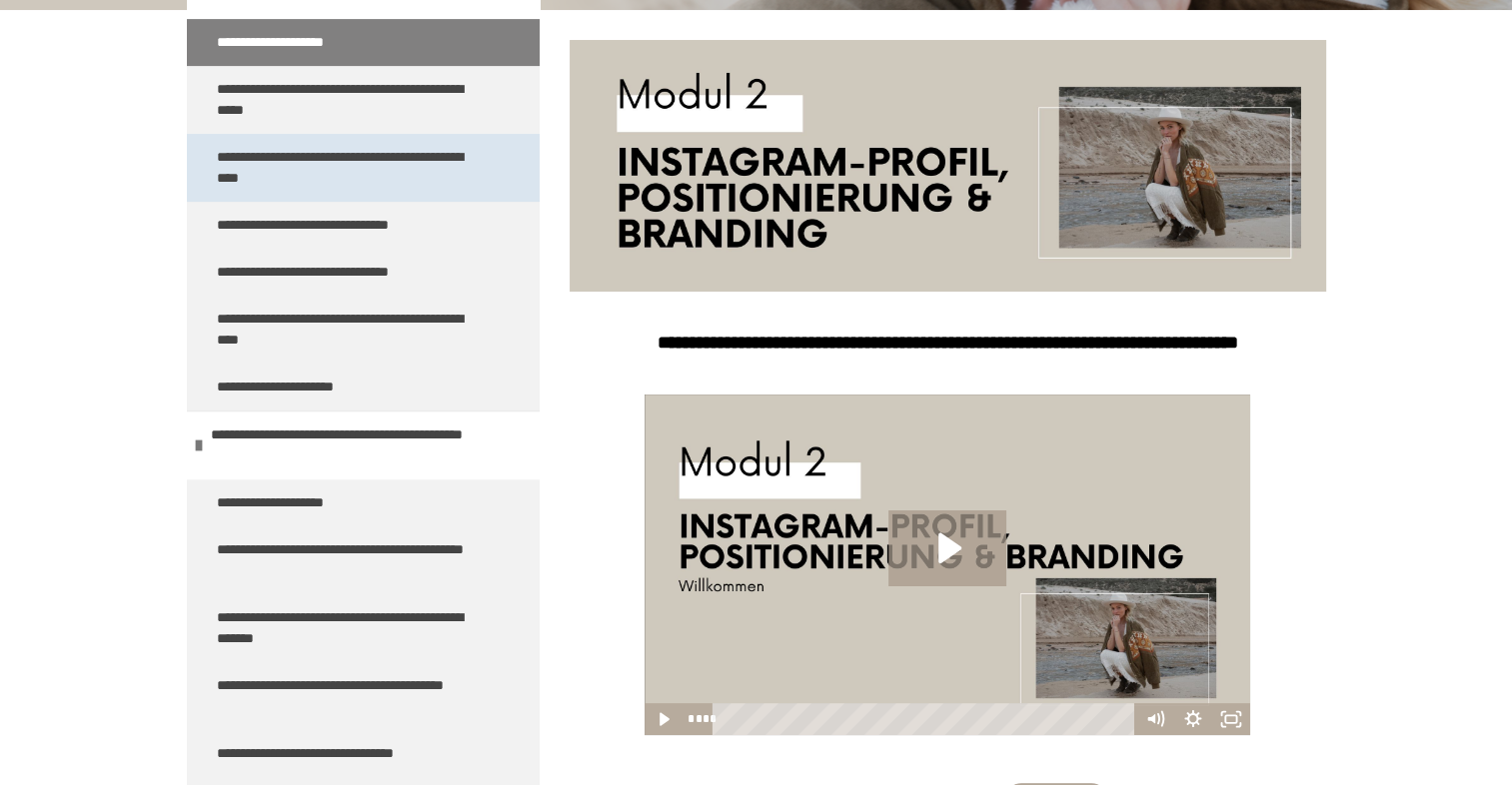 click on "**********" at bounding box center (348, 168) 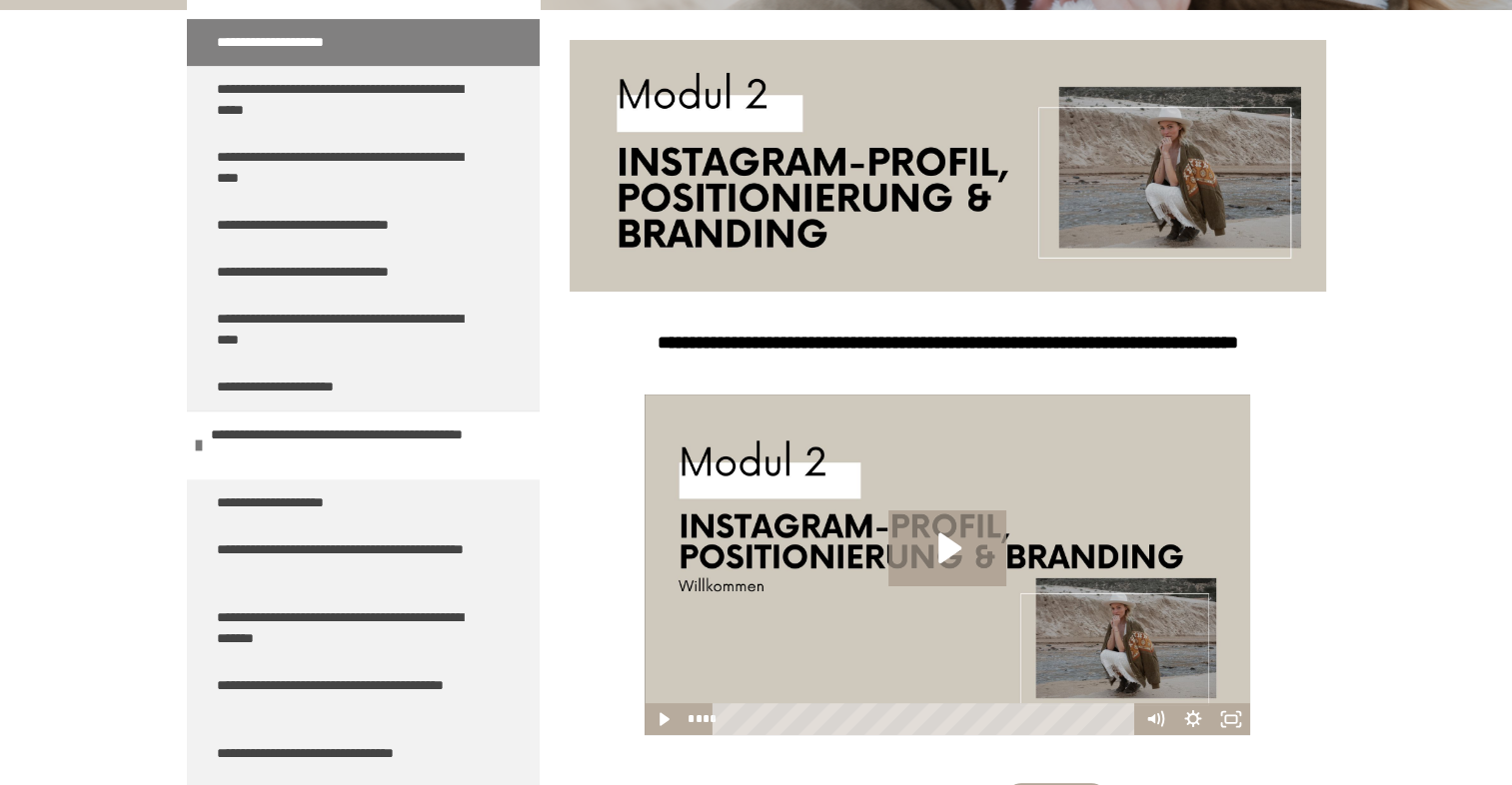 click on "**********" at bounding box center [348, 168] 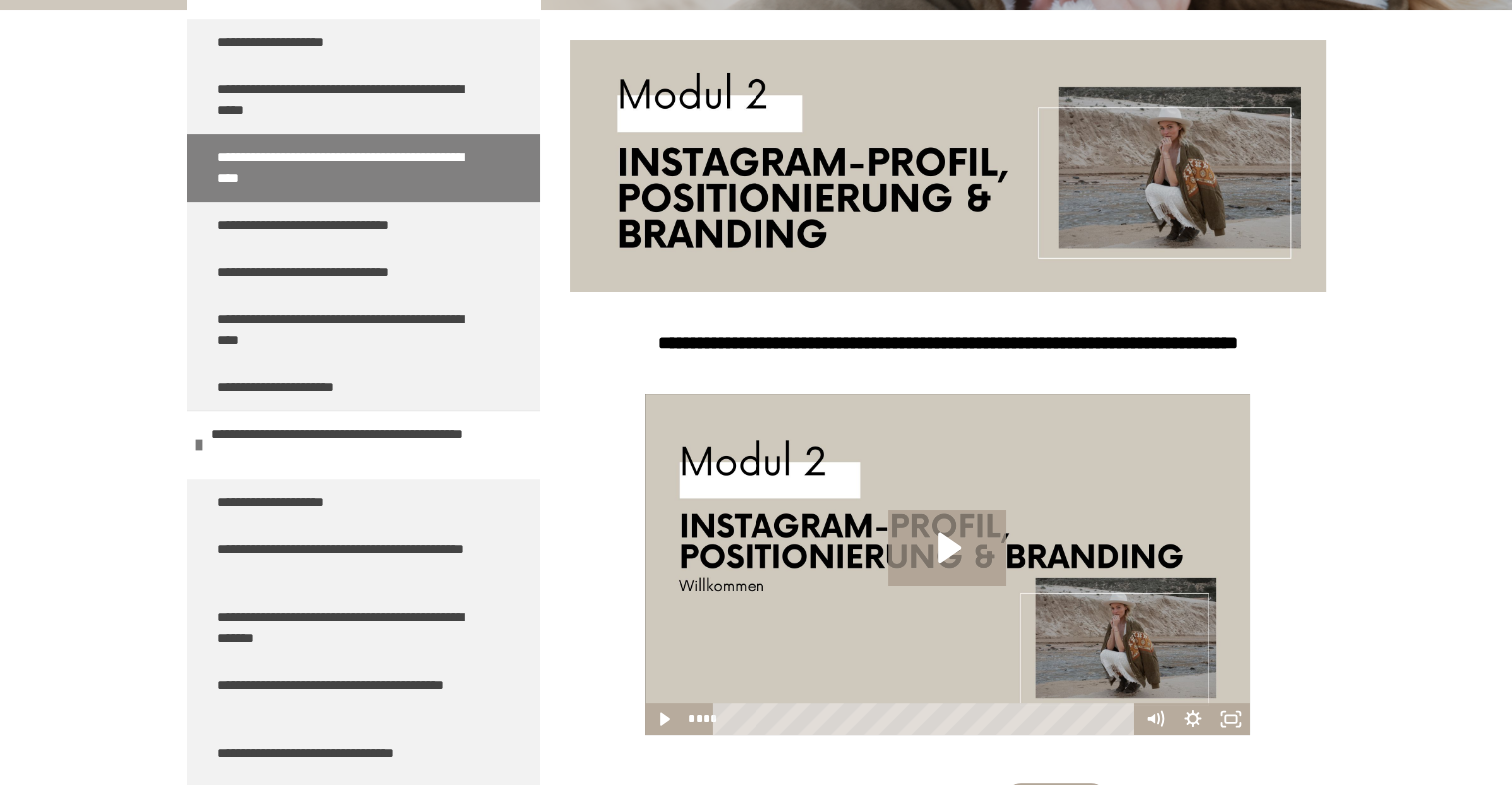scroll, scrollTop: 587, scrollLeft: 0, axis: vertical 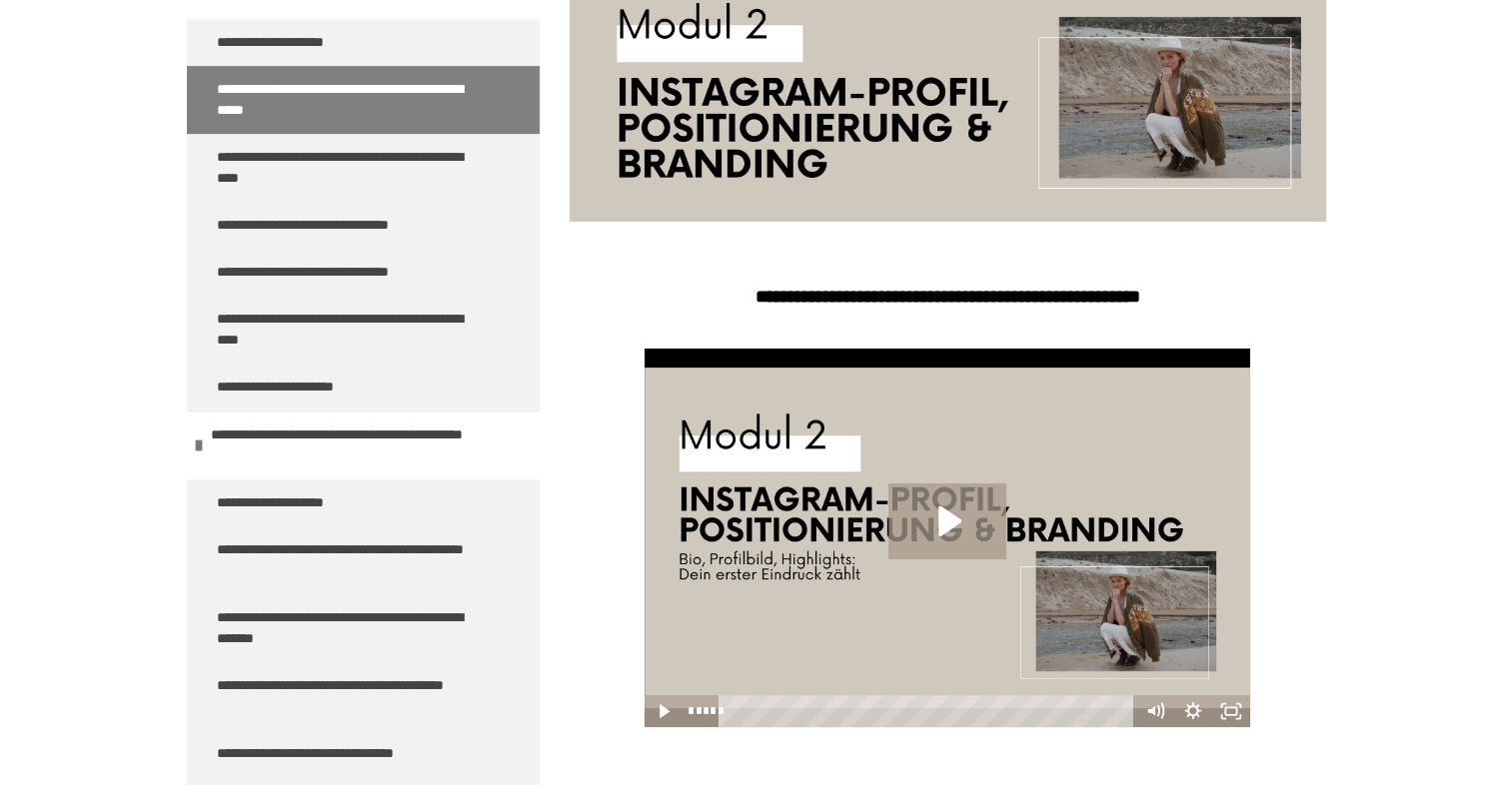 click at bounding box center [929, 711] 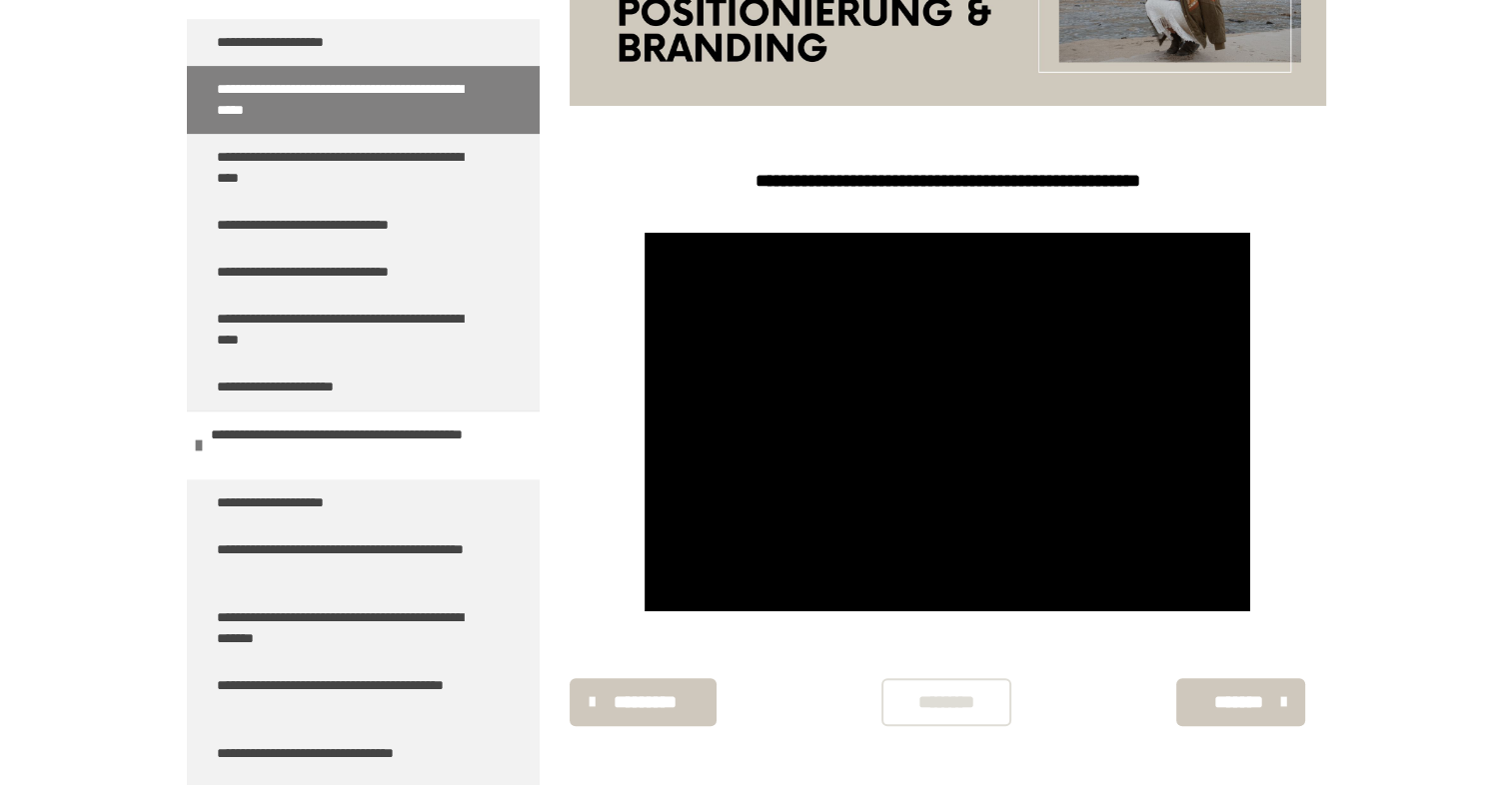 scroll, scrollTop: 456, scrollLeft: 0, axis: vertical 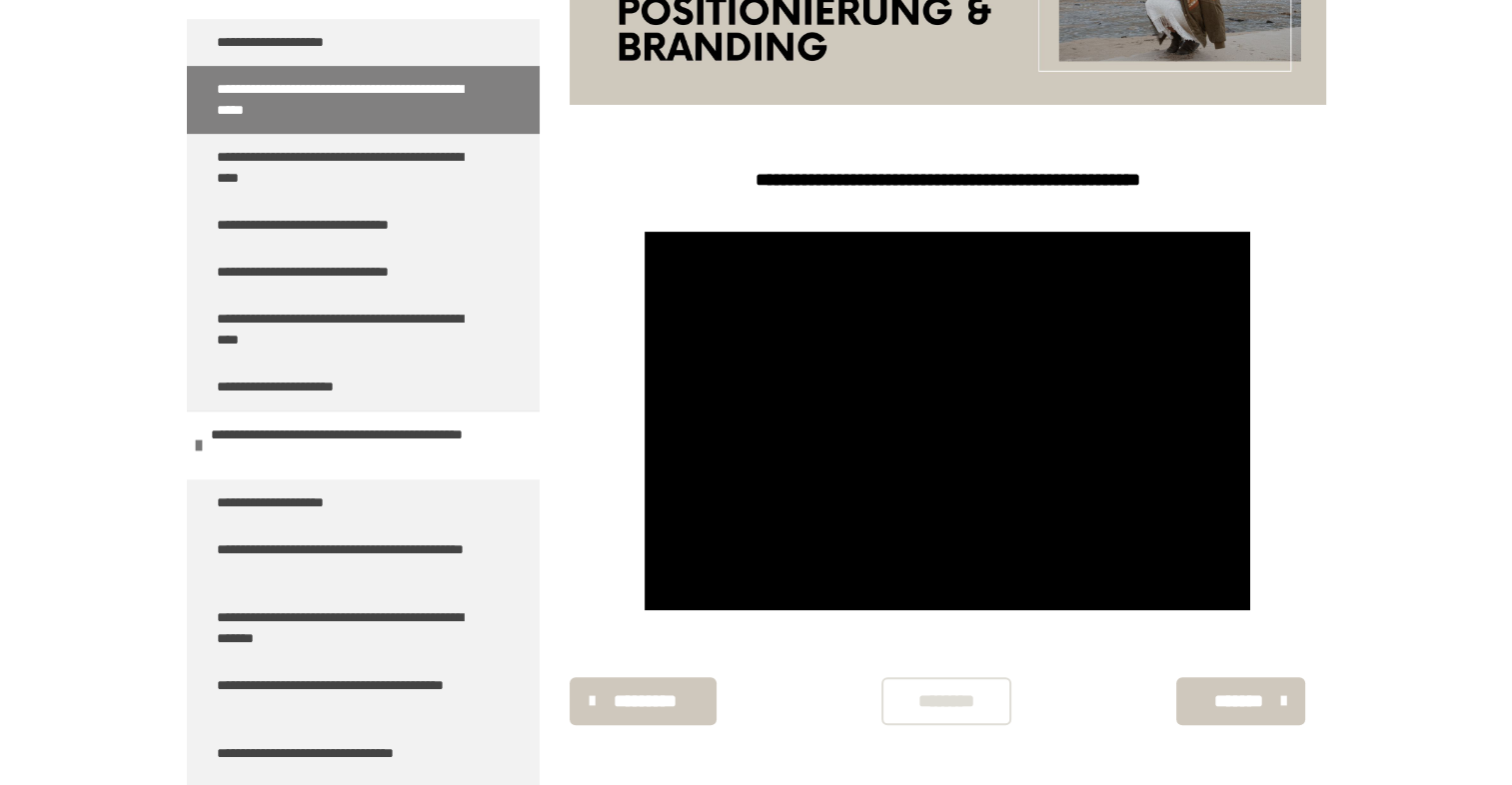 click on "********" at bounding box center (946, 701) 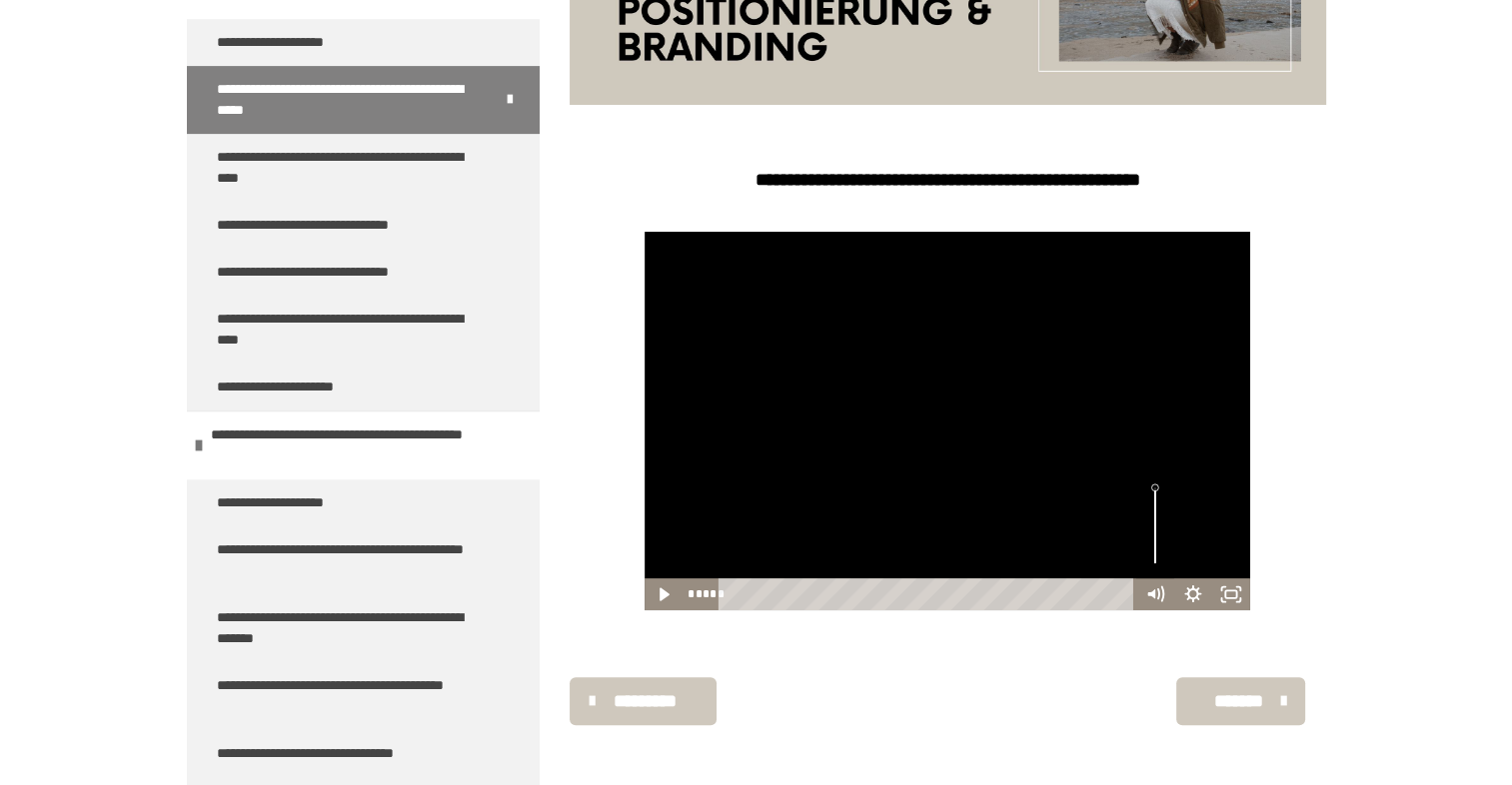 click on "*******" at bounding box center (1238, 701) 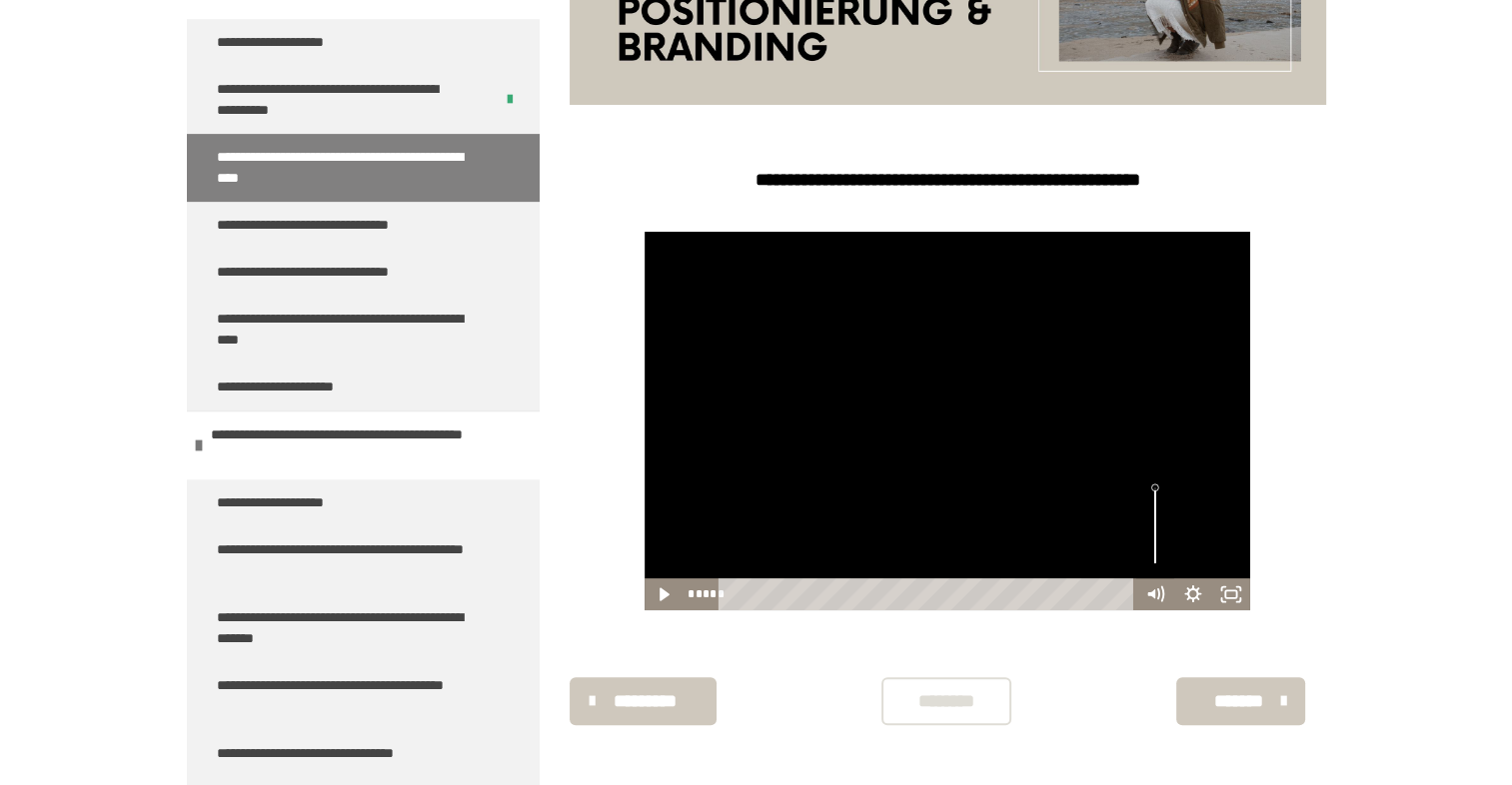 scroll, scrollTop: 340, scrollLeft: 0, axis: vertical 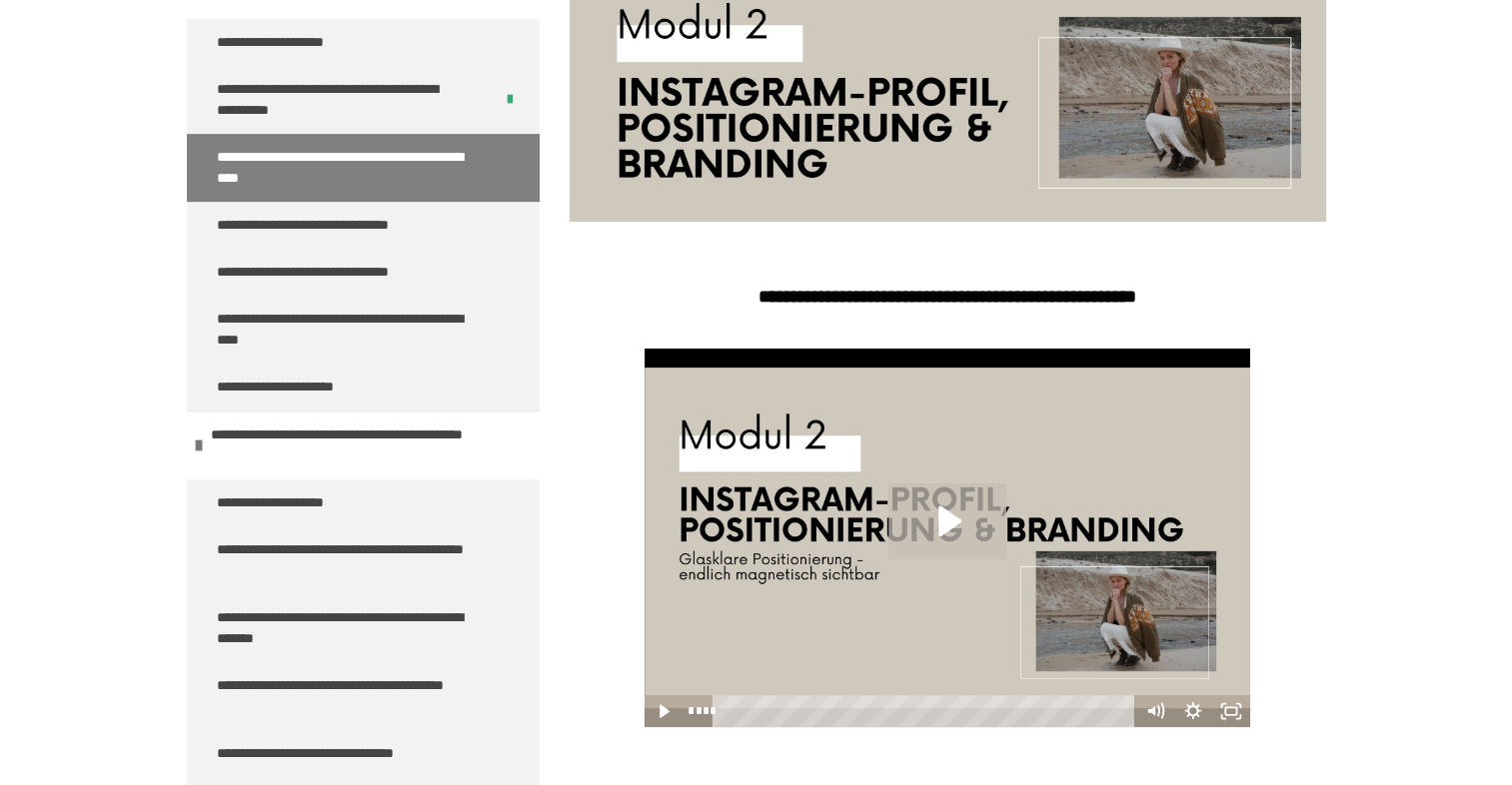click 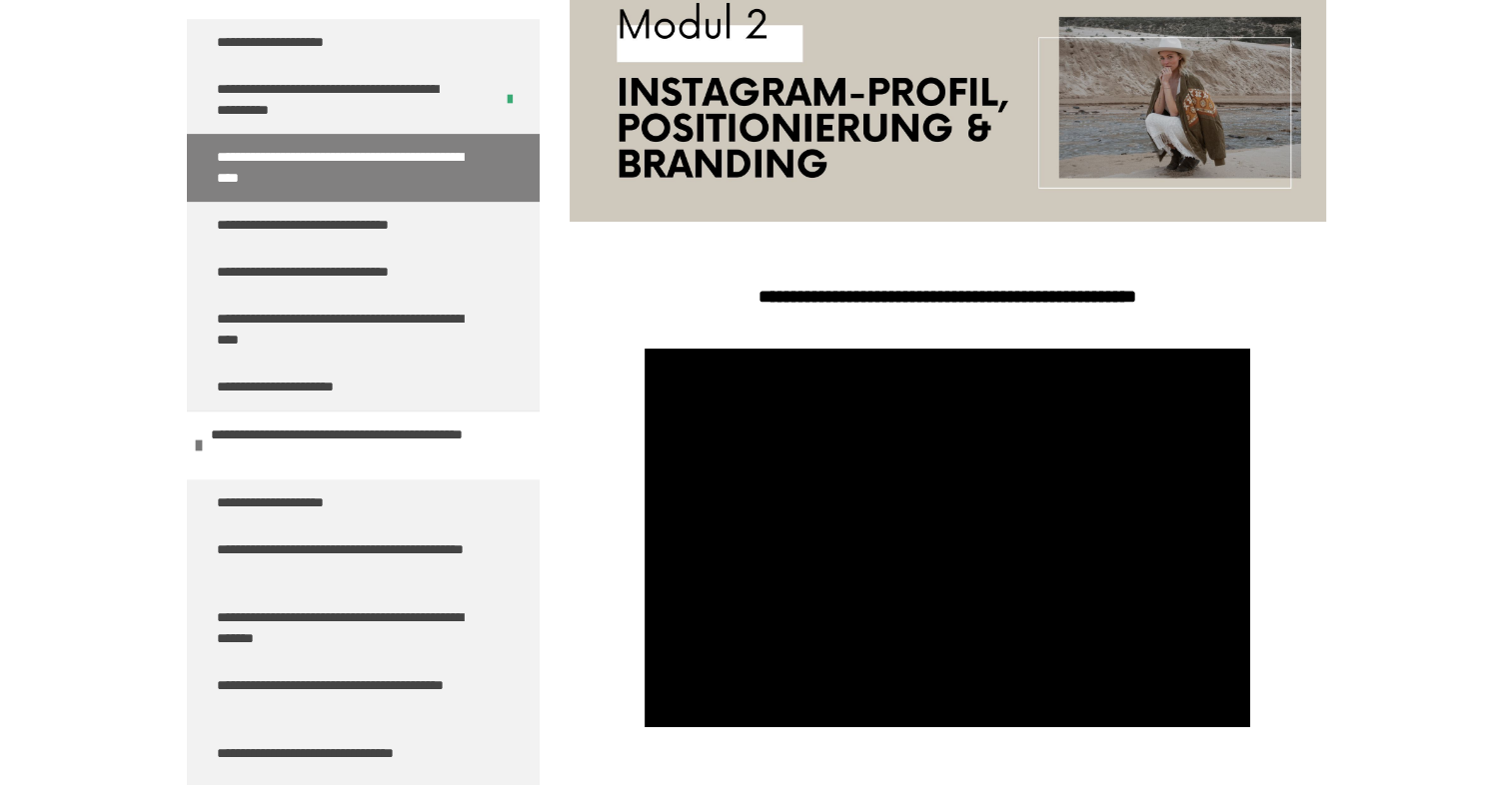 click on "**********" at bounding box center (947, 297) 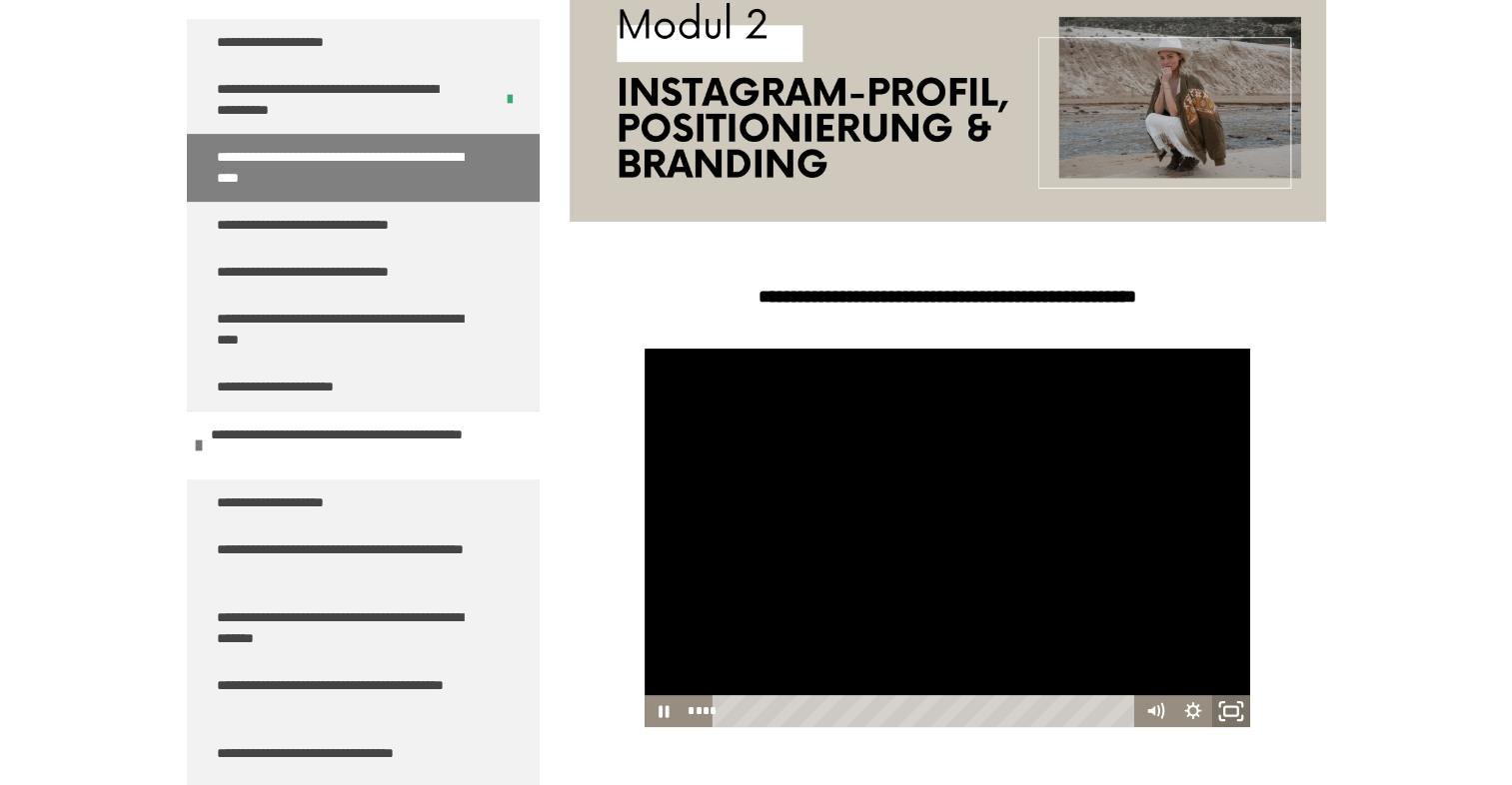 click 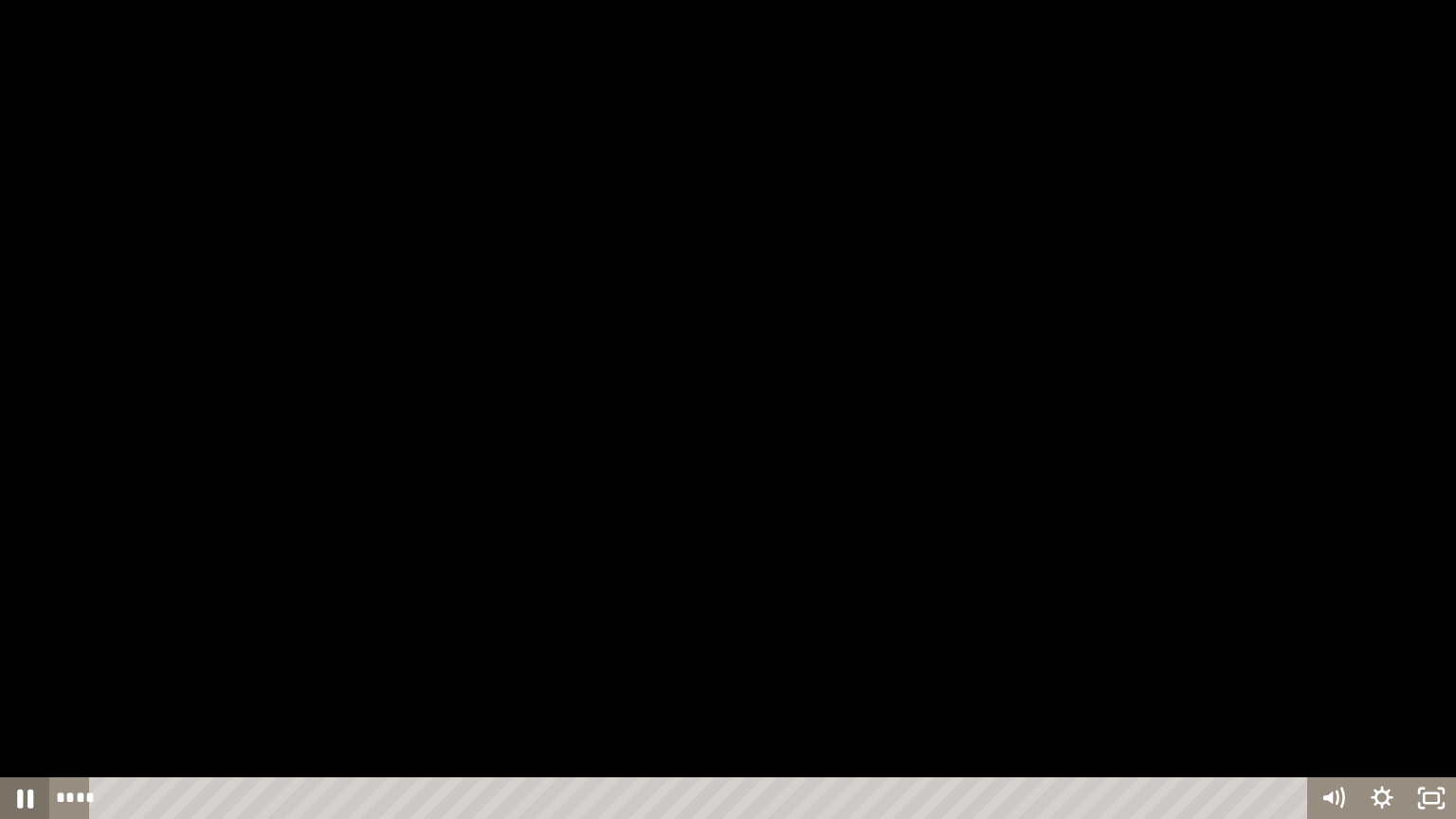 click 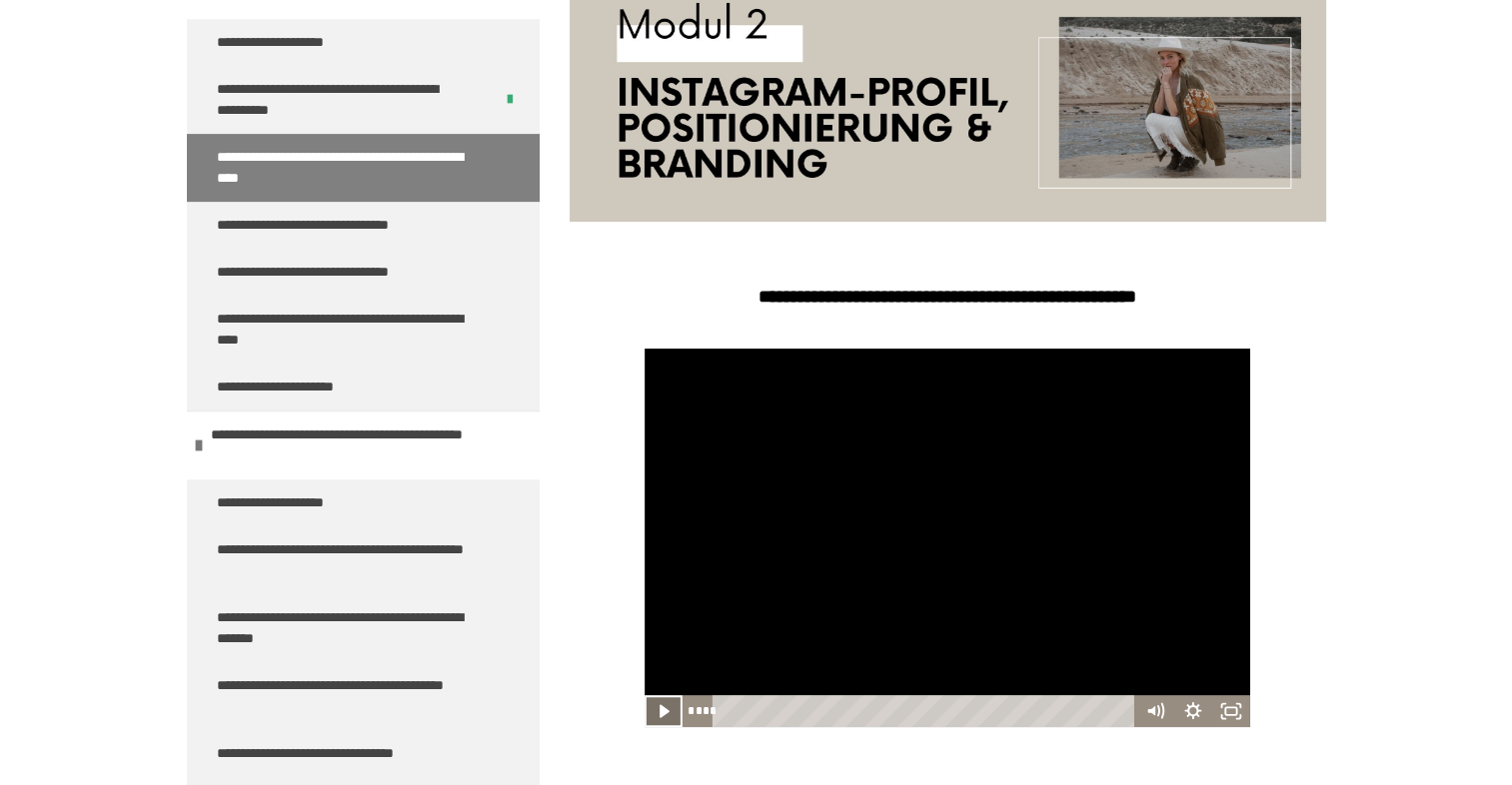 click 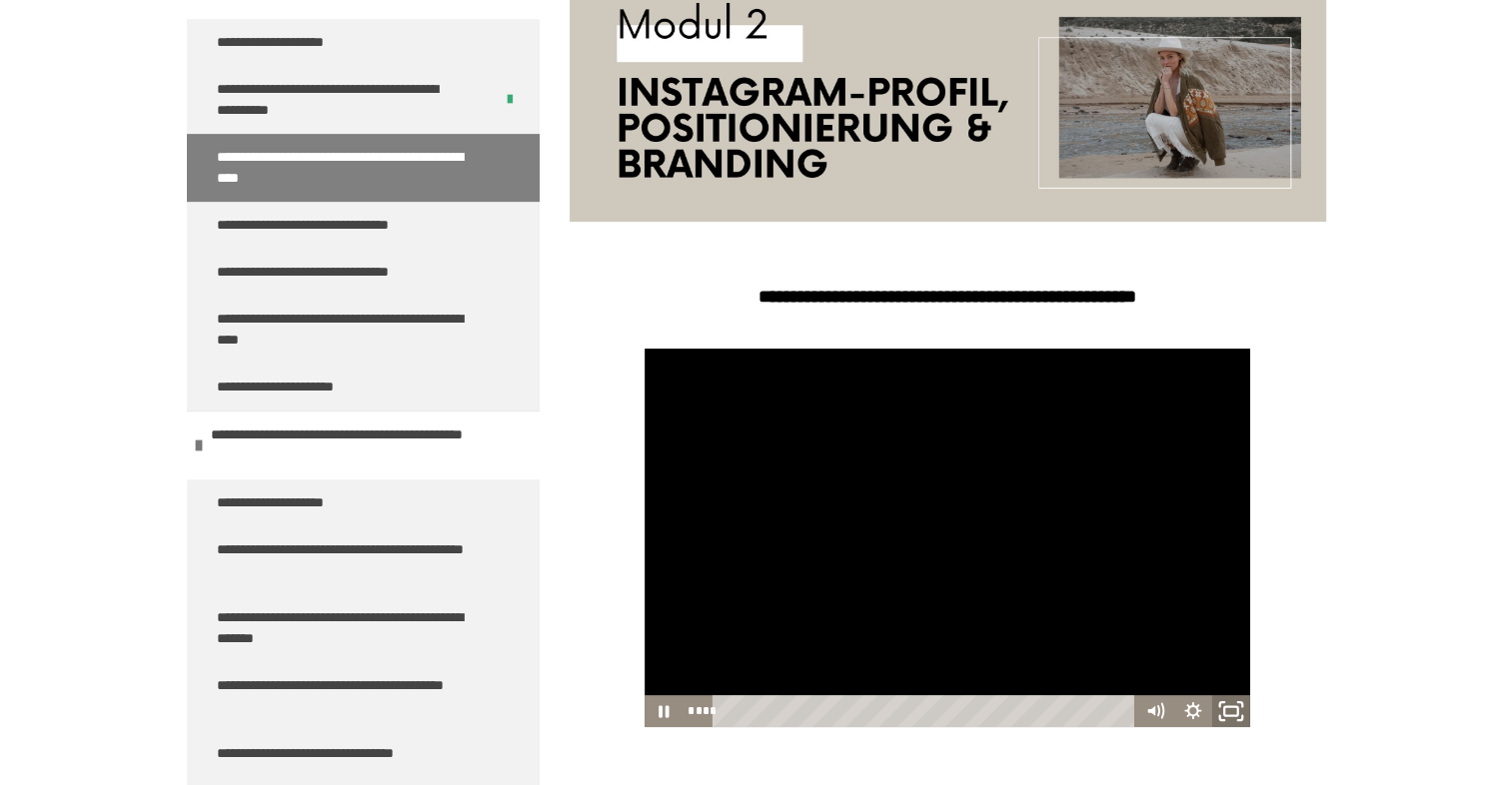 click 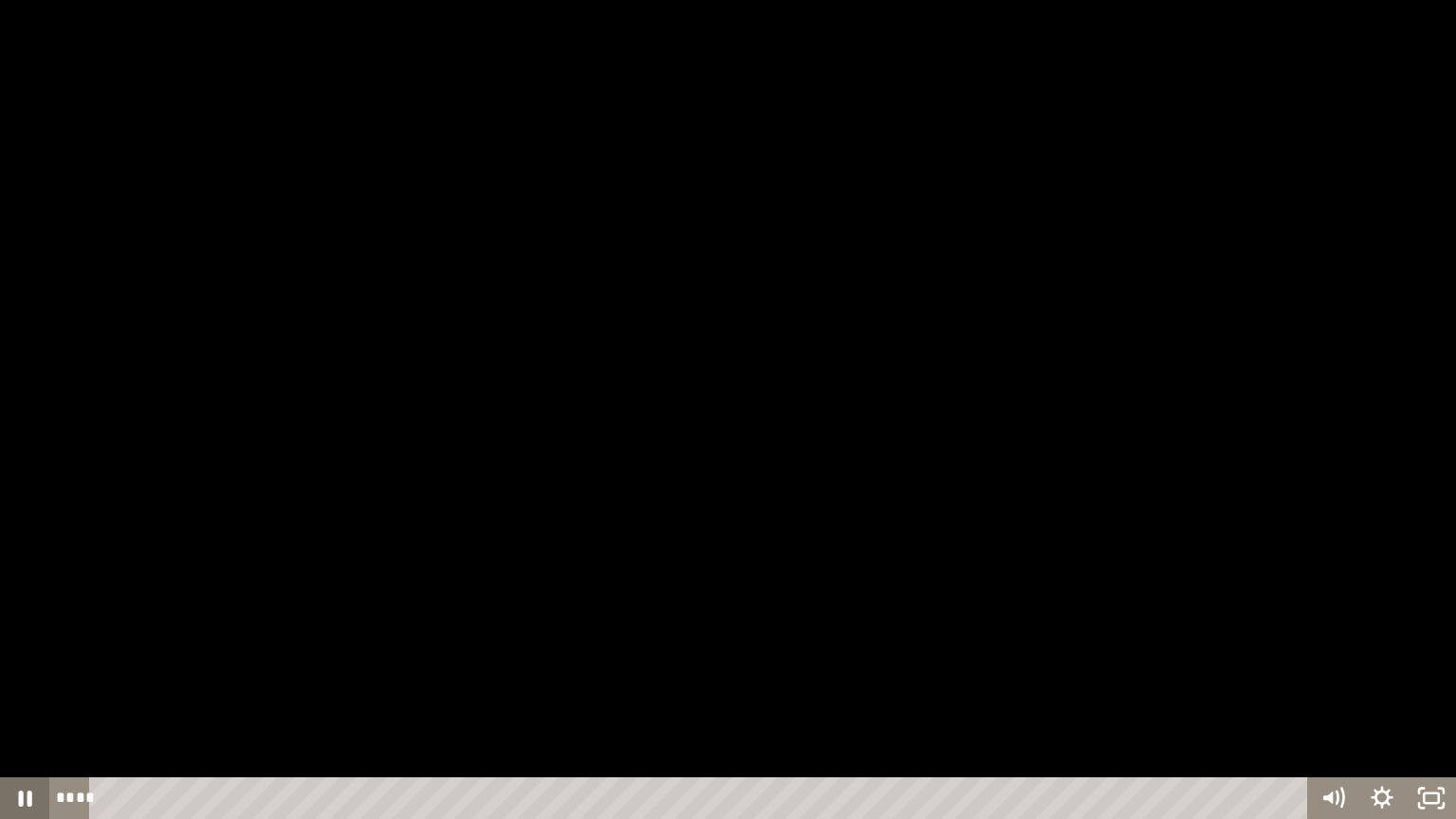 click 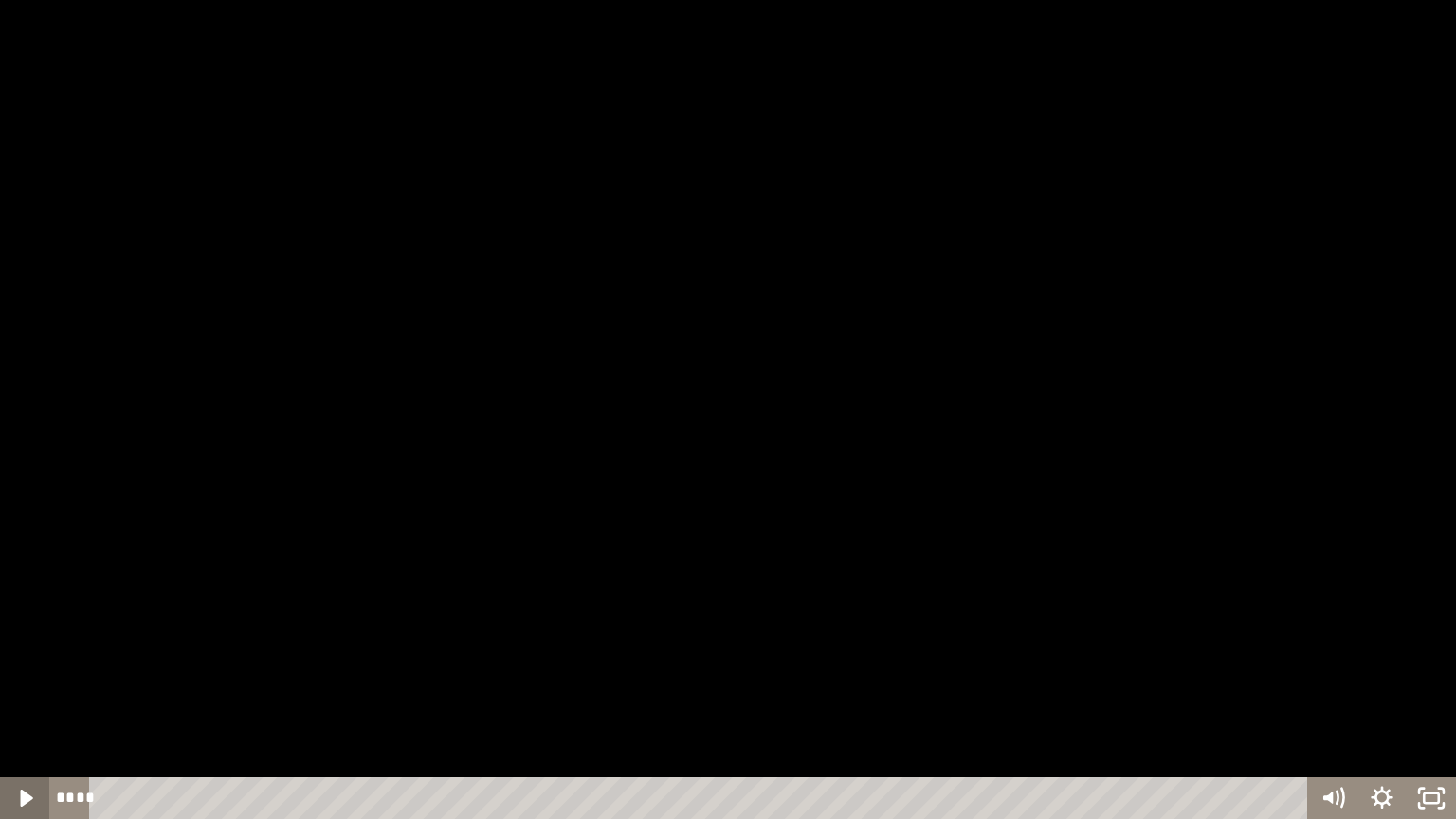 click 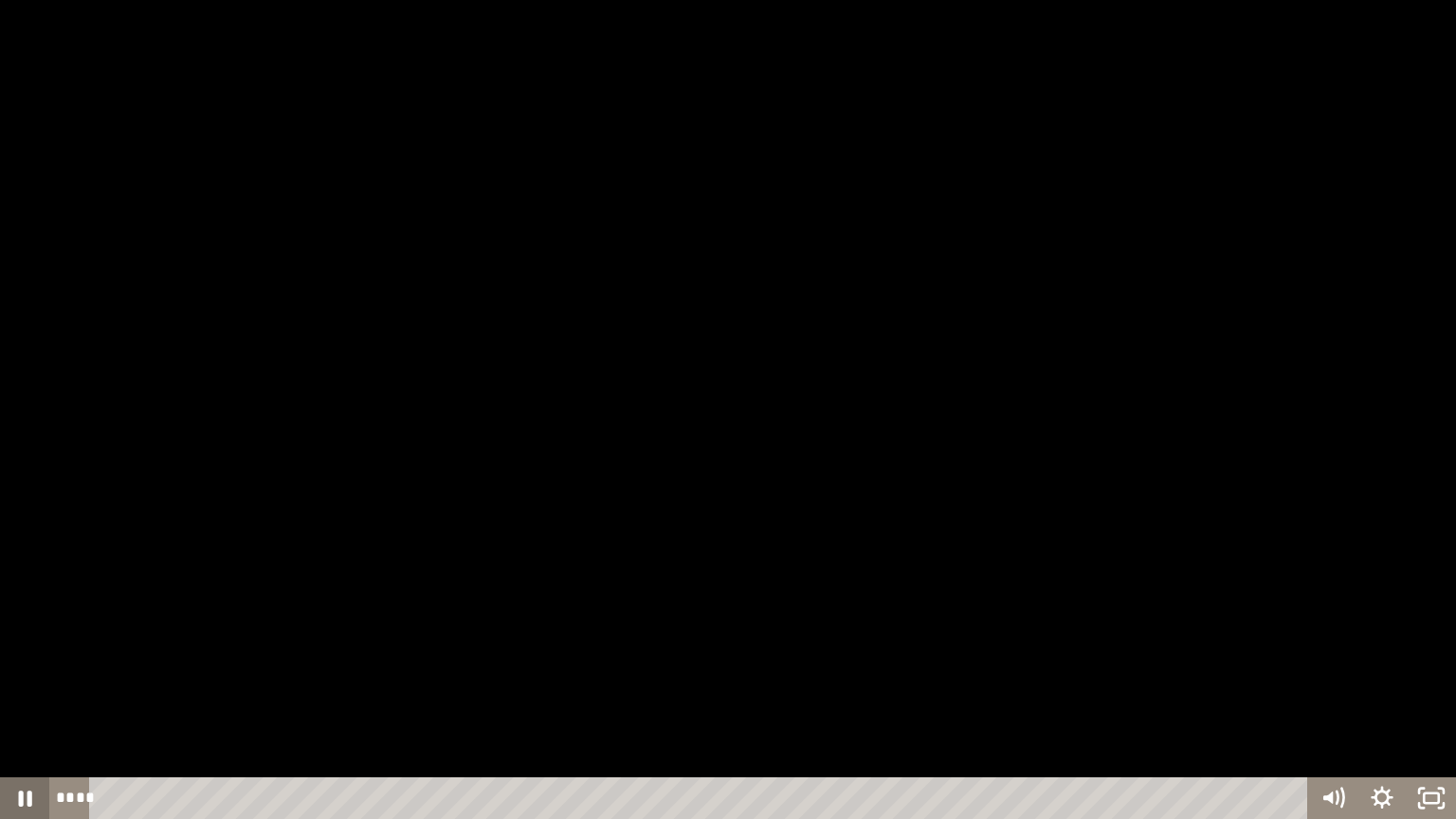 click 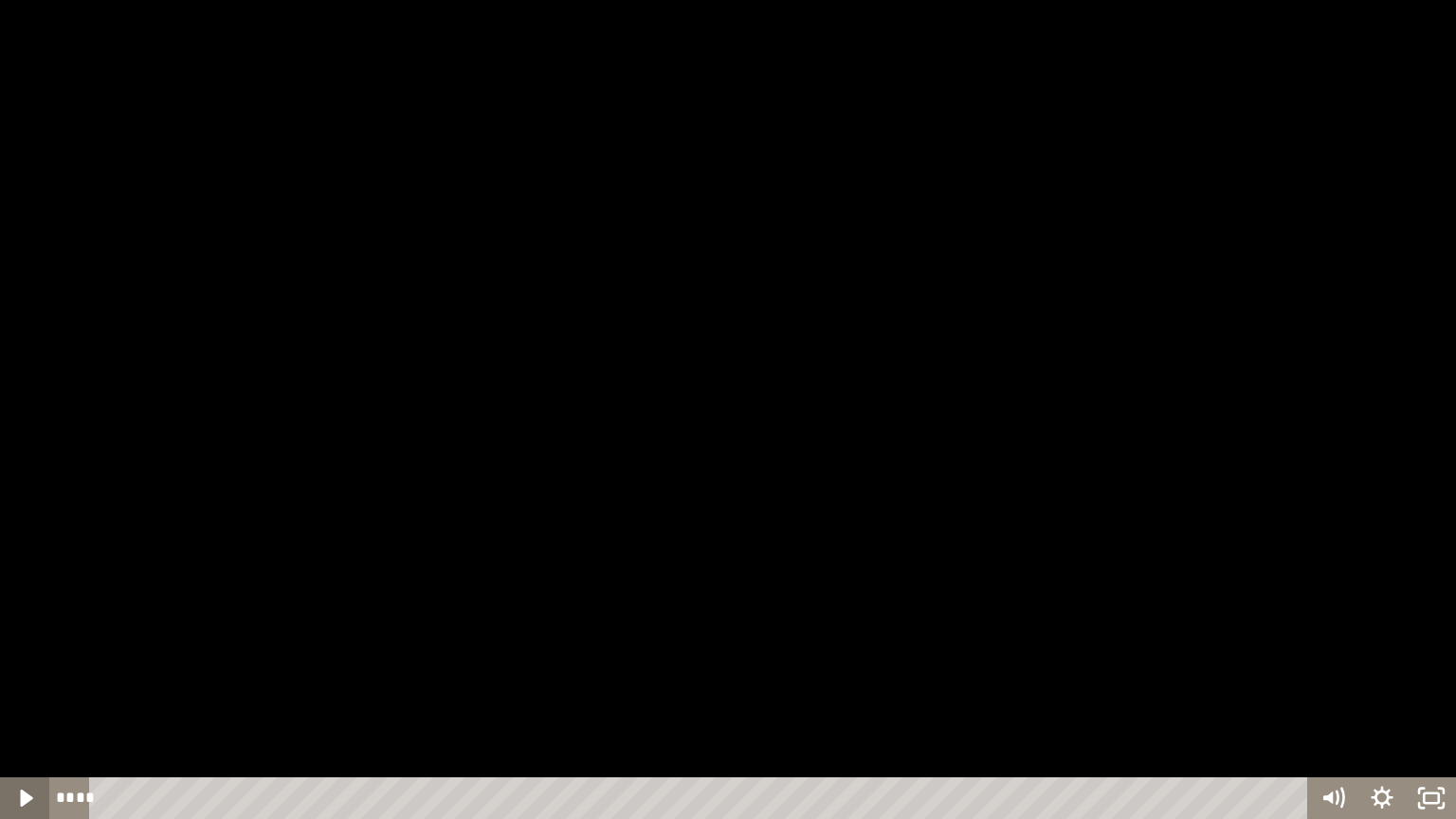 click 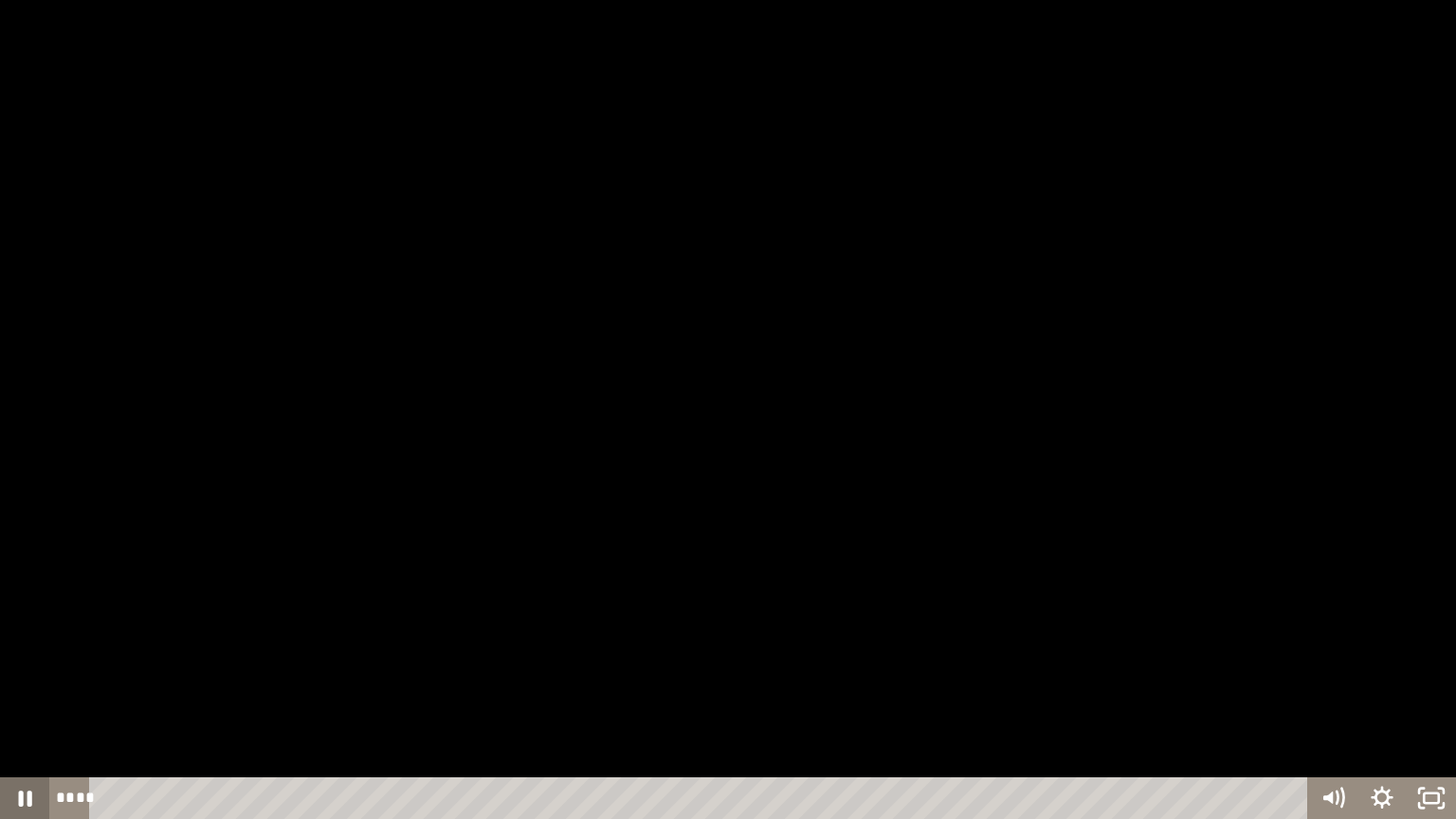 click 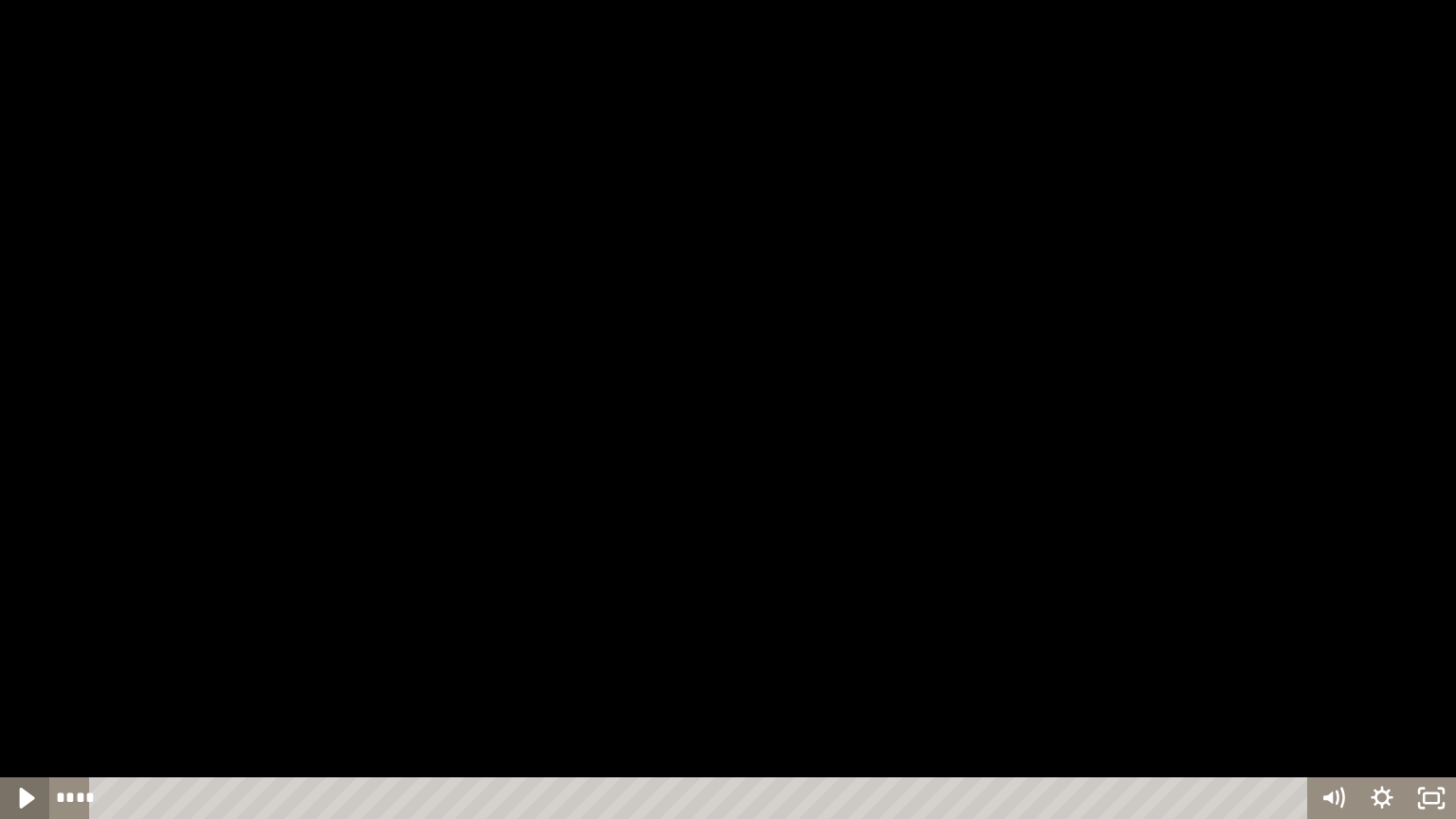 click 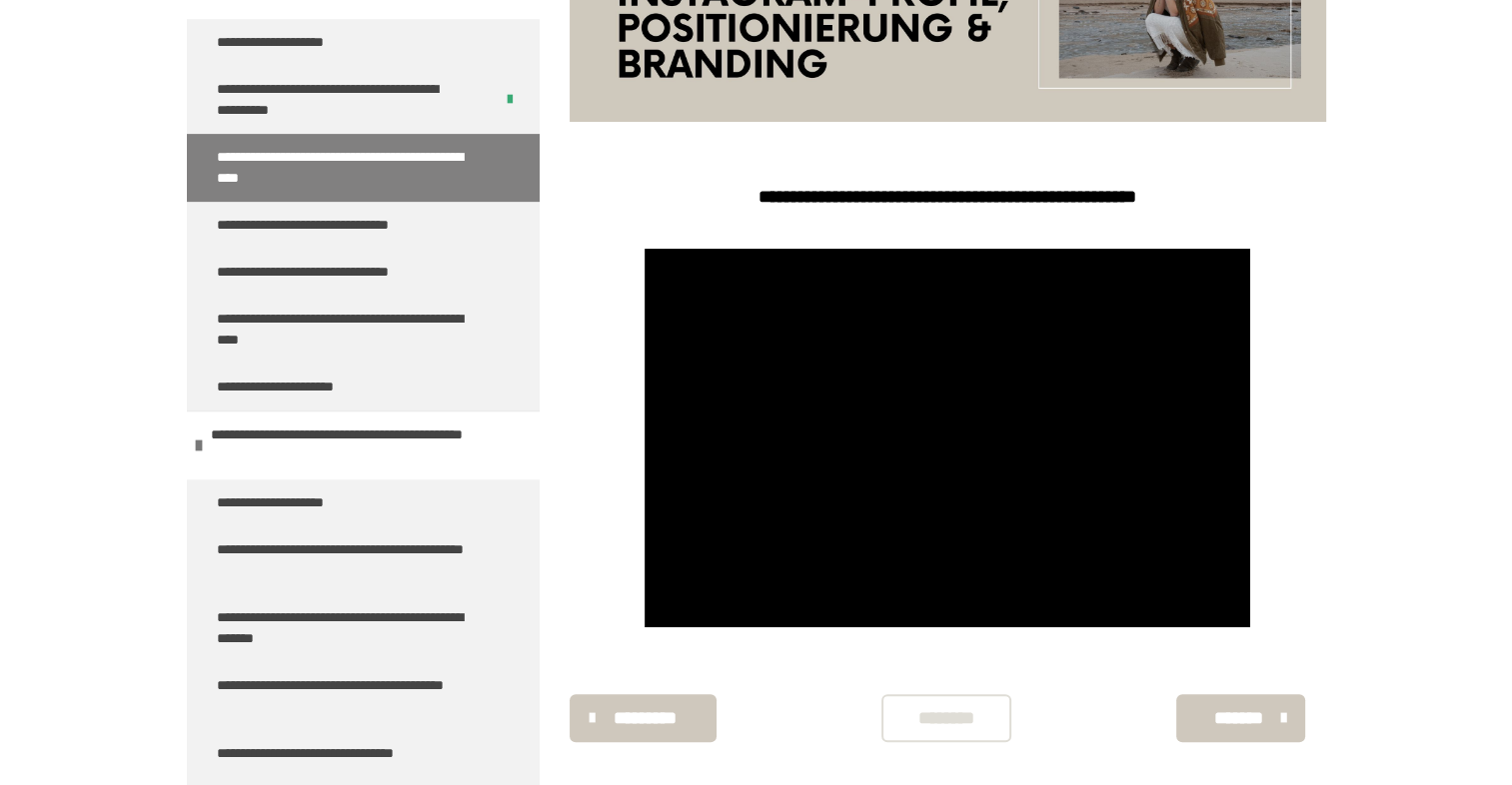 scroll, scrollTop: 456, scrollLeft: 0, axis: vertical 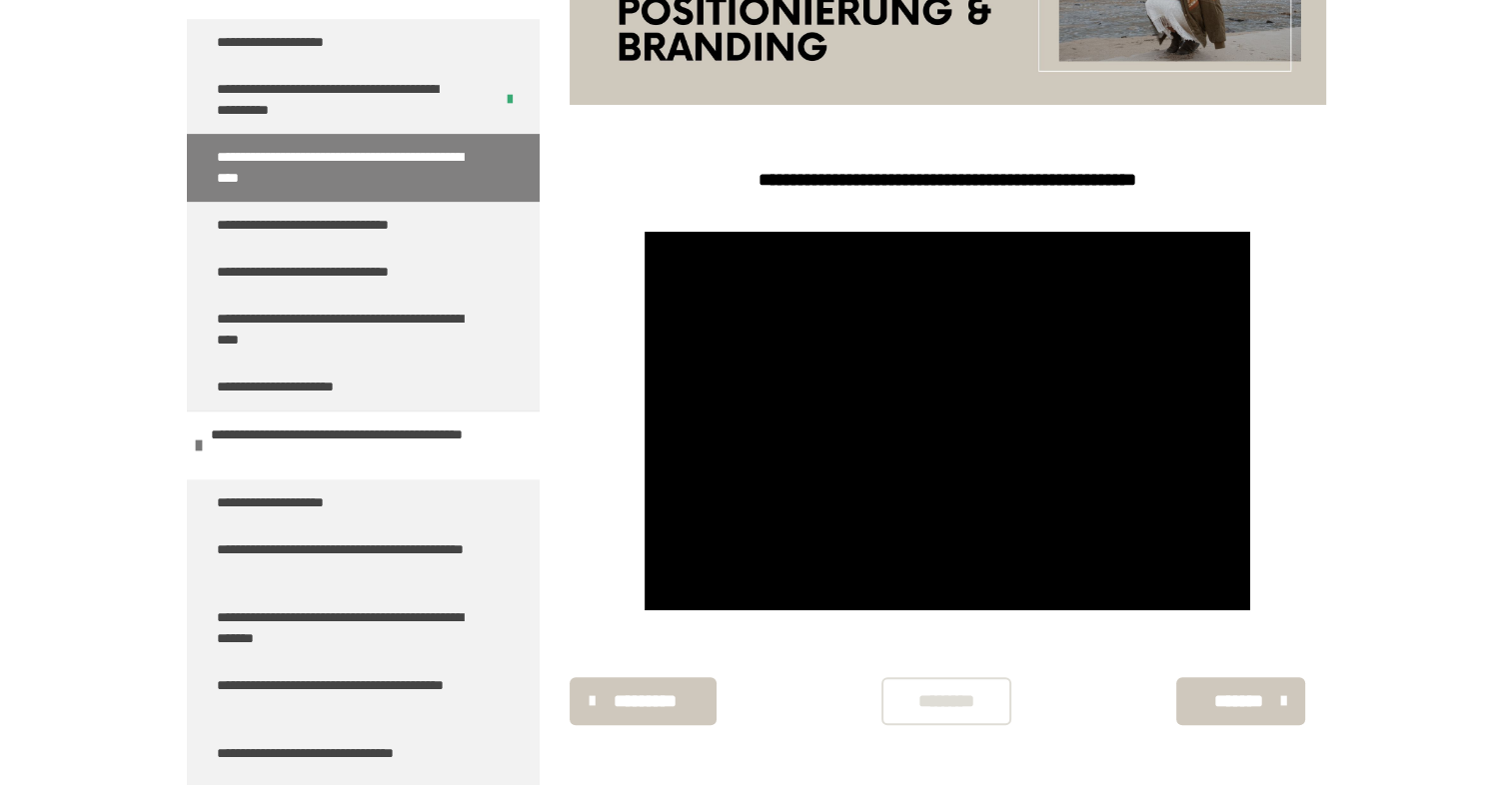click on "*******" at bounding box center (1238, 701) 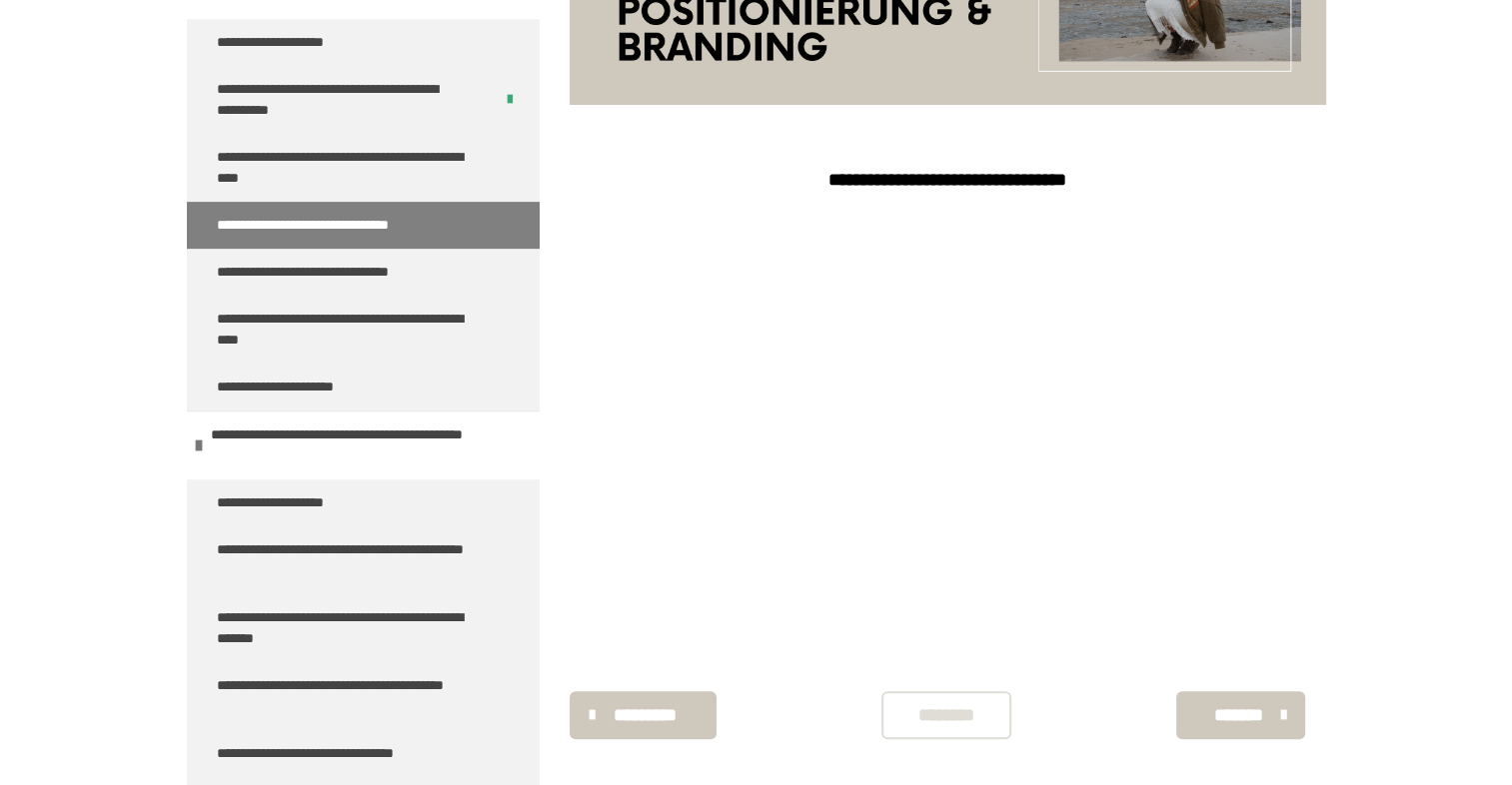 scroll, scrollTop: 340, scrollLeft: 0, axis: vertical 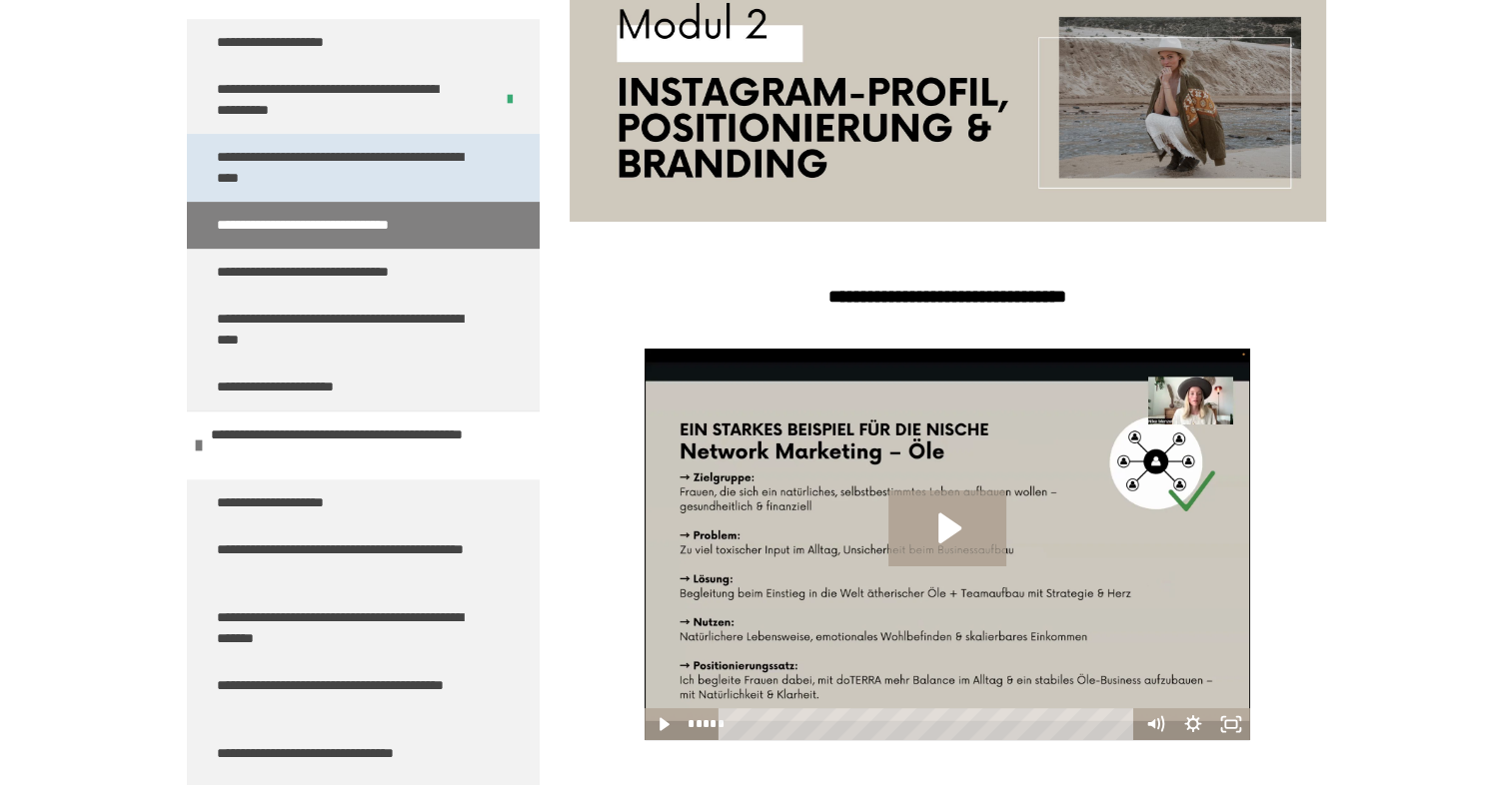 click on "**********" at bounding box center [348, 168] 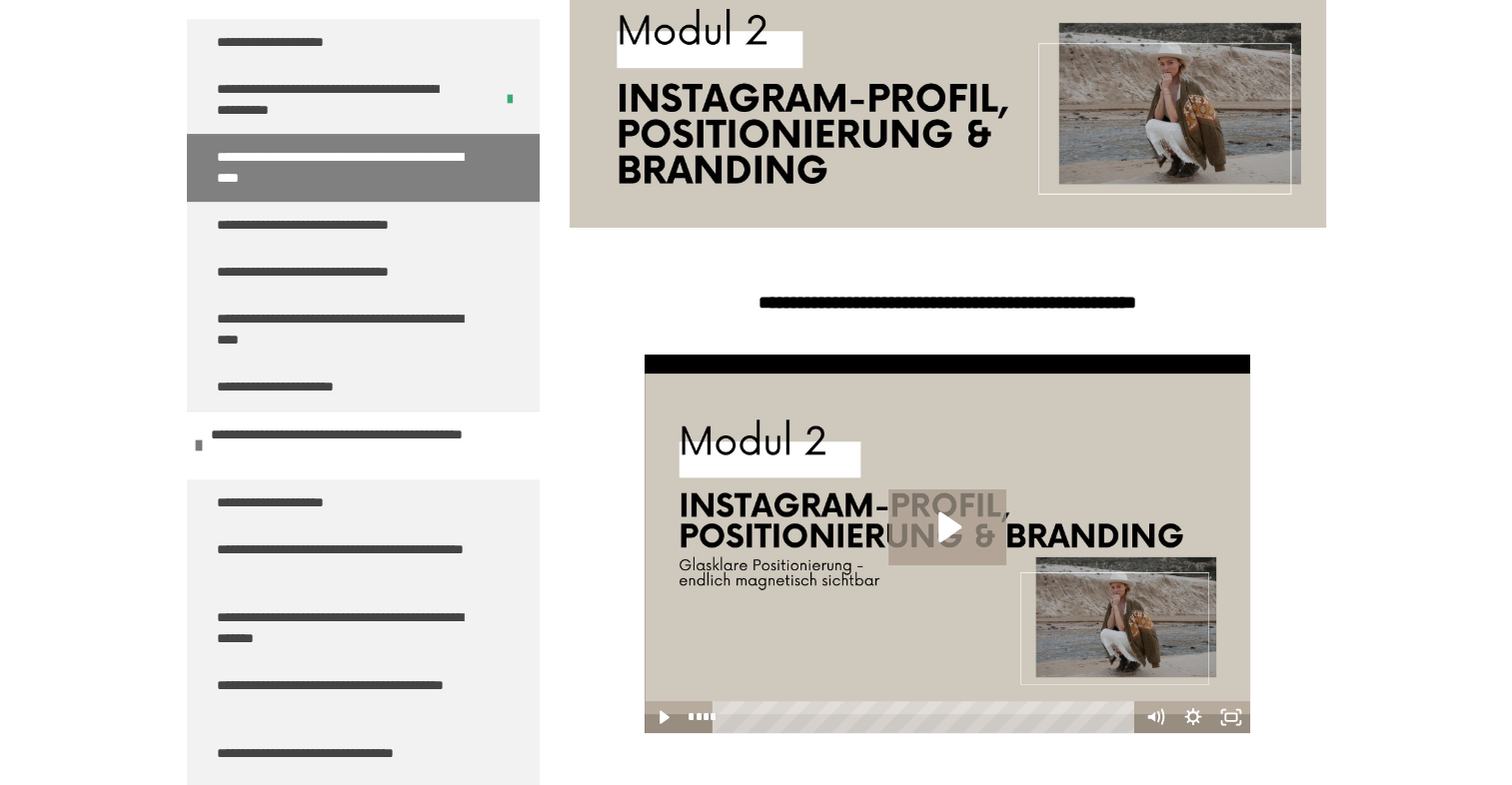 scroll, scrollTop: 456, scrollLeft: 0, axis: vertical 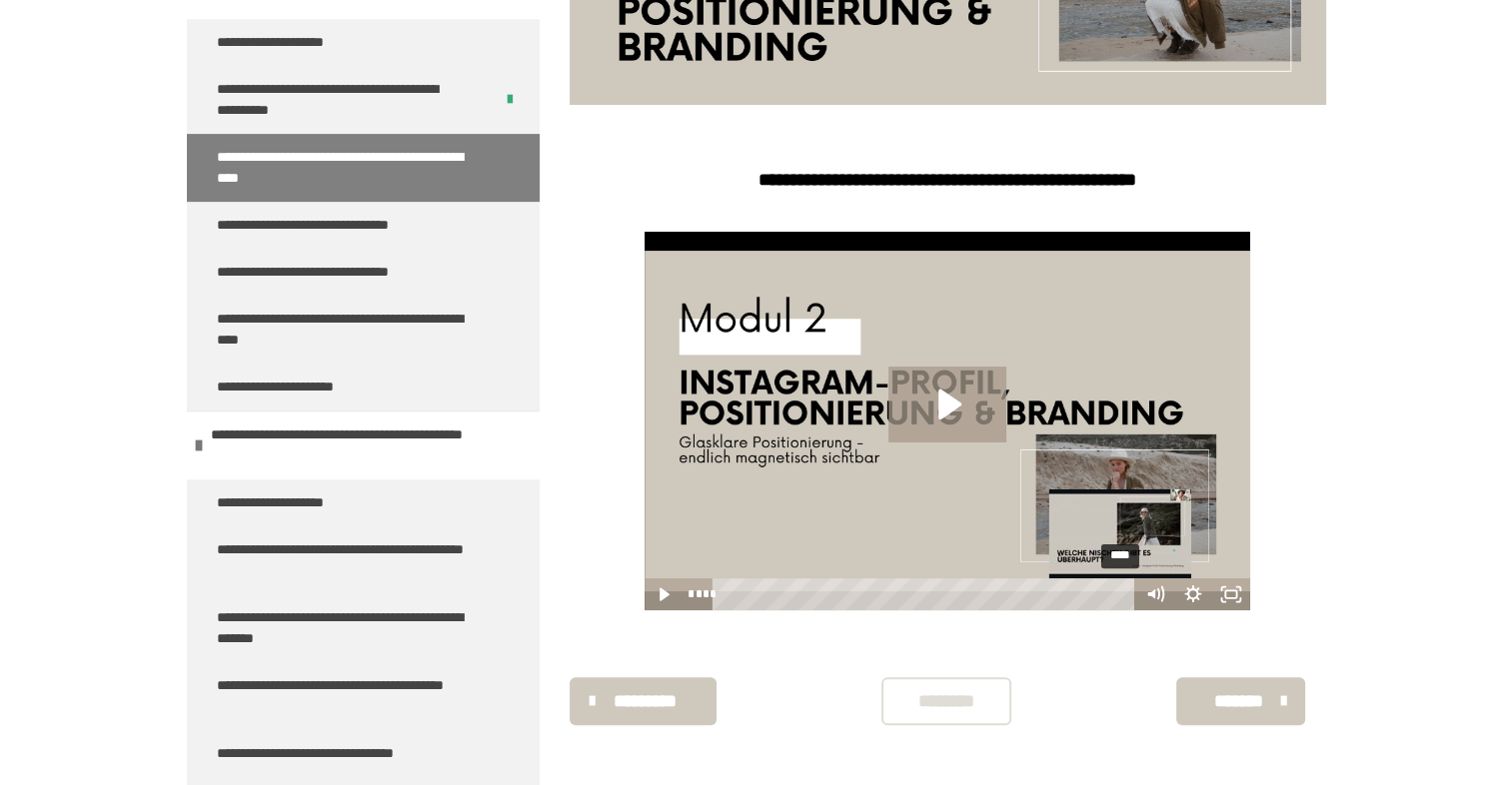 click on "****" at bounding box center [926, 594] 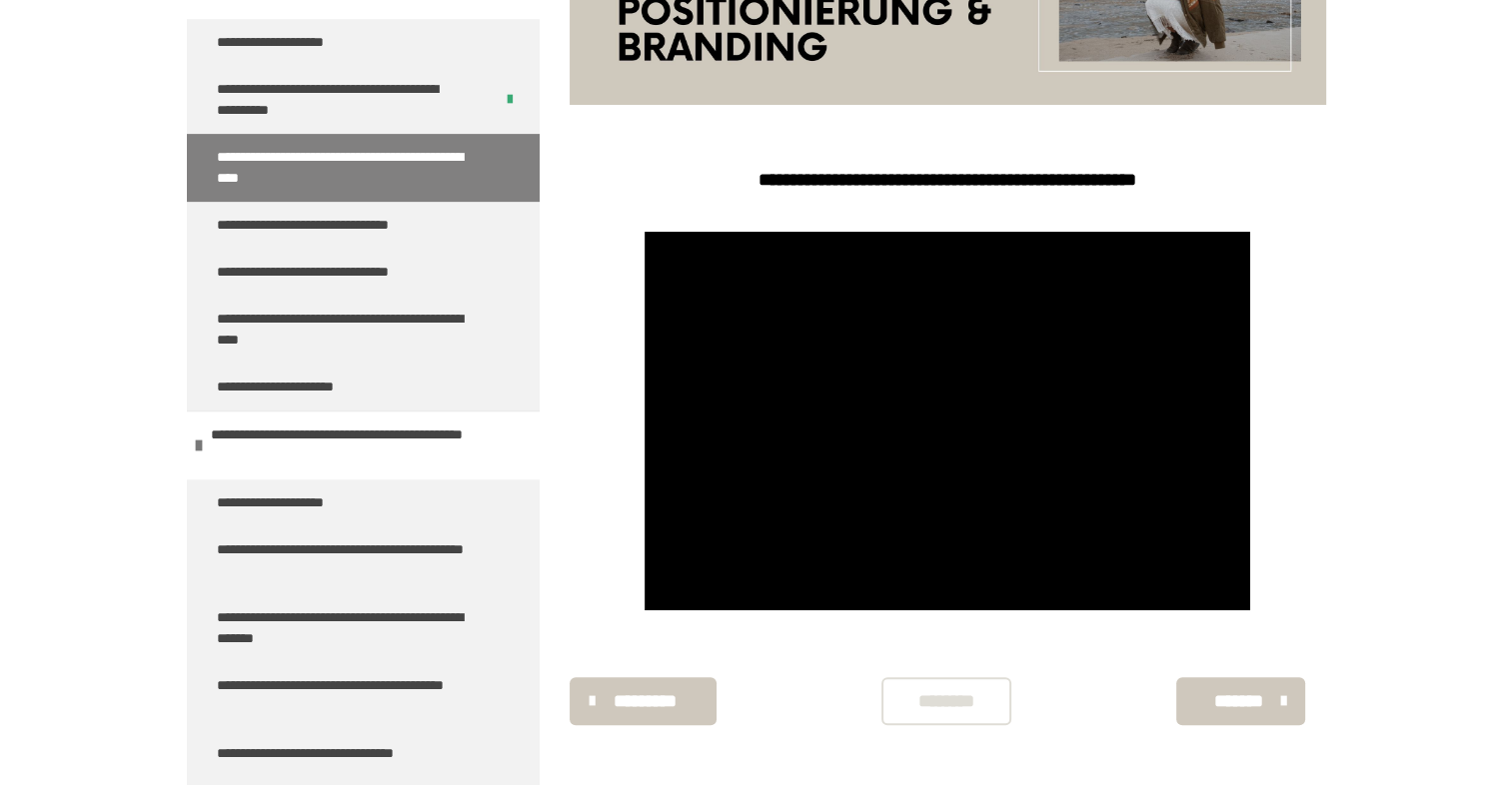 click on "********" at bounding box center (946, 701) 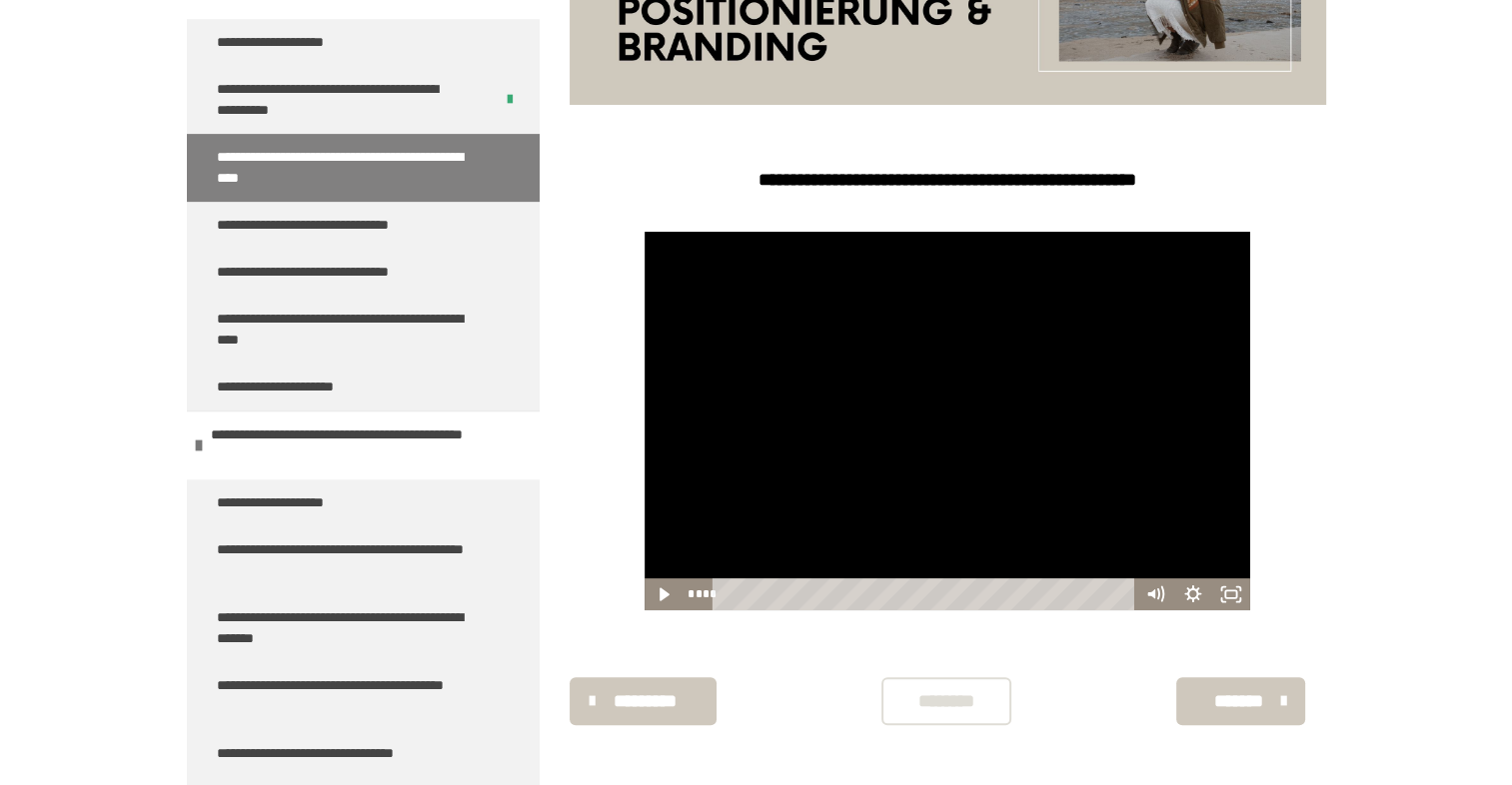 click on "*******" at bounding box center (1238, 701) 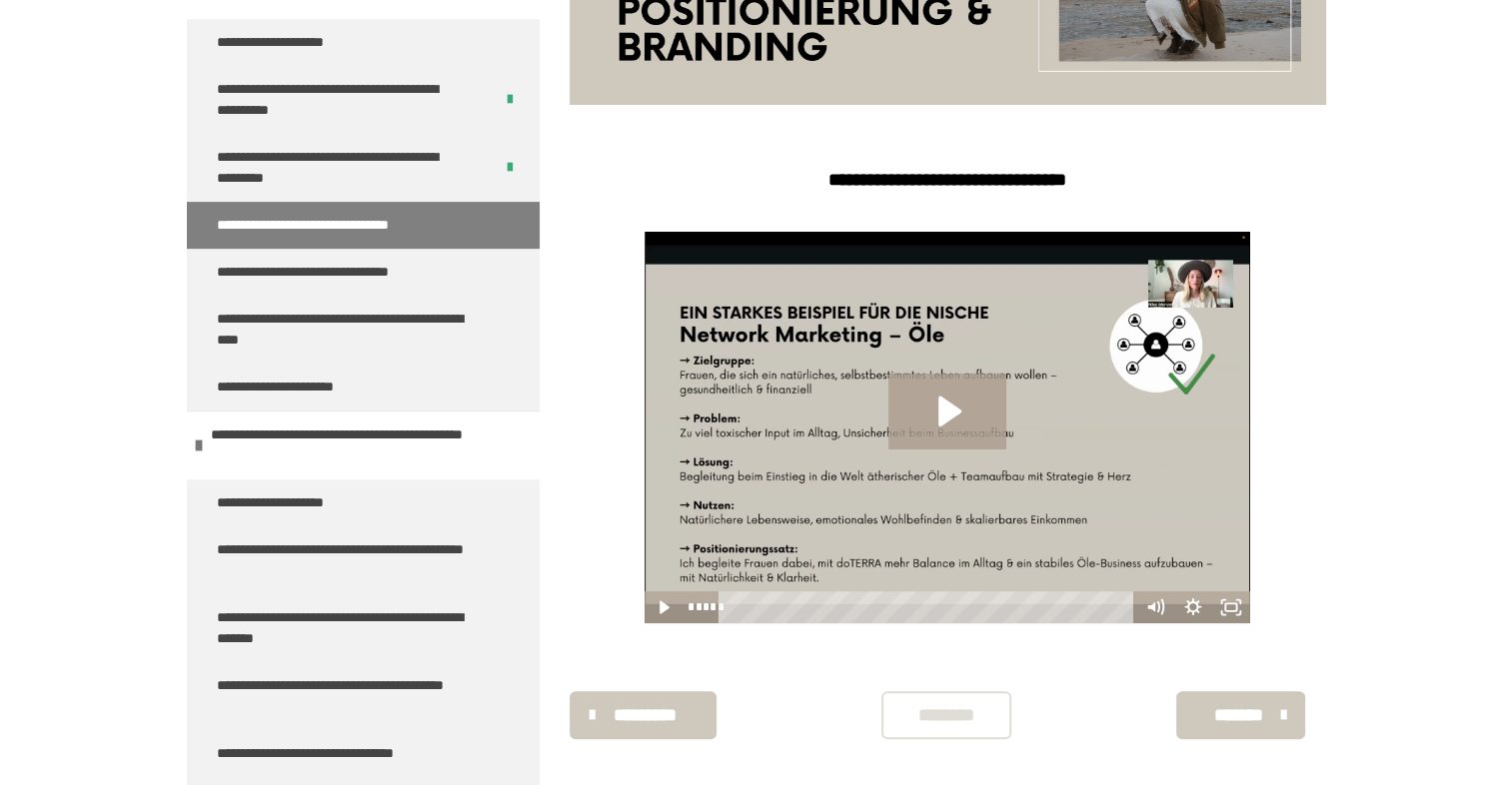 scroll, scrollTop: 471, scrollLeft: 0, axis: vertical 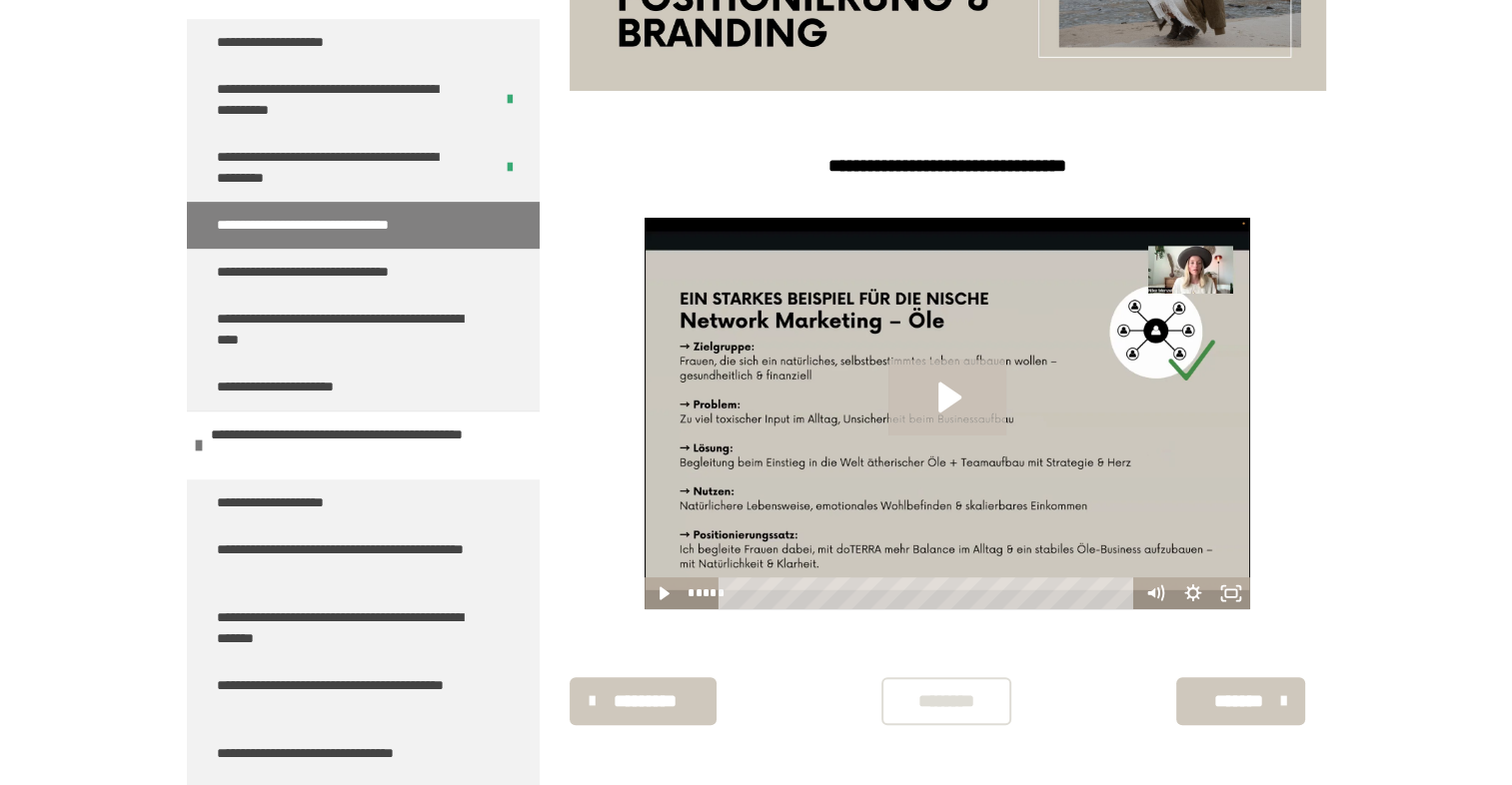 click 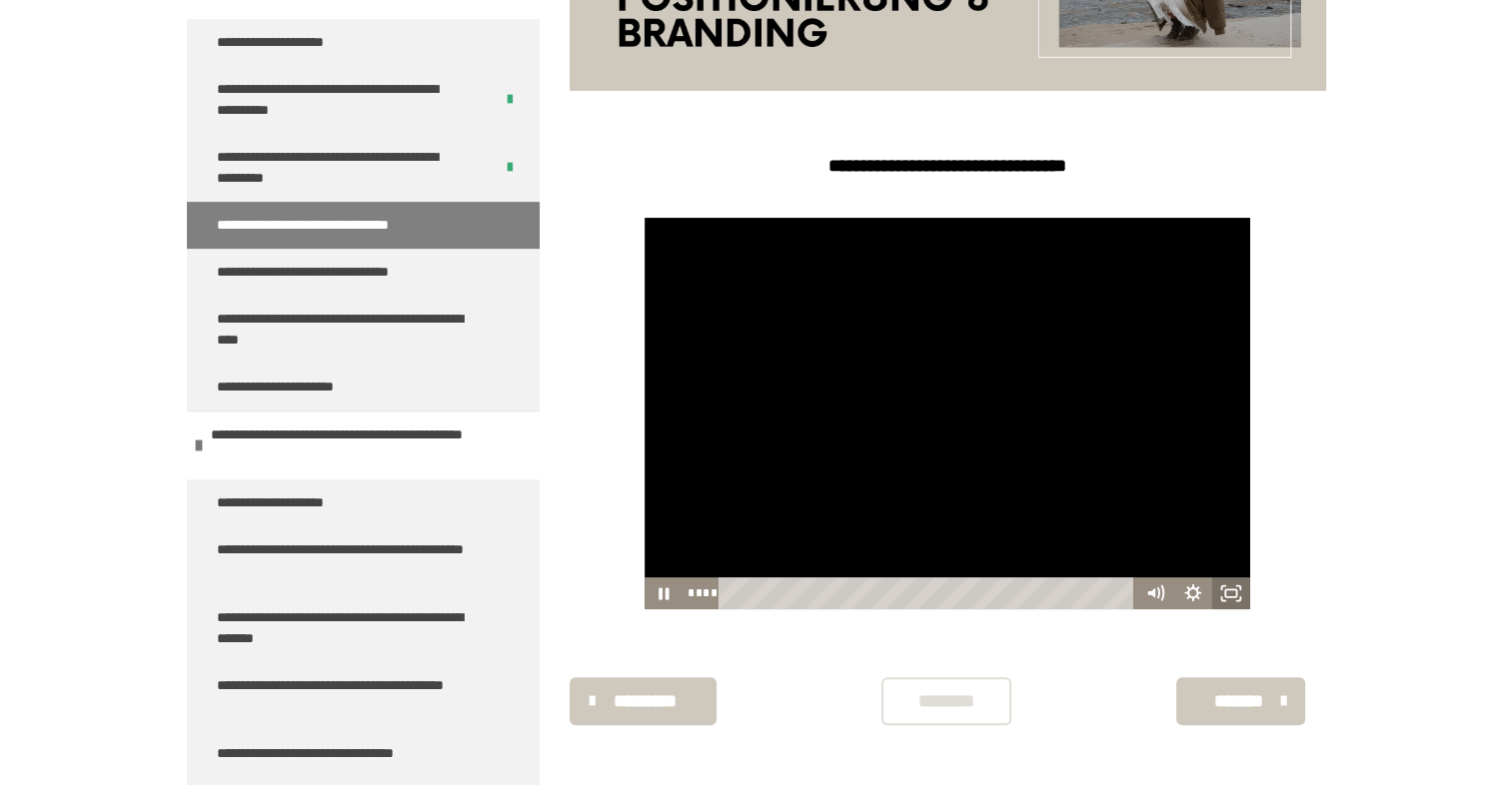 click 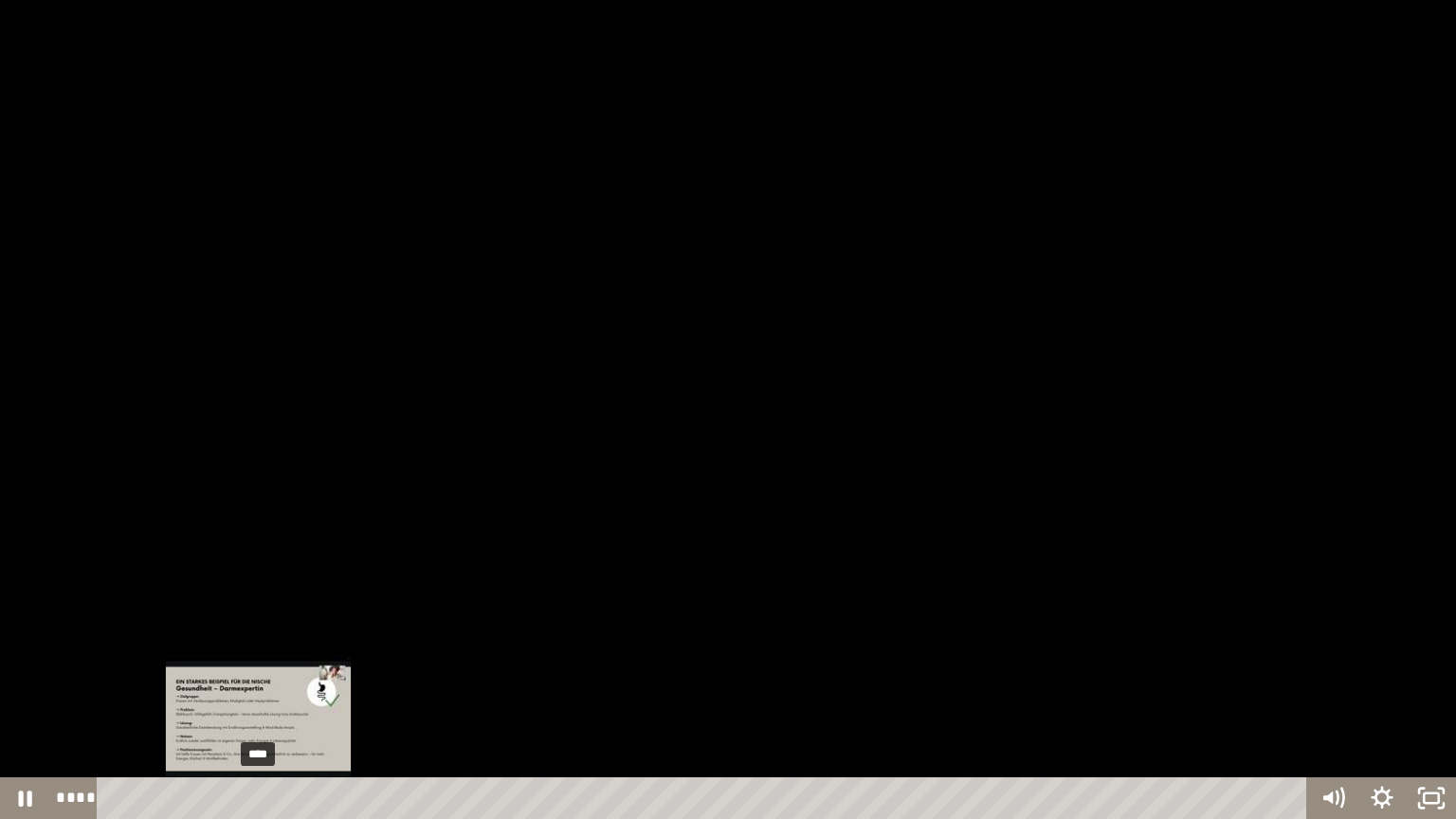 click on "****" at bounding box center (705, 798) 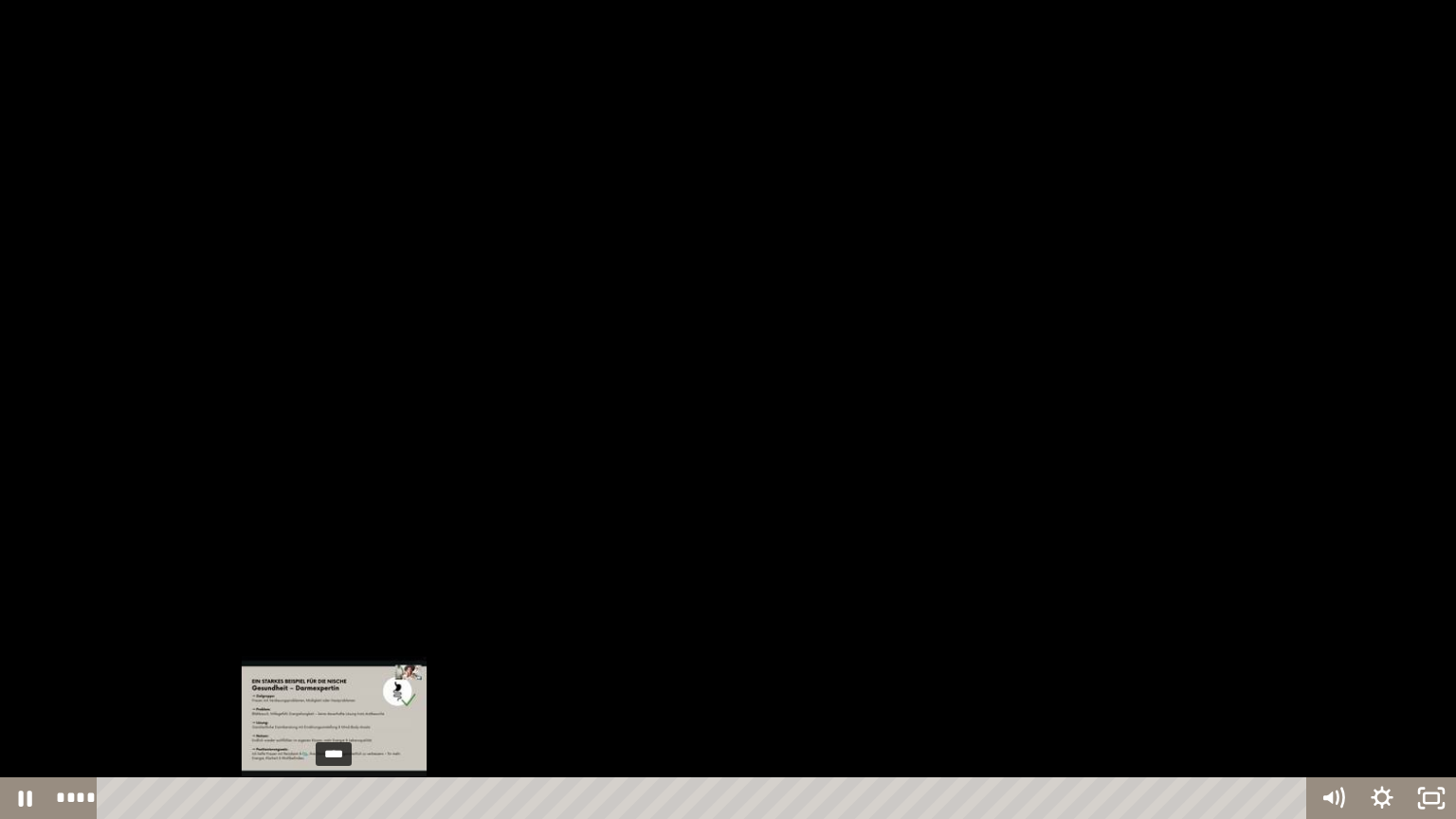 click on "****" at bounding box center (705, 798) 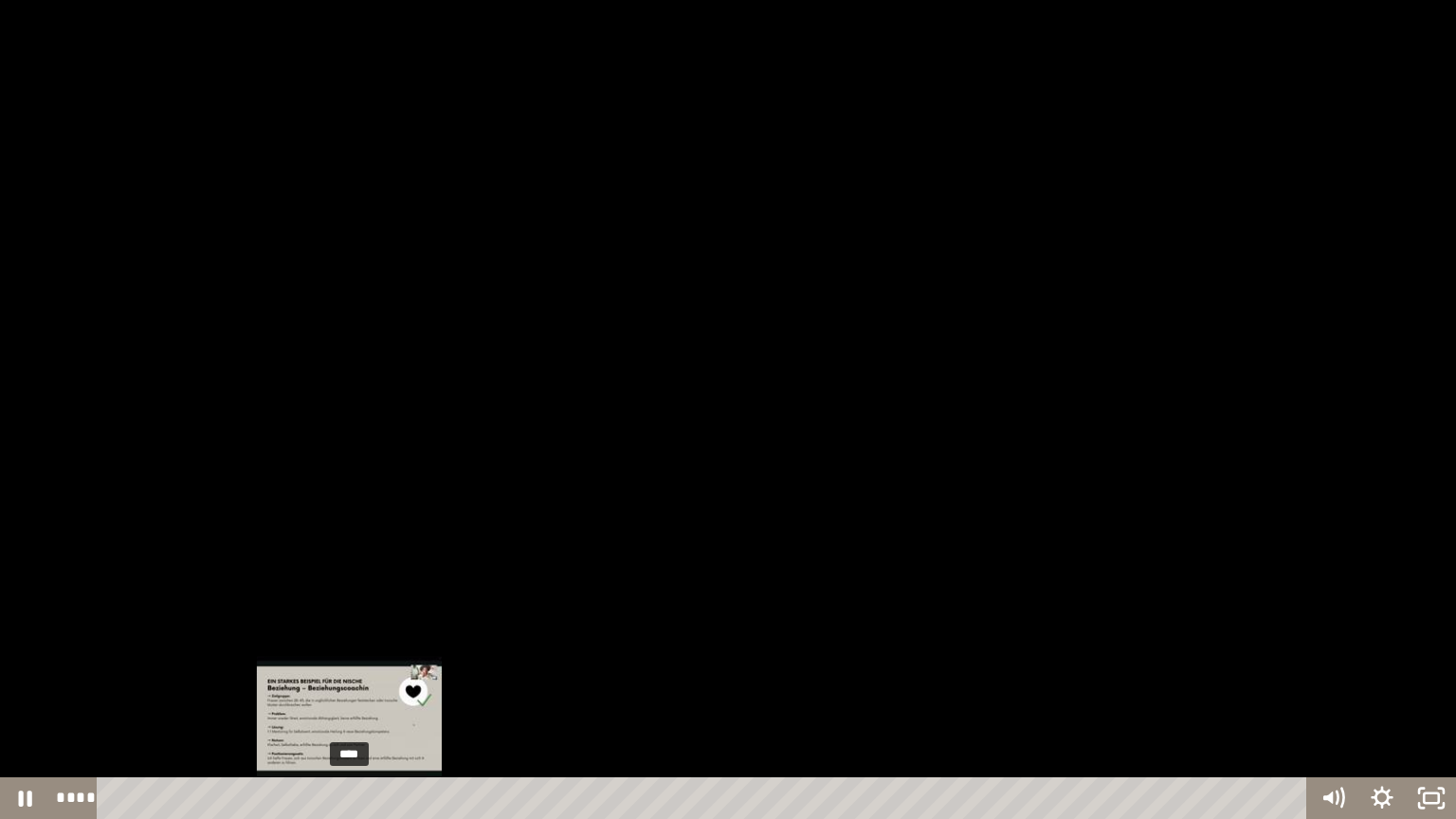 click on "****" at bounding box center (705, 798) 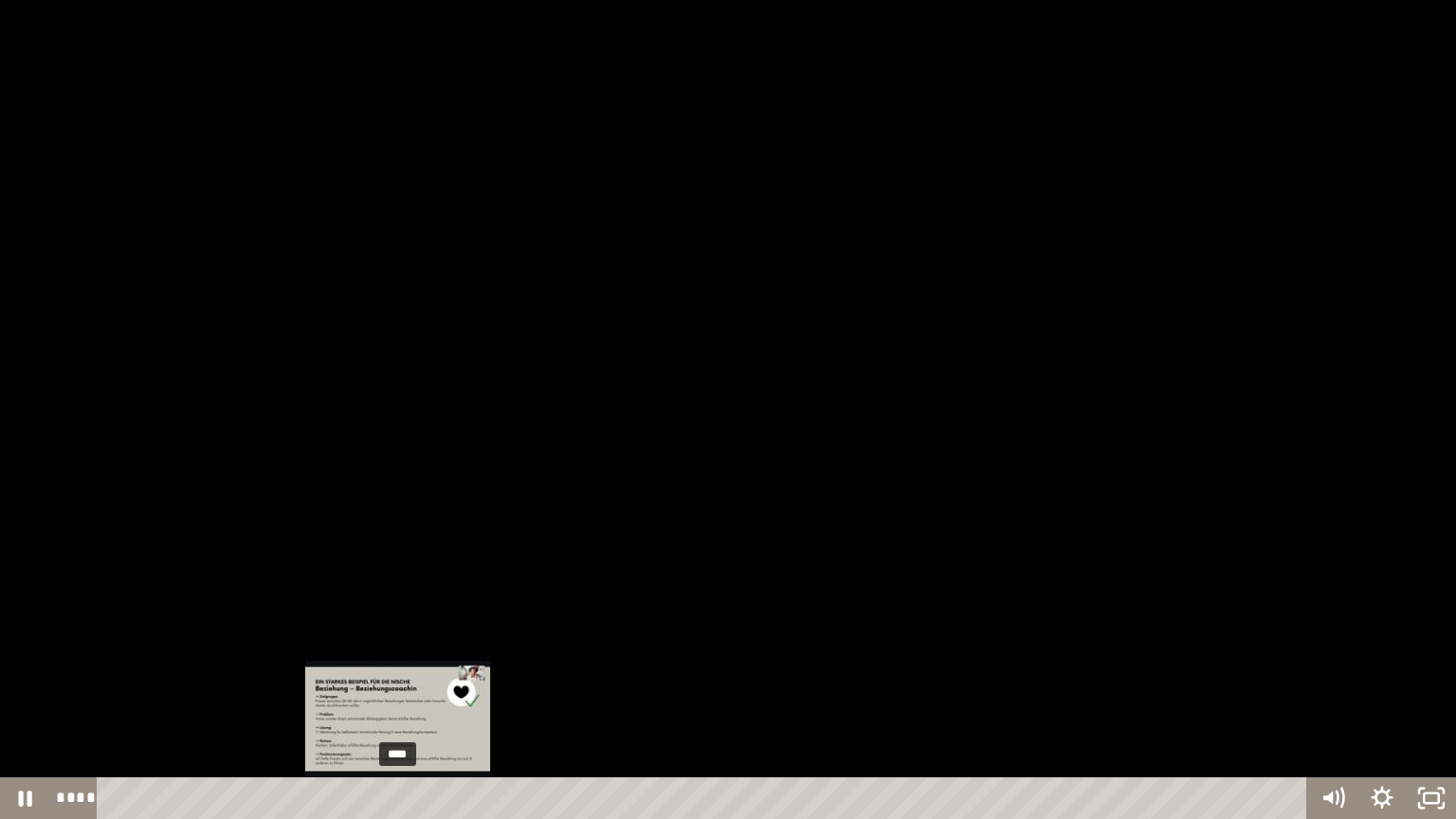 click on "****" at bounding box center [705, 798] 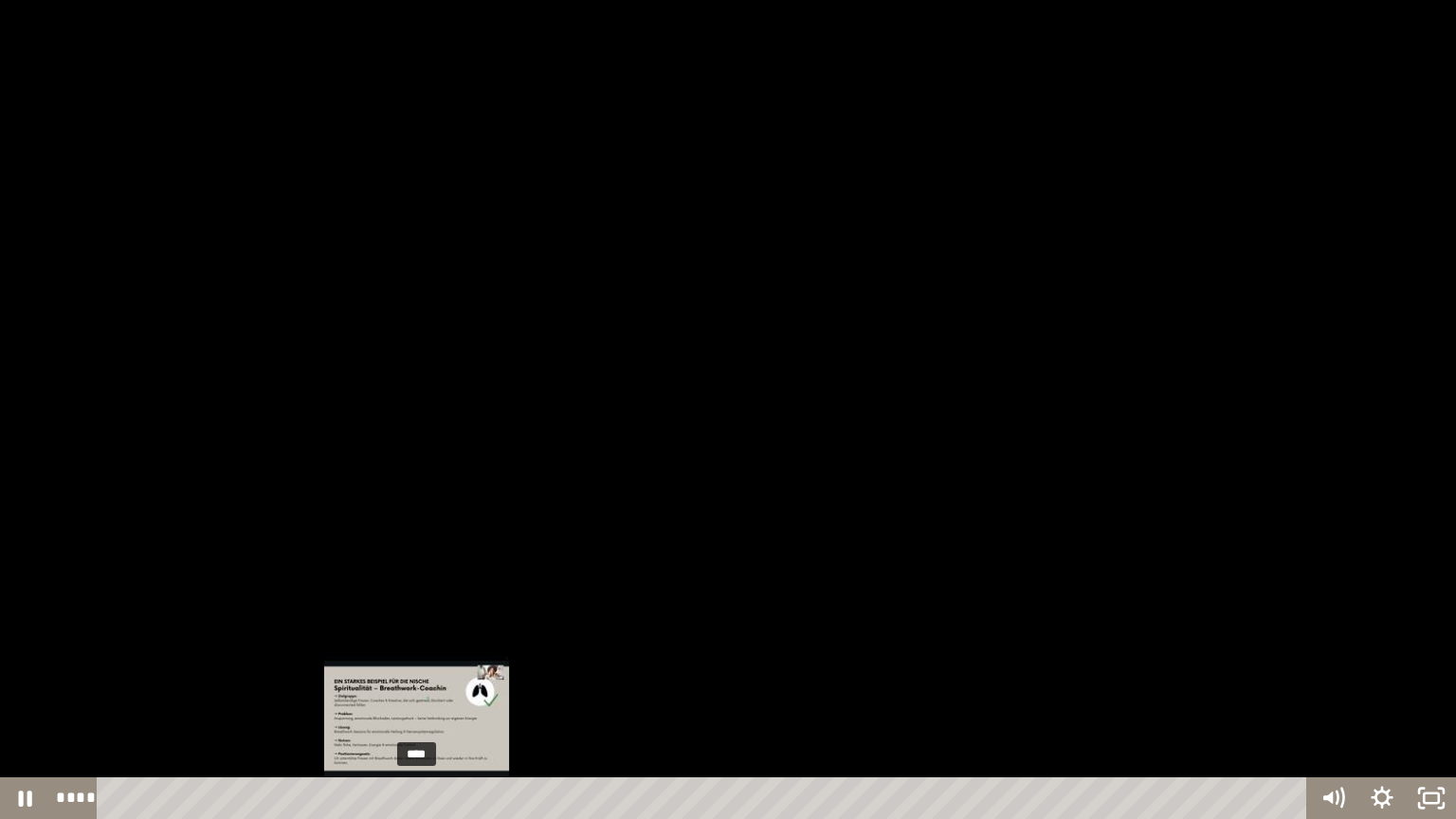 click on "****" at bounding box center [705, 798] 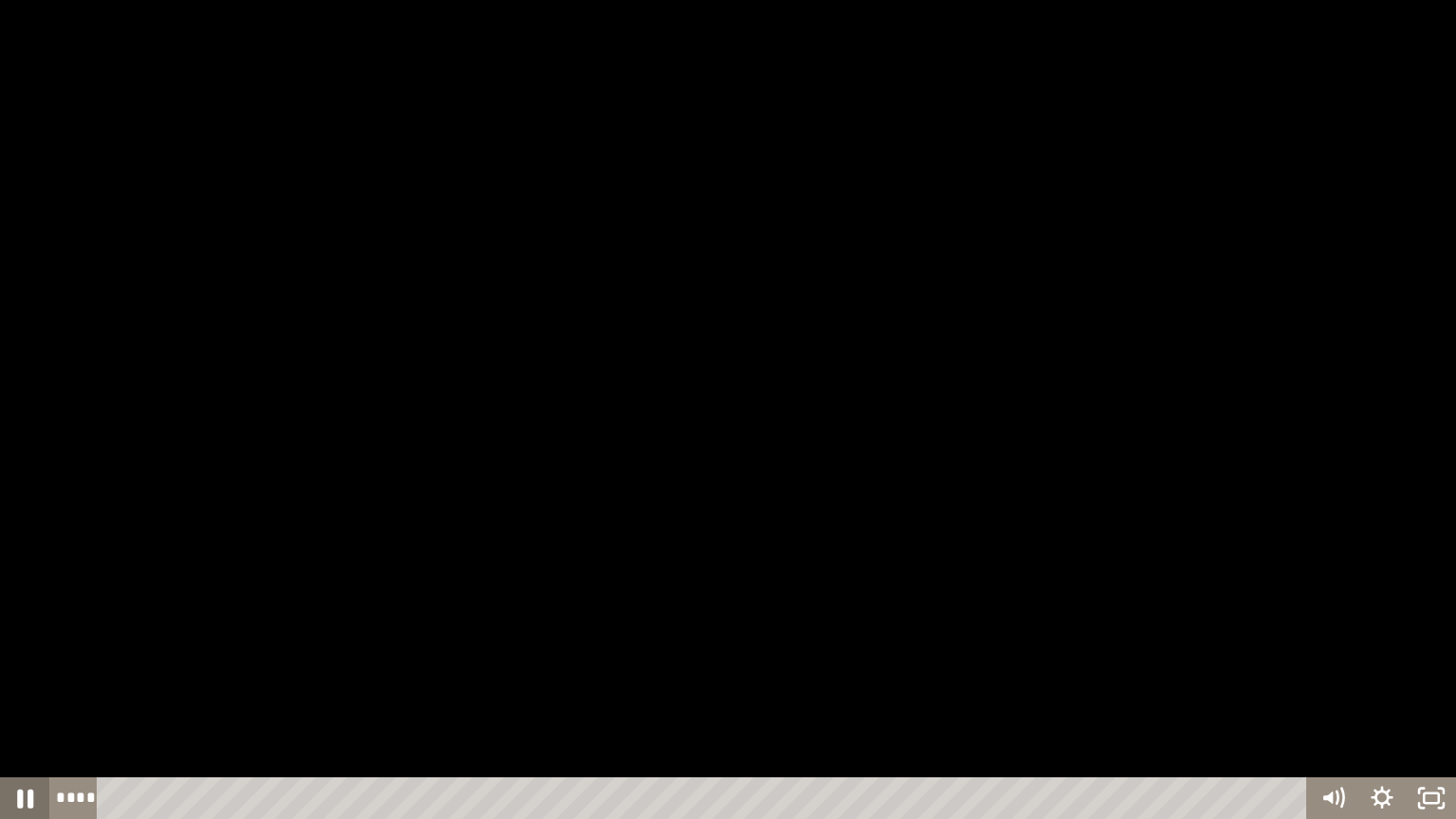 click 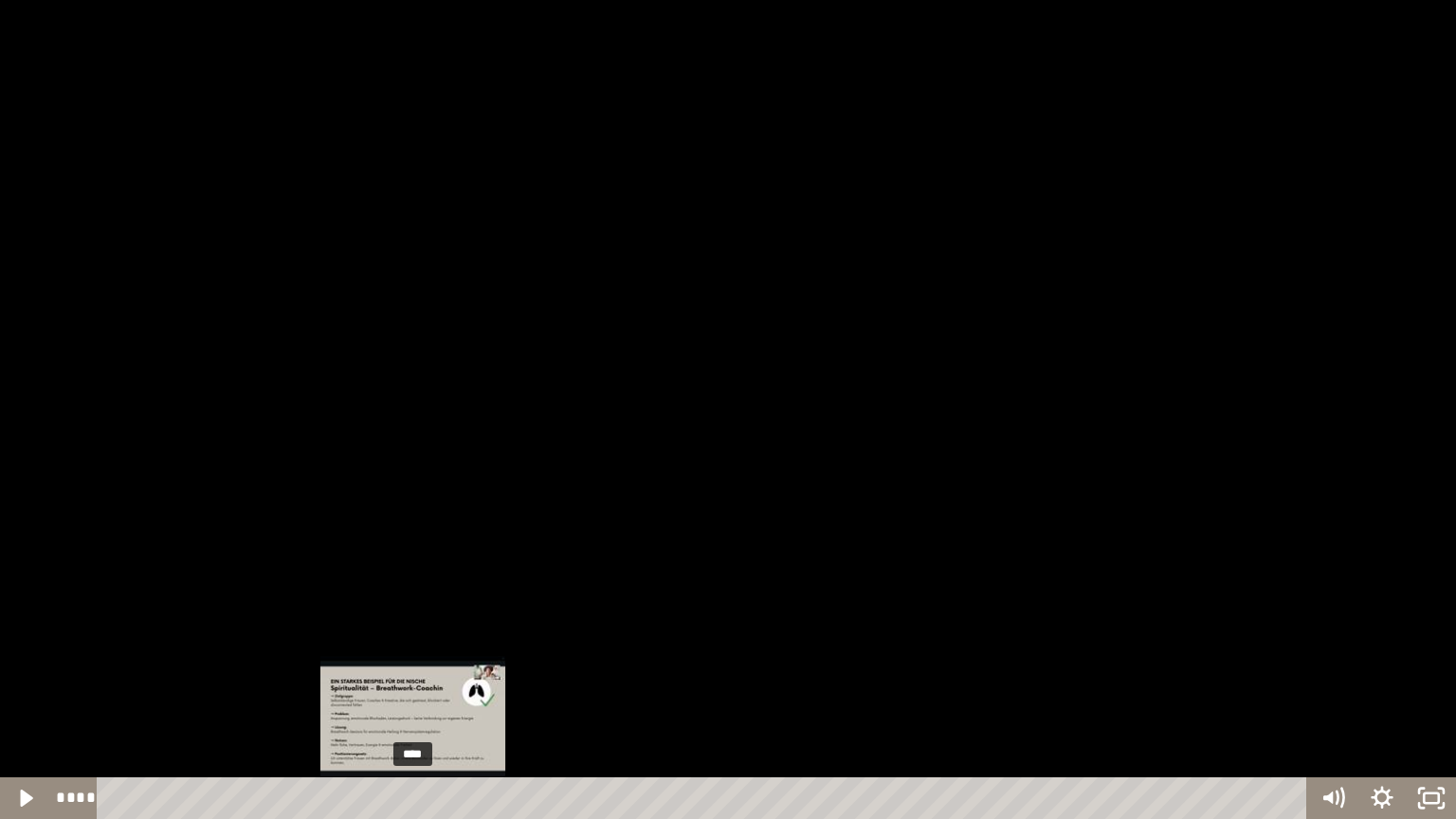 click on "****" at bounding box center [705, 798] 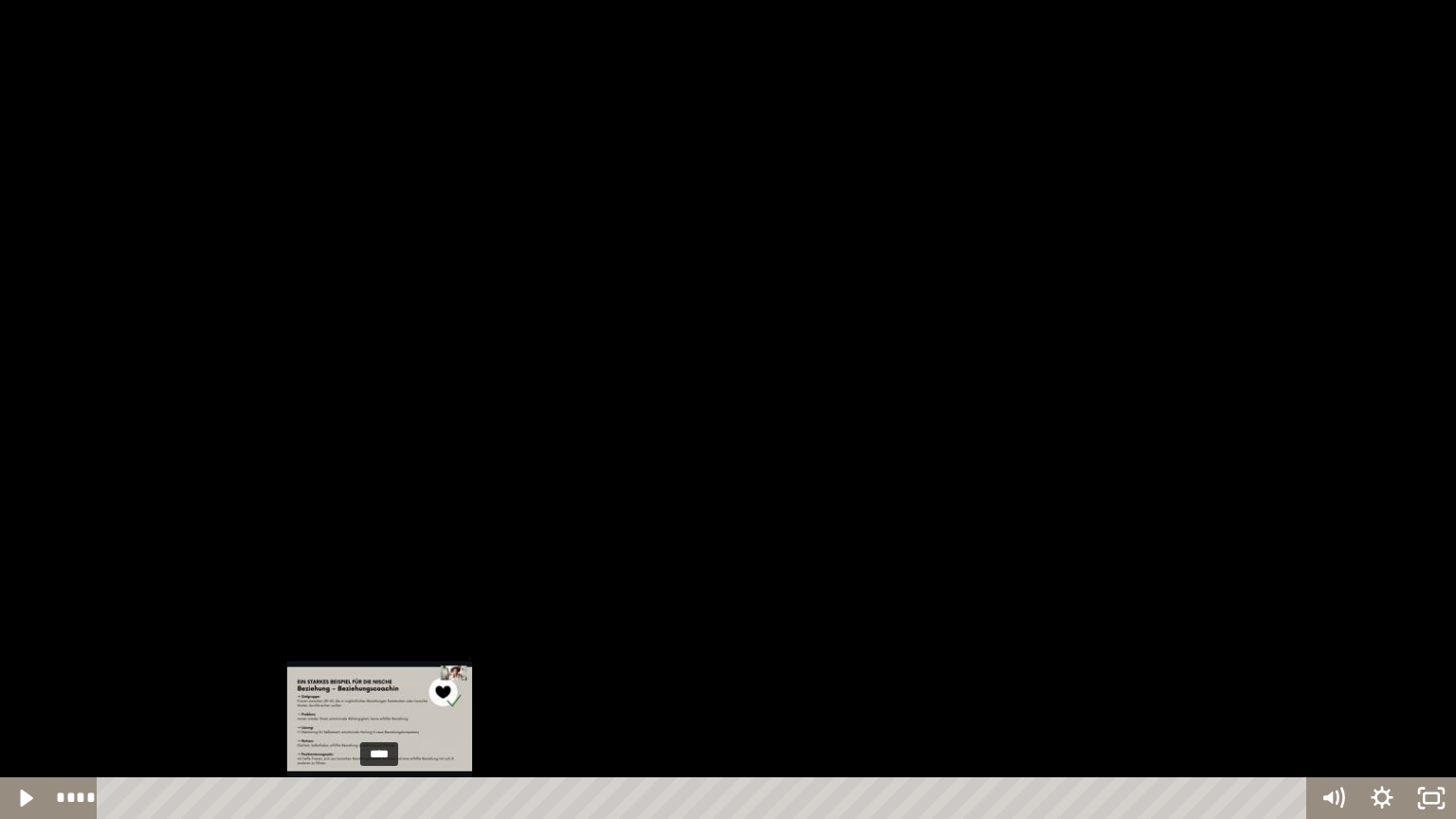click on "****" at bounding box center (705, 798) 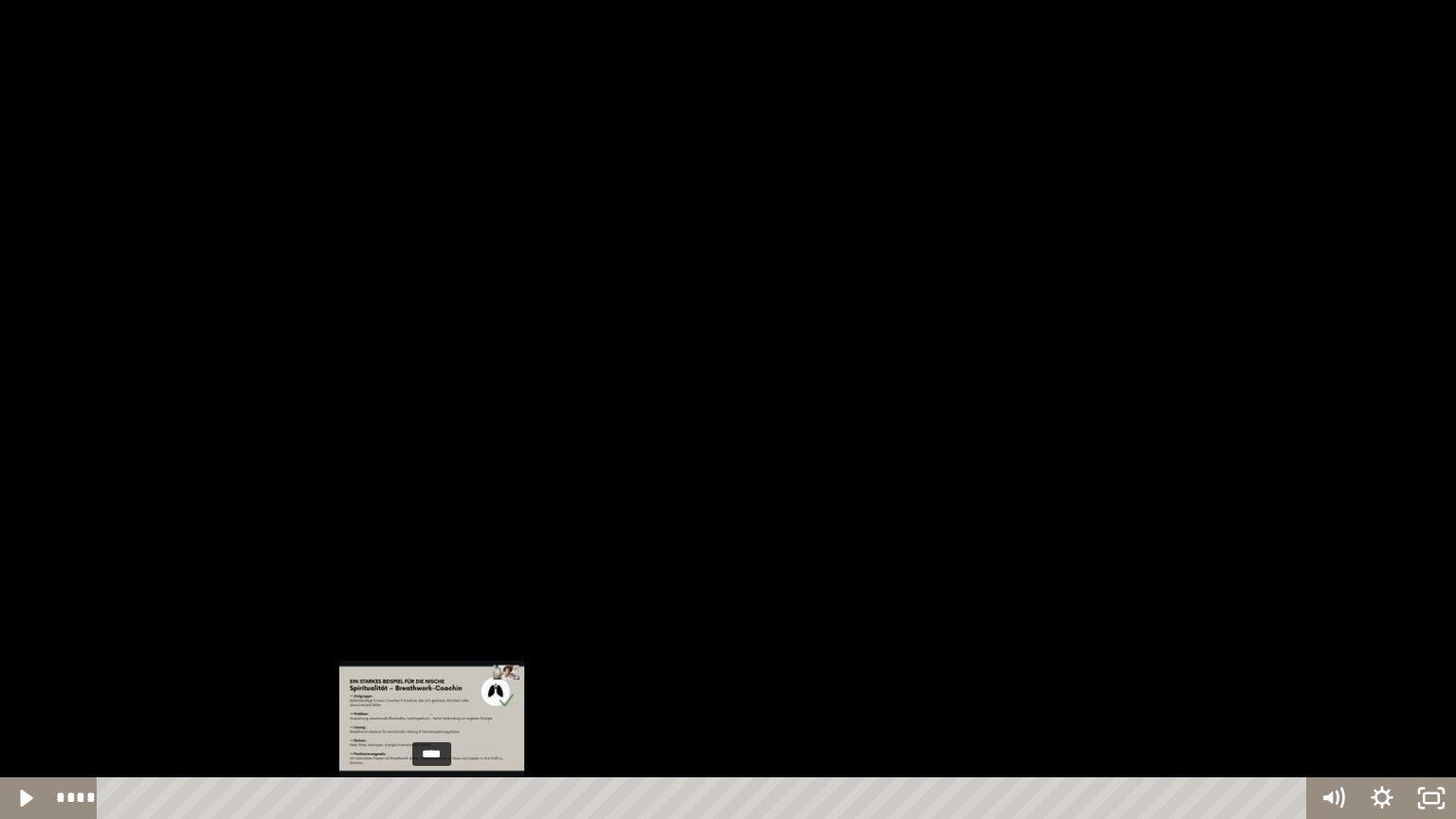 click on "****" at bounding box center (705, 798) 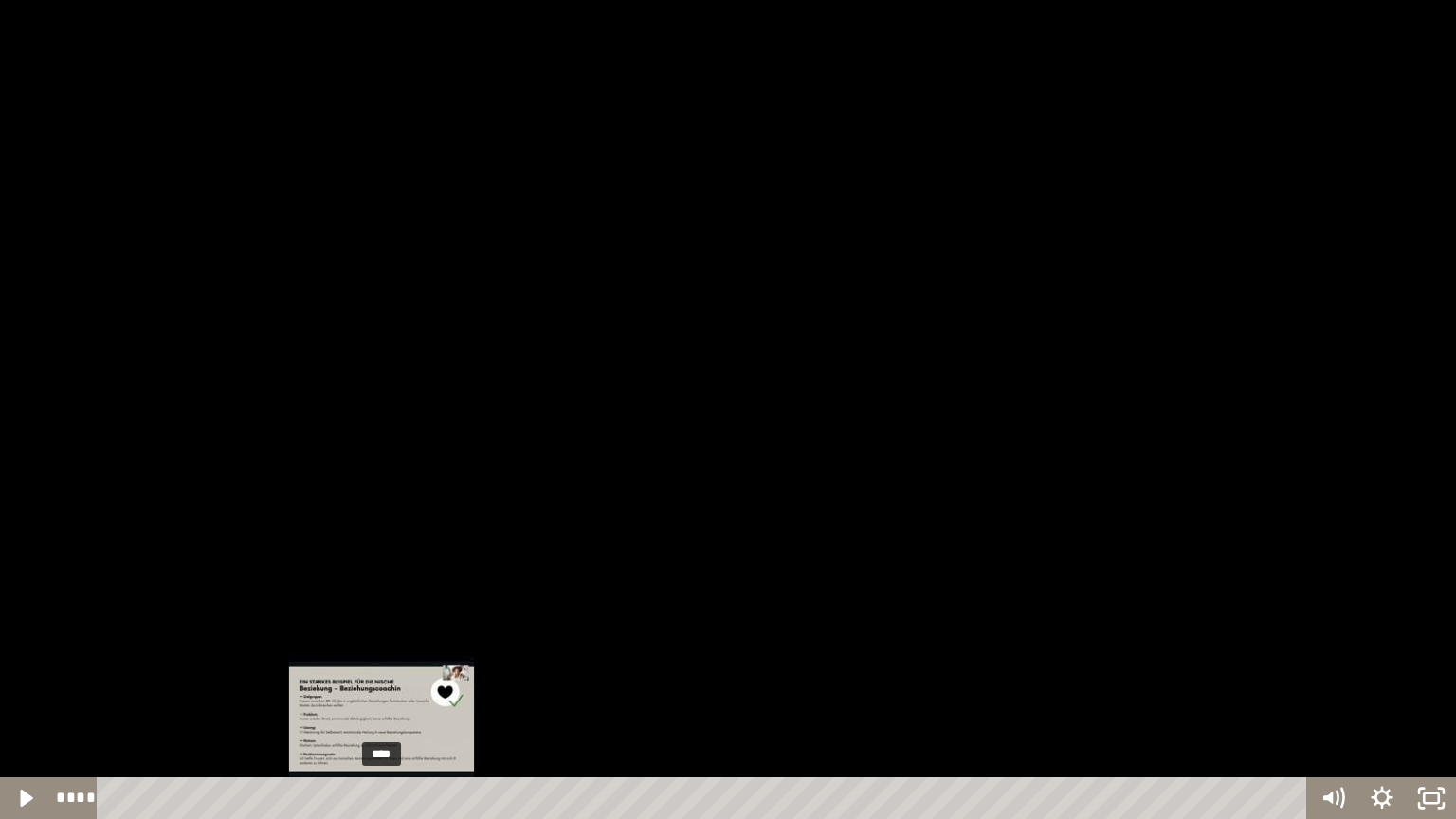 click on "****" at bounding box center (705, 798) 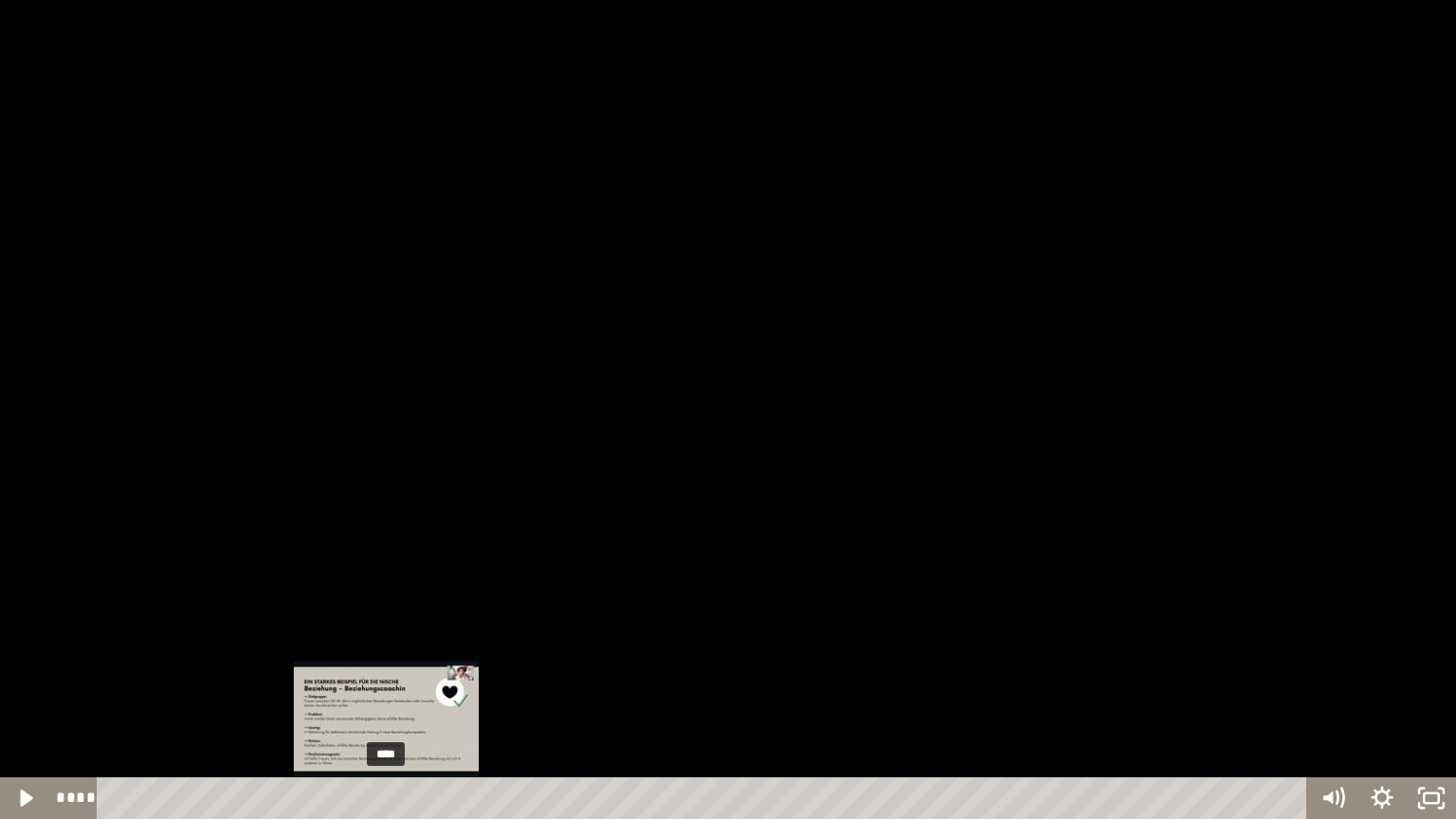 click at bounding box center (386, 798) 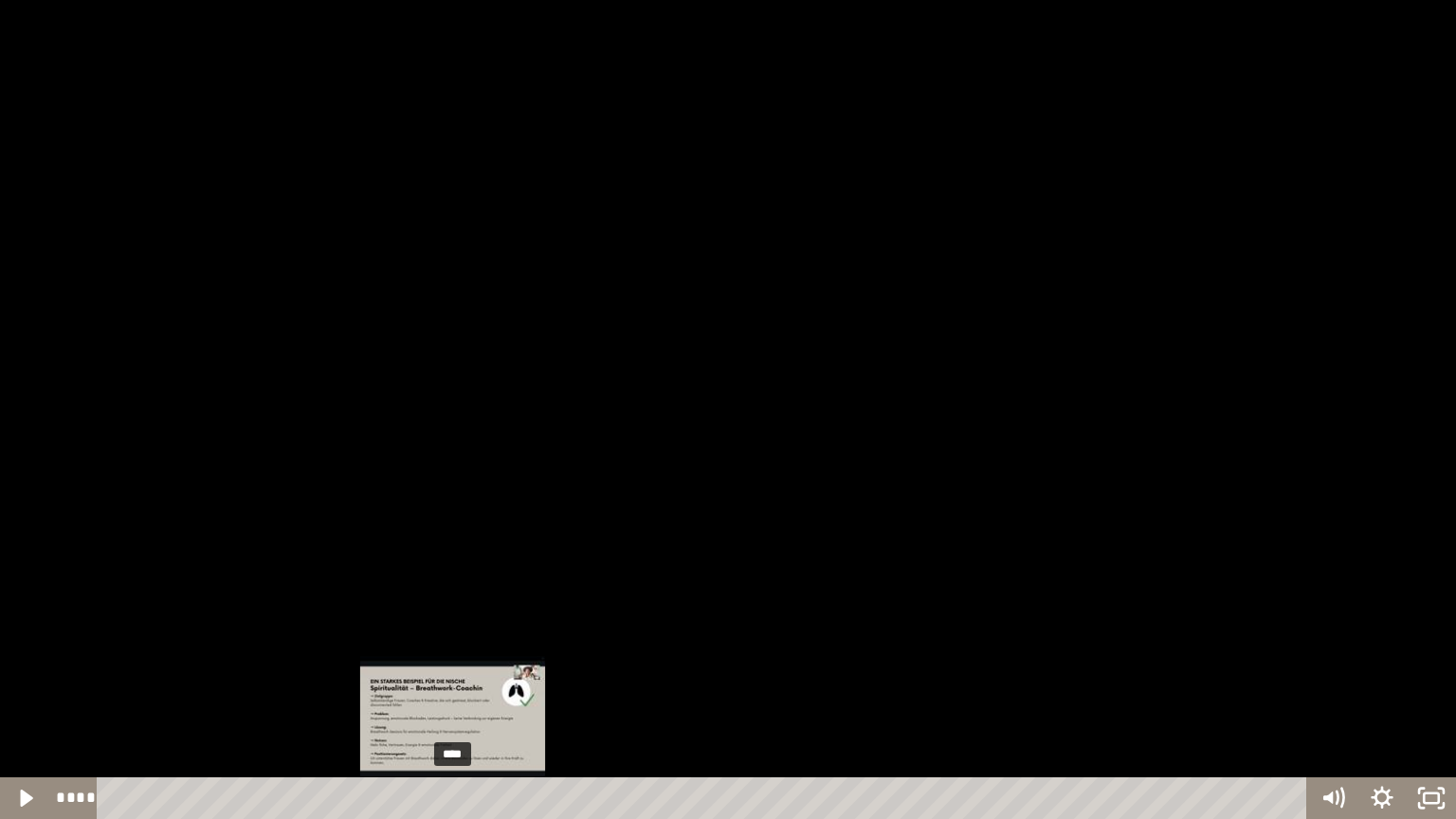 click on "****" at bounding box center [705, 798] 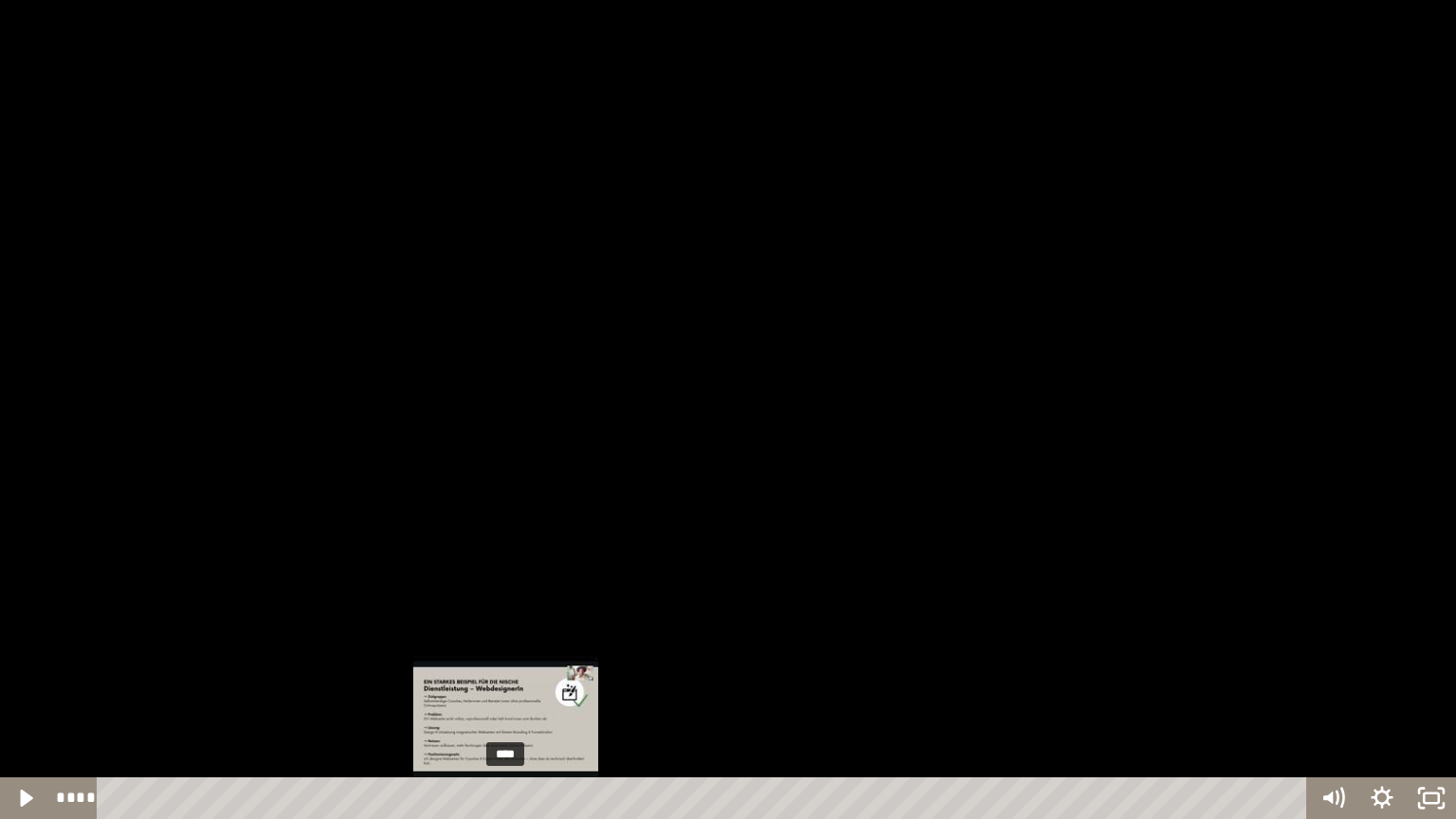 click on "****" at bounding box center [705, 798] 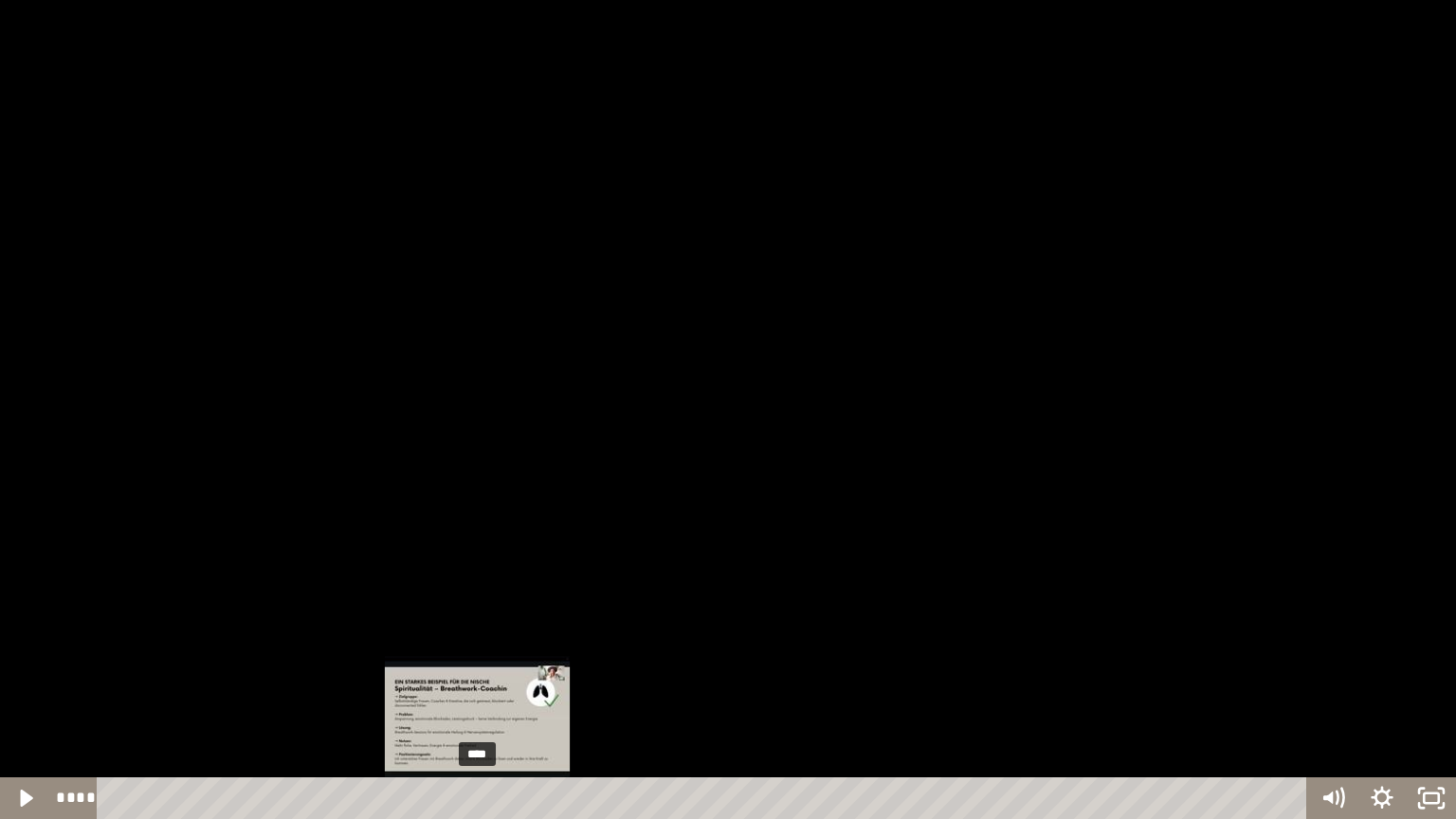 click on "****" at bounding box center [705, 798] 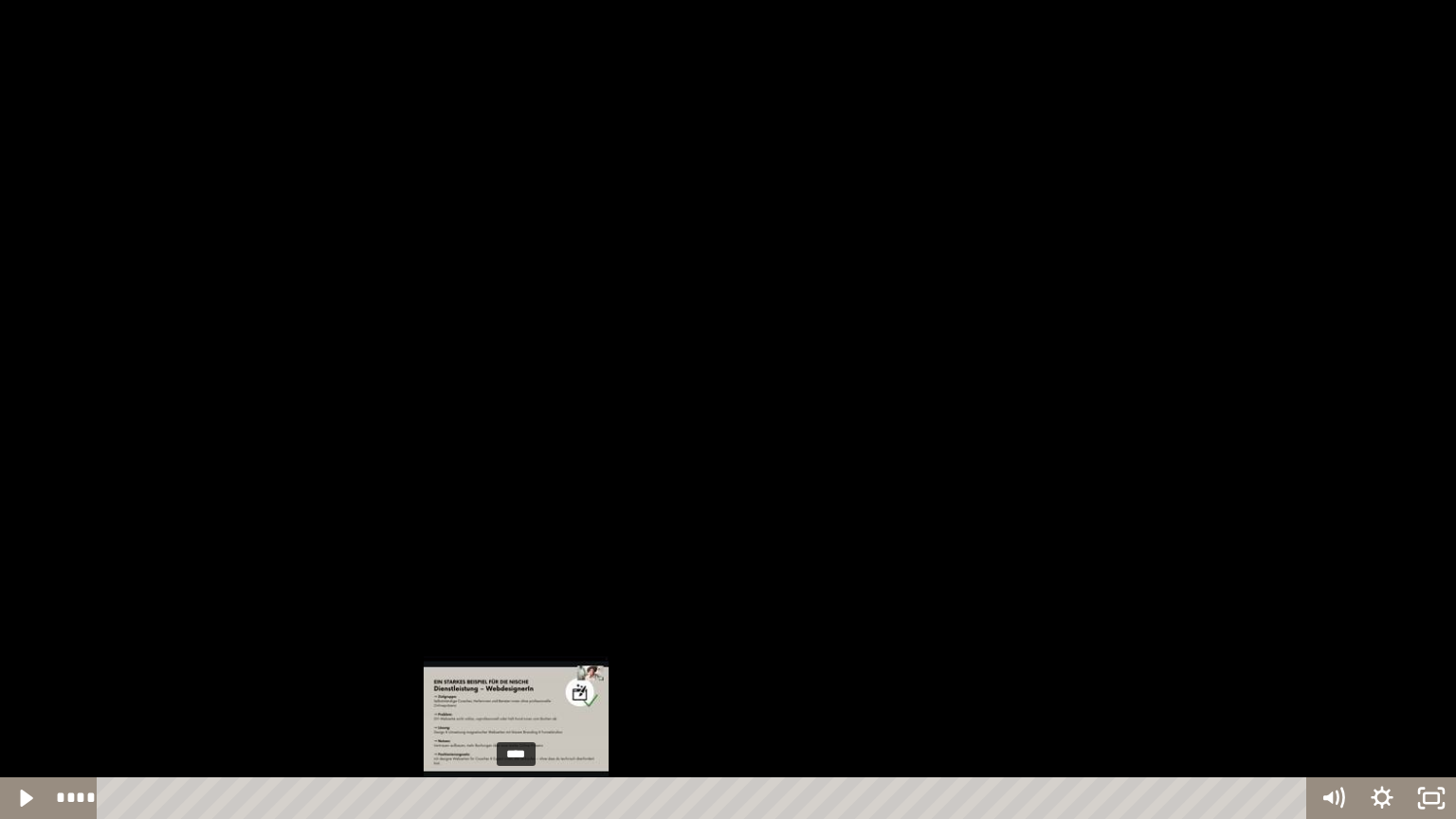 click on "****" at bounding box center (705, 798) 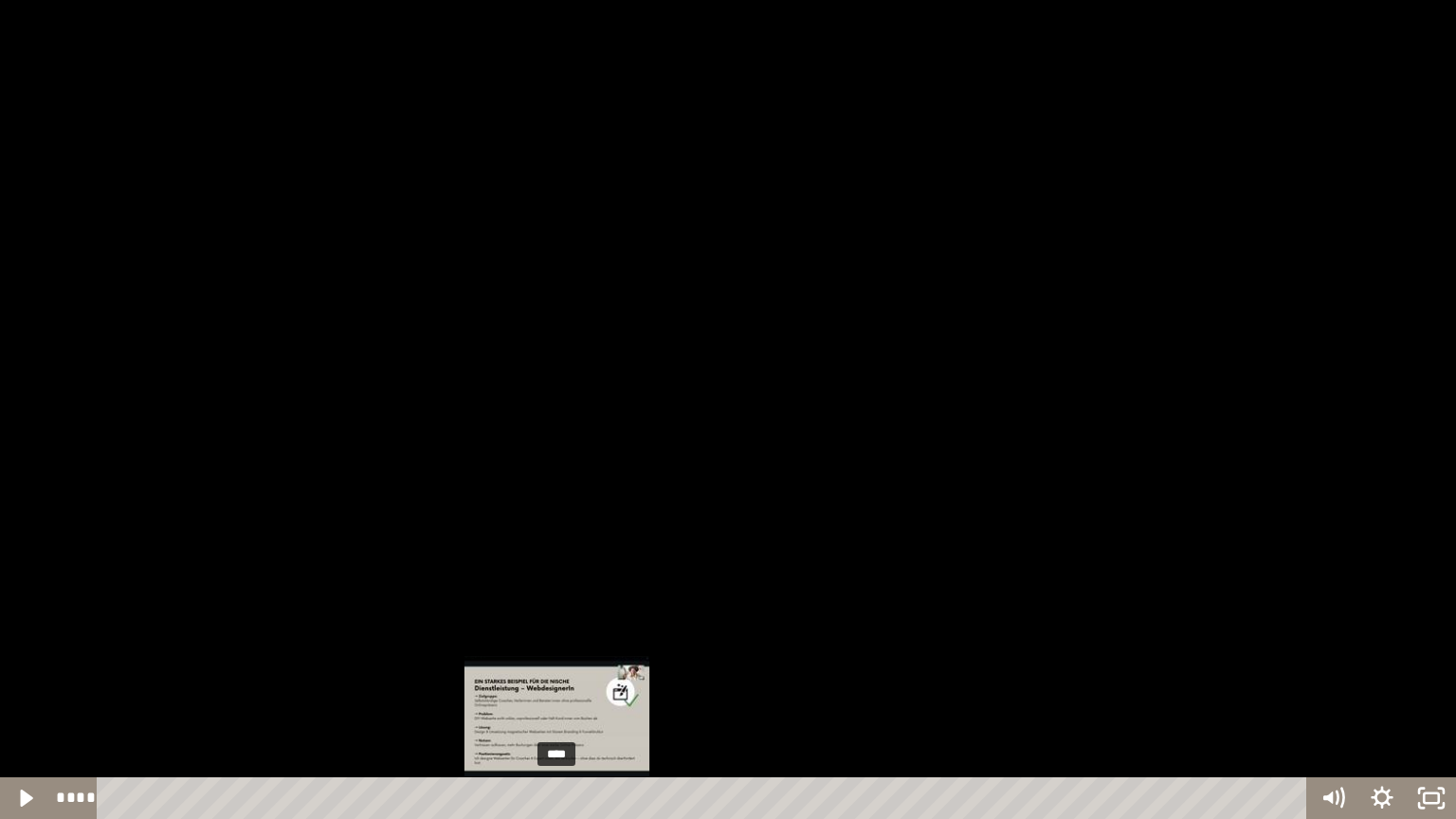 click on "****" at bounding box center (705, 798) 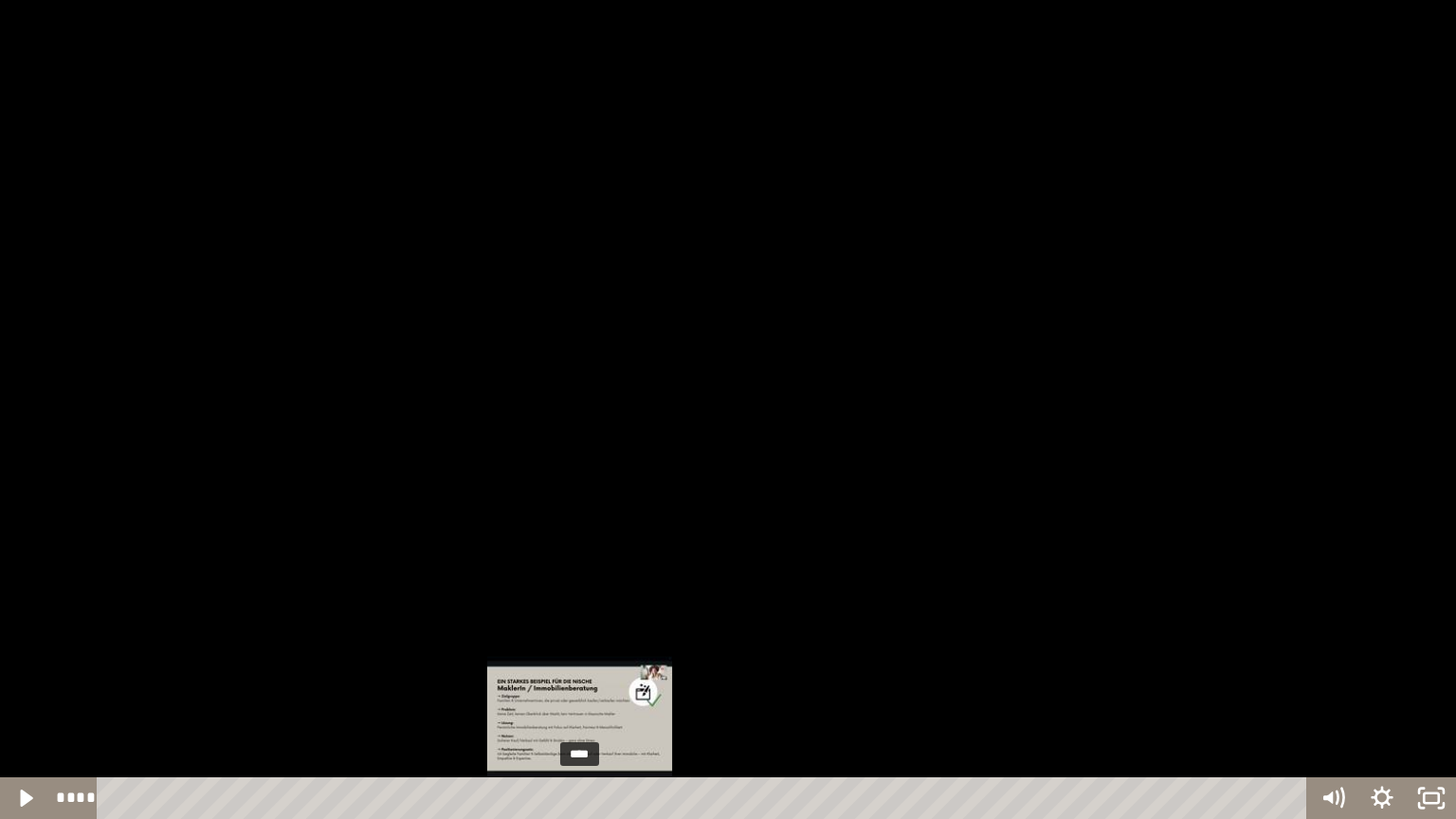 click on "****" at bounding box center (705, 798) 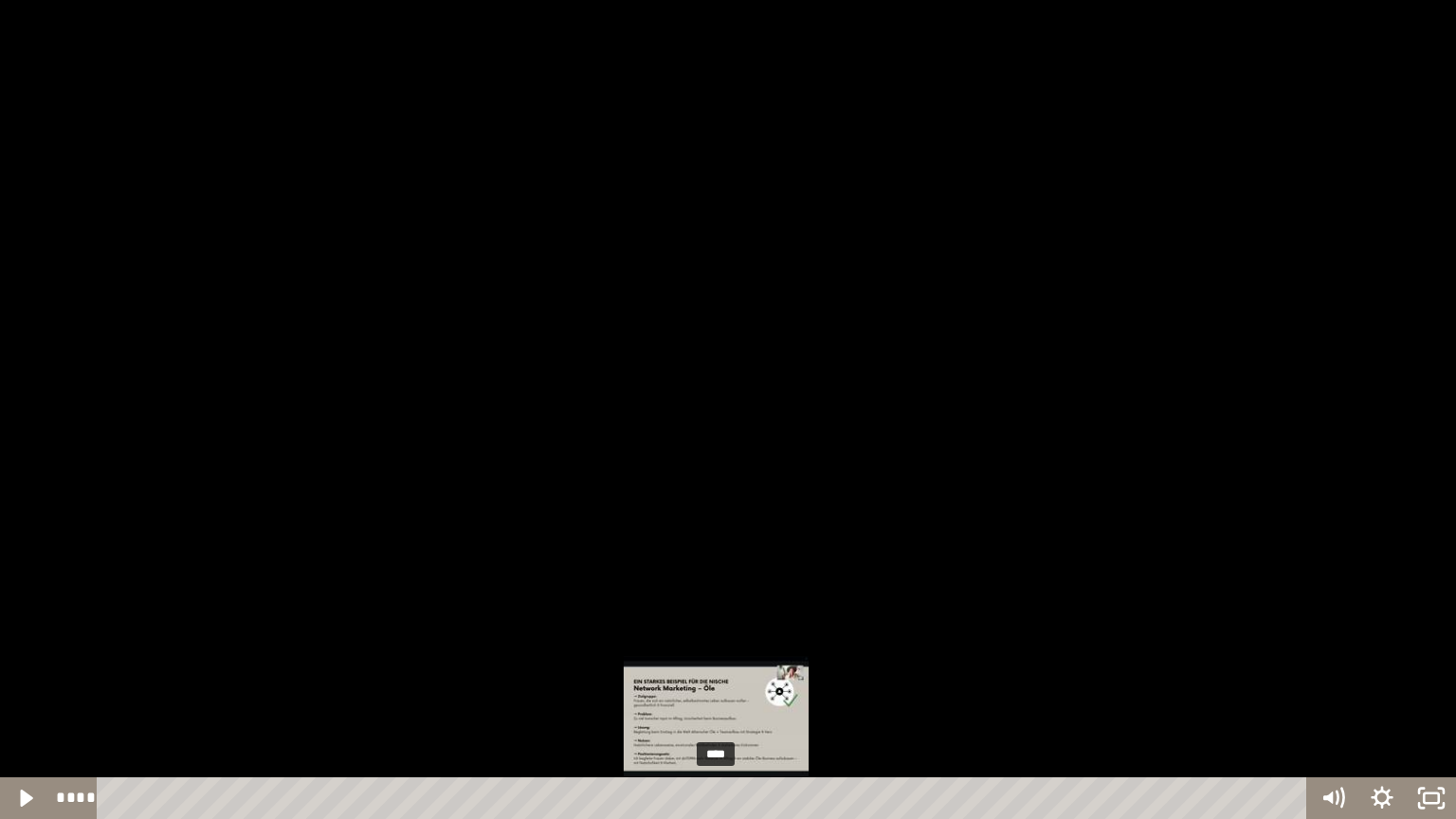 click on "****" at bounding box center (705, 798) 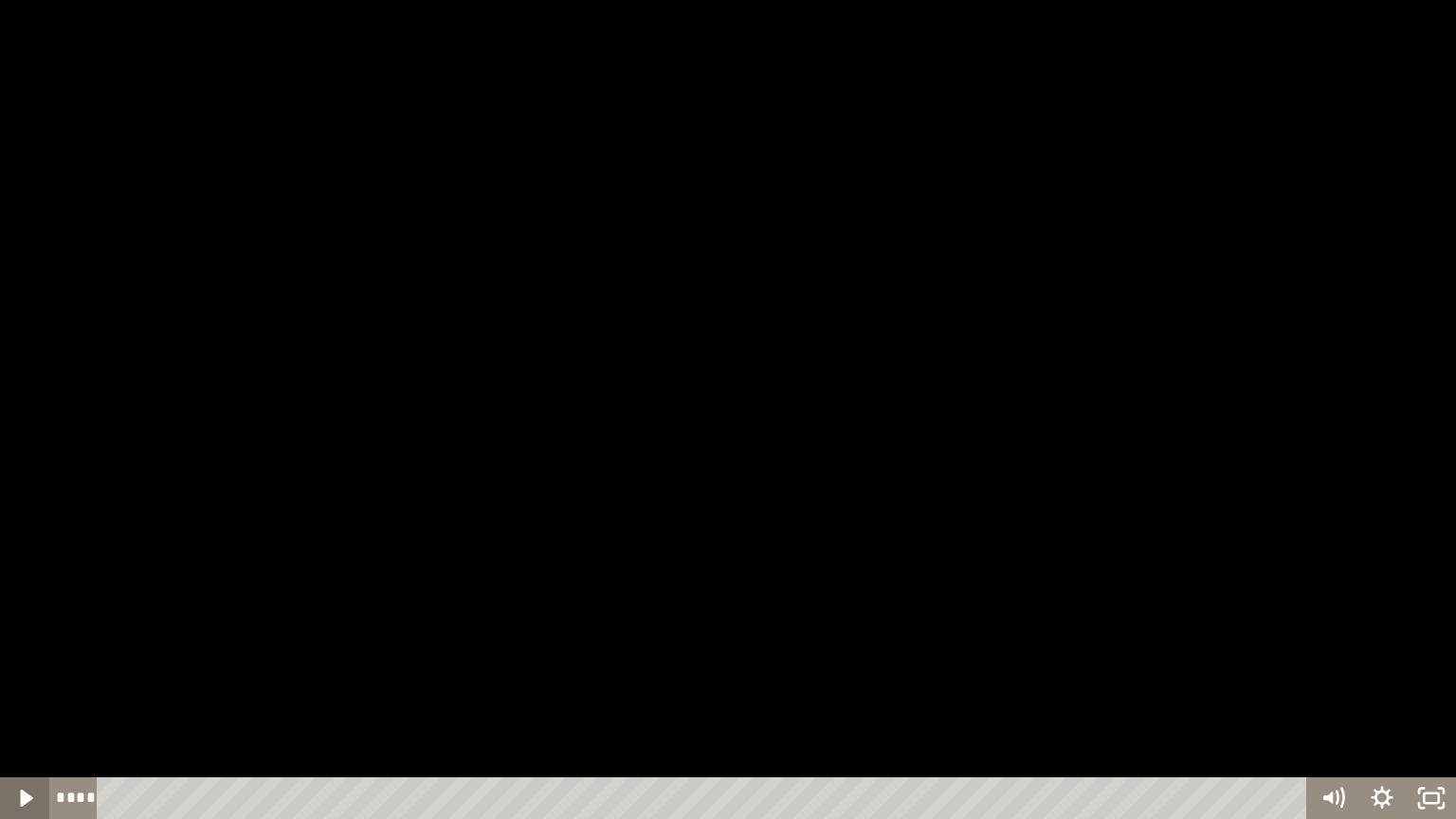 click 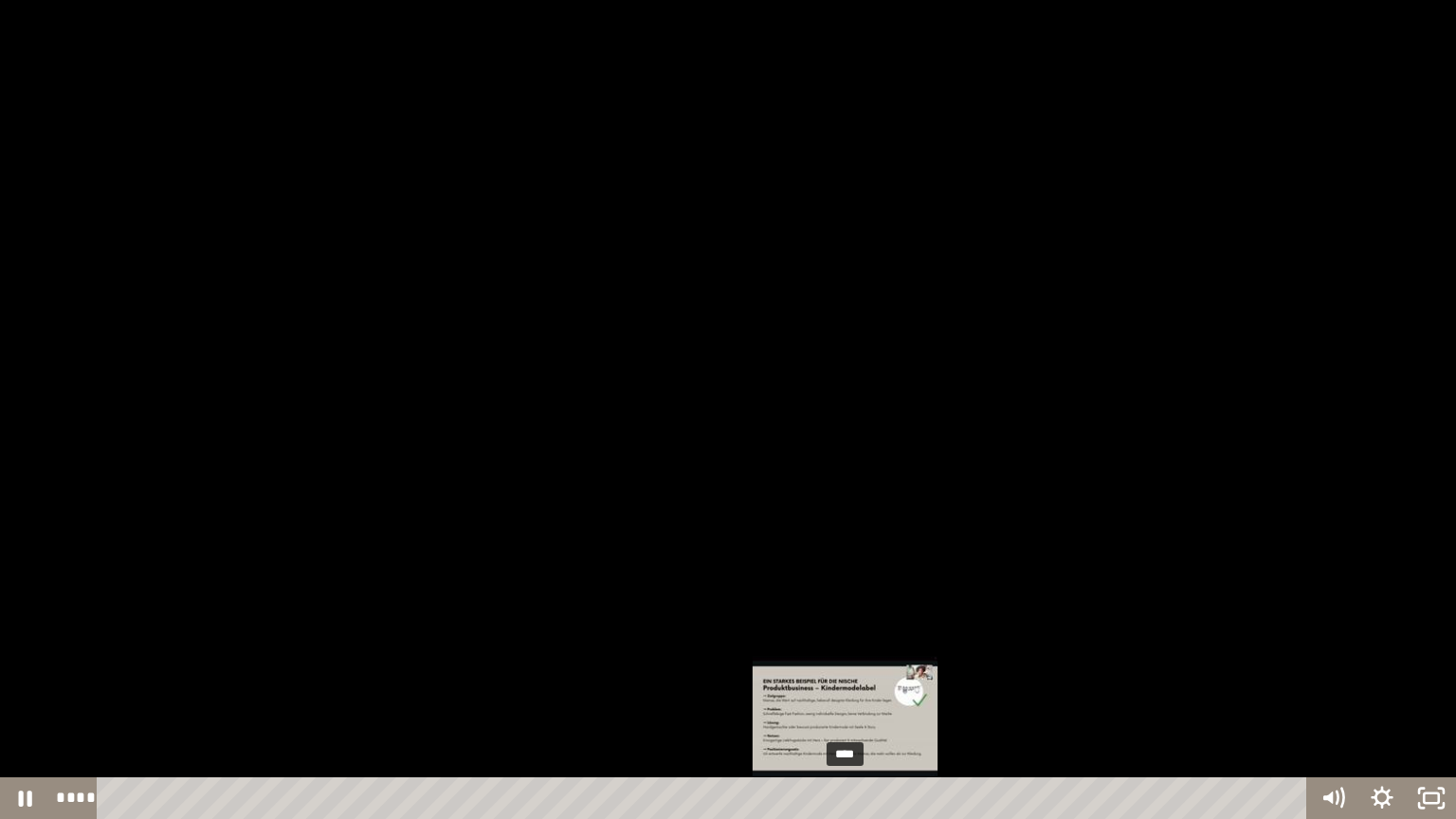 click on "****" at bounding box center (705, 798) 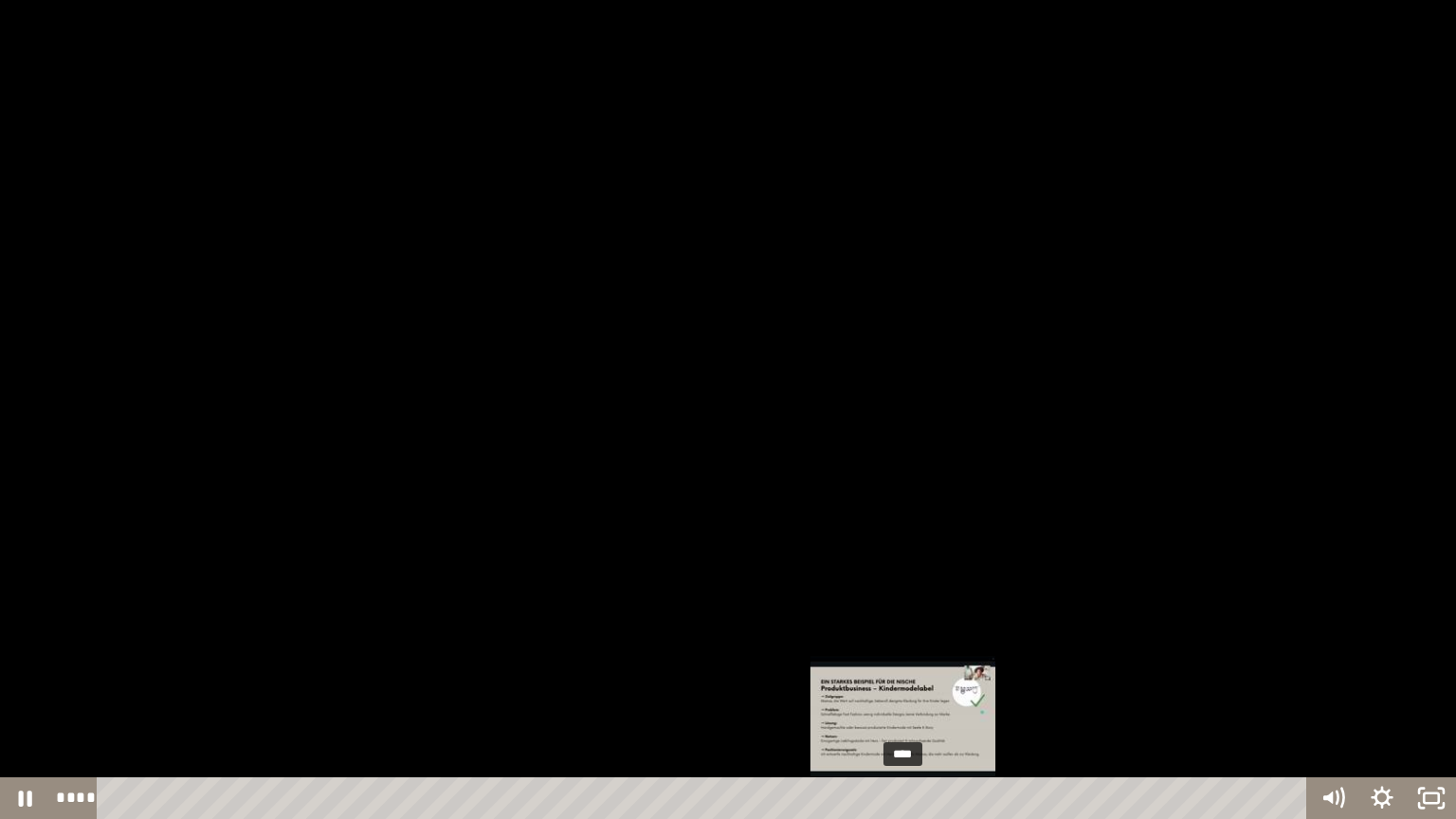 click on "****" at bounding box center (705, 798) 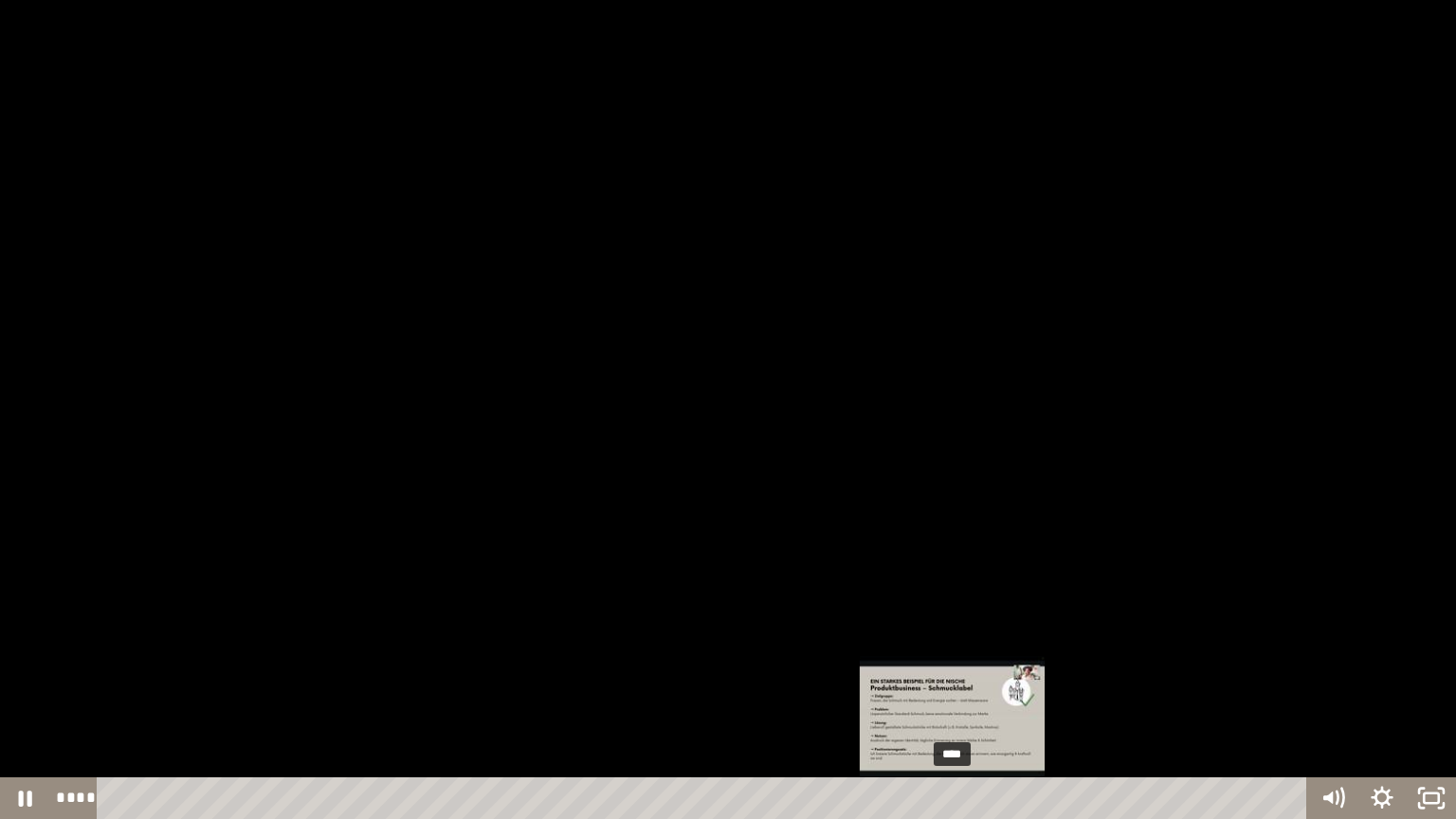 click on "****" at bounding box center [705, 798] 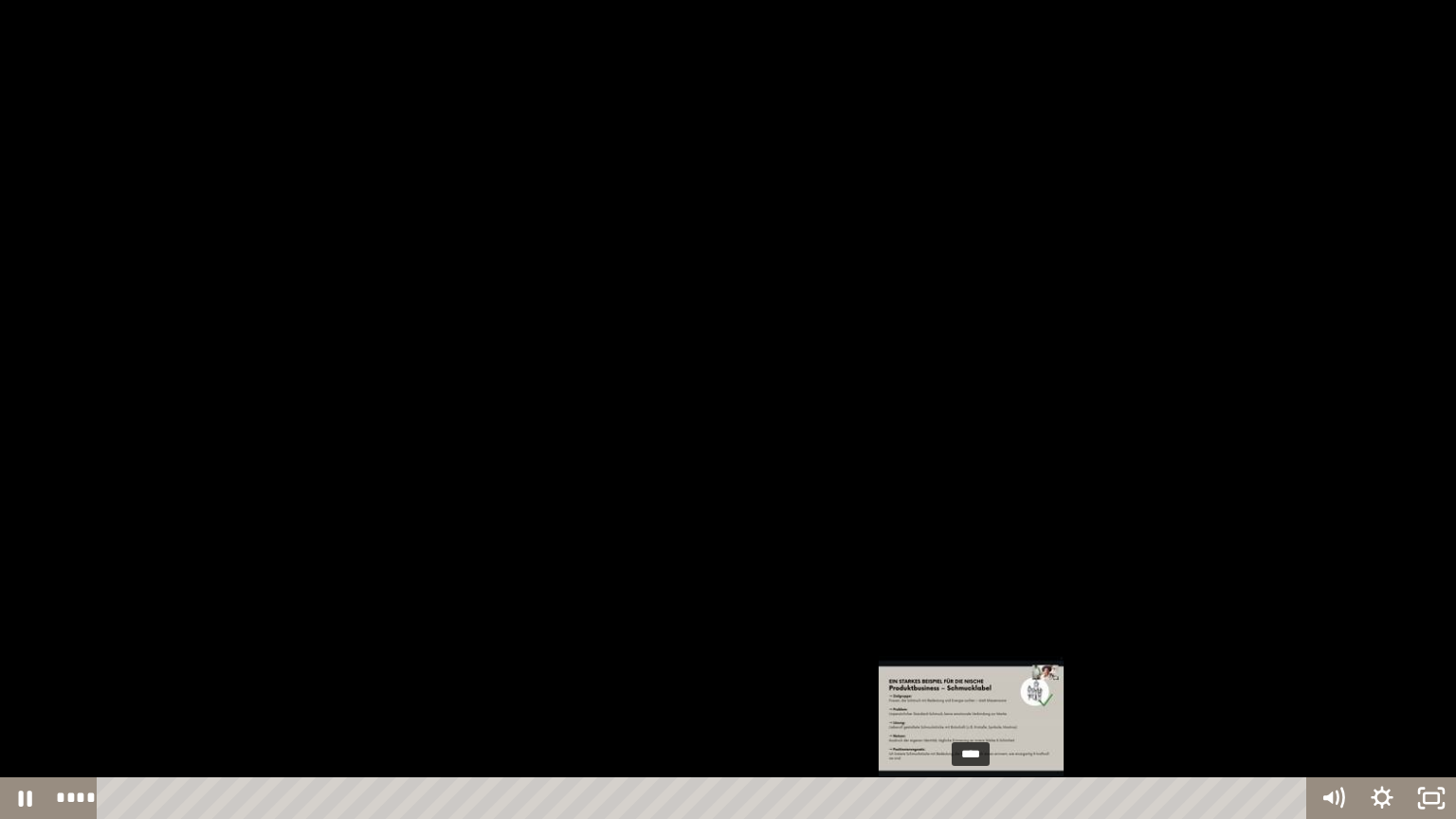 click on "****" at bounding box center (705, 798) 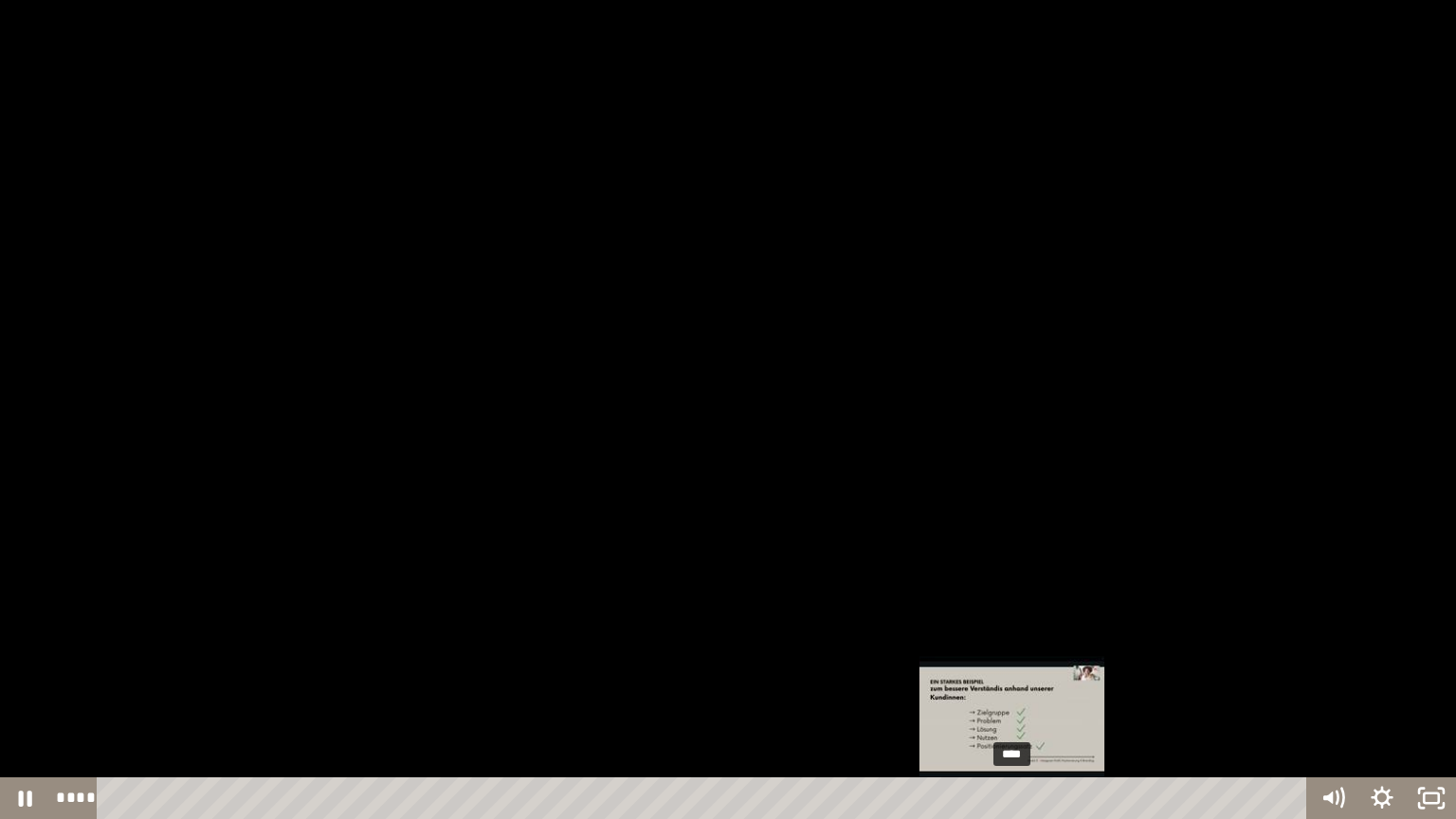 click on "****" at bounding box center [705, 798] 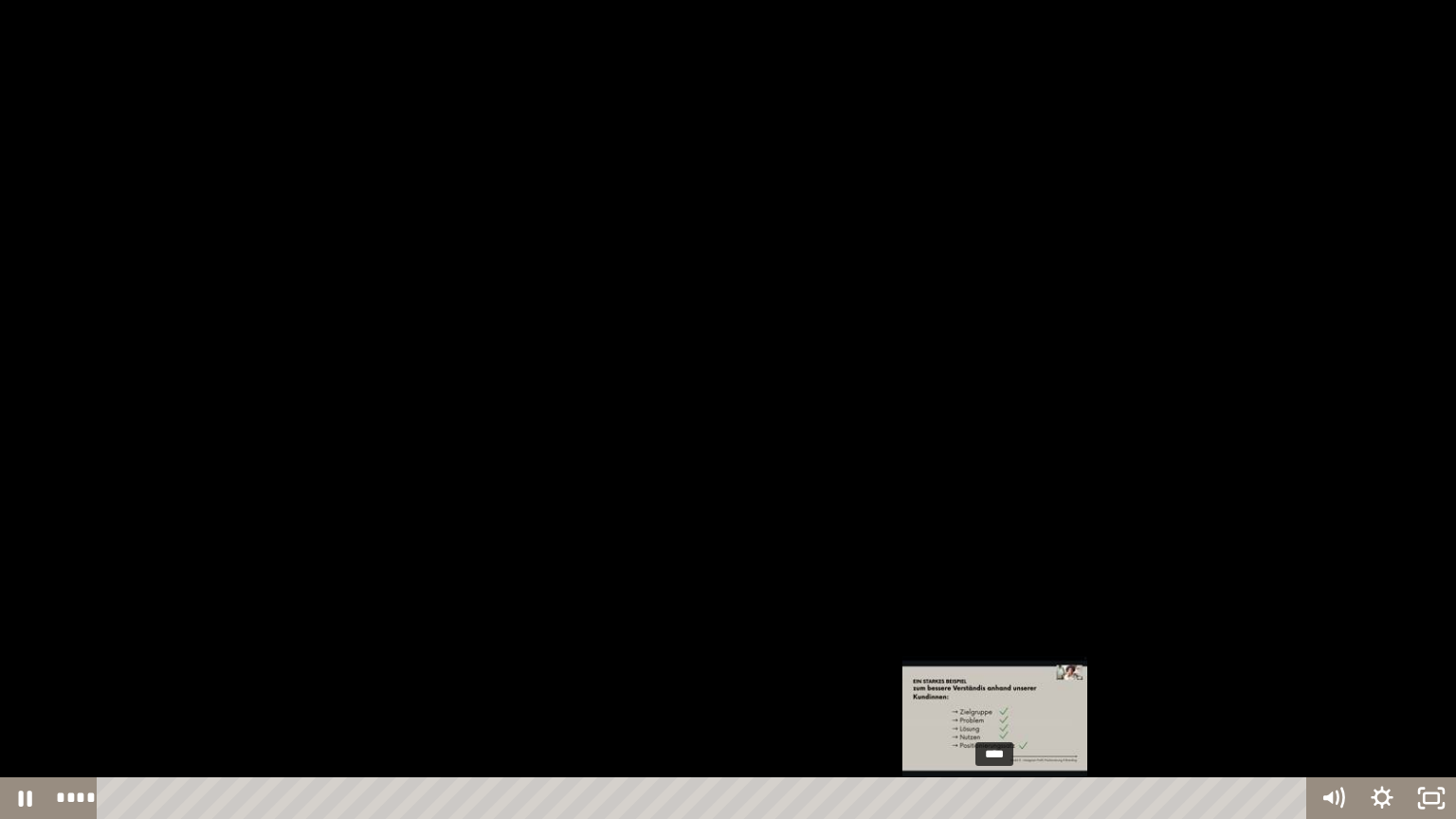 click on "****" at bounding box center (705, 798) 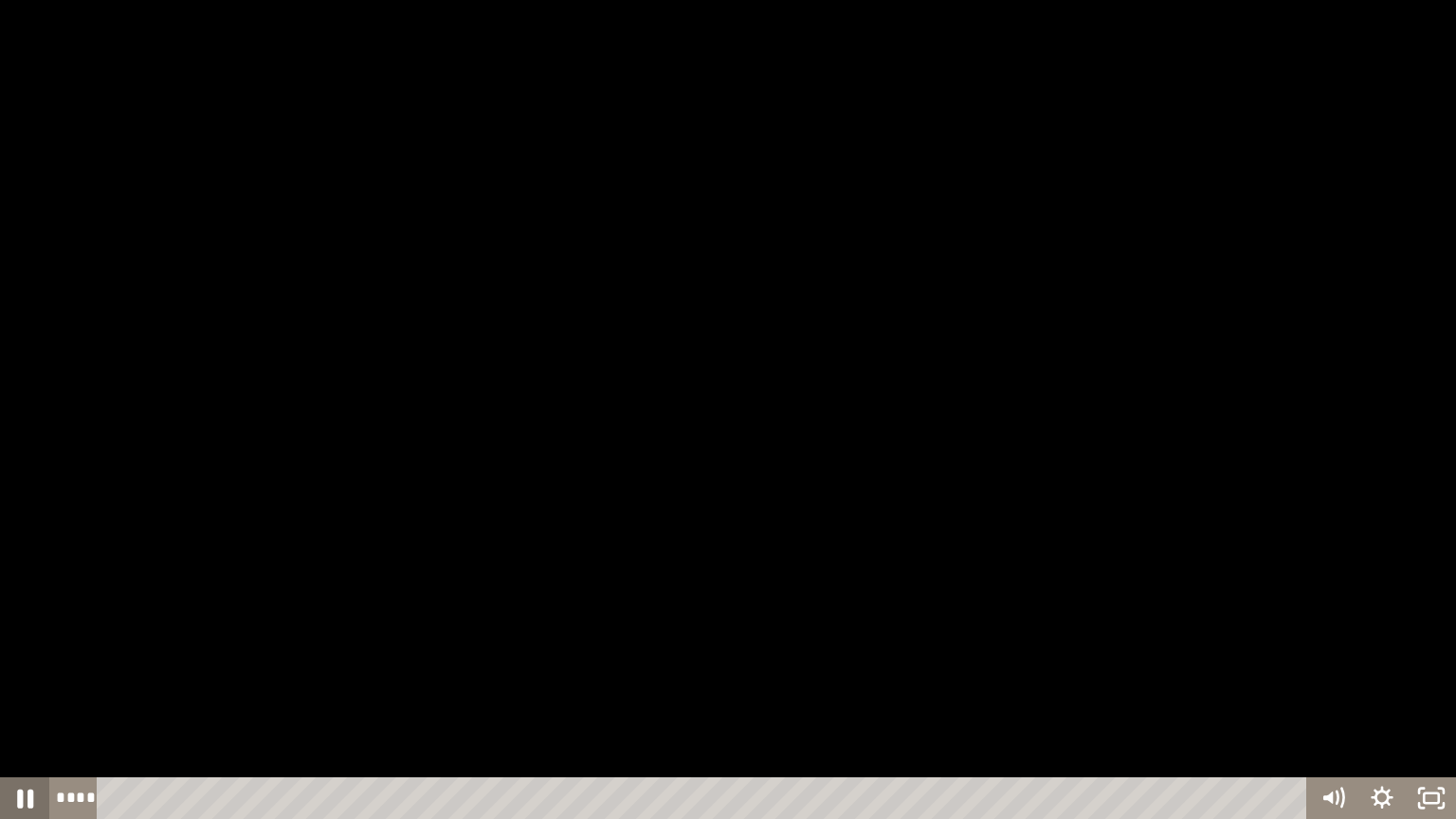click 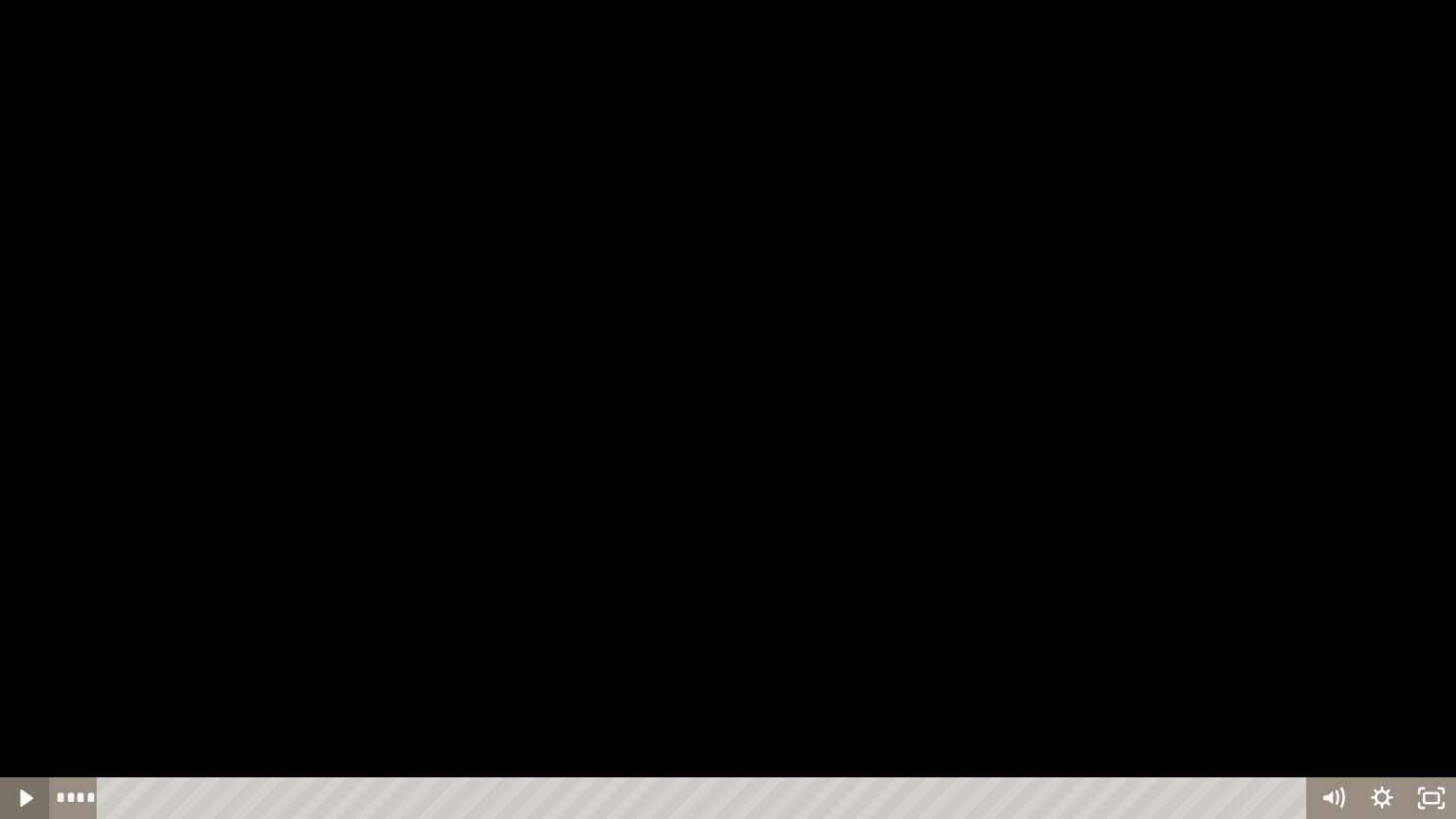 click 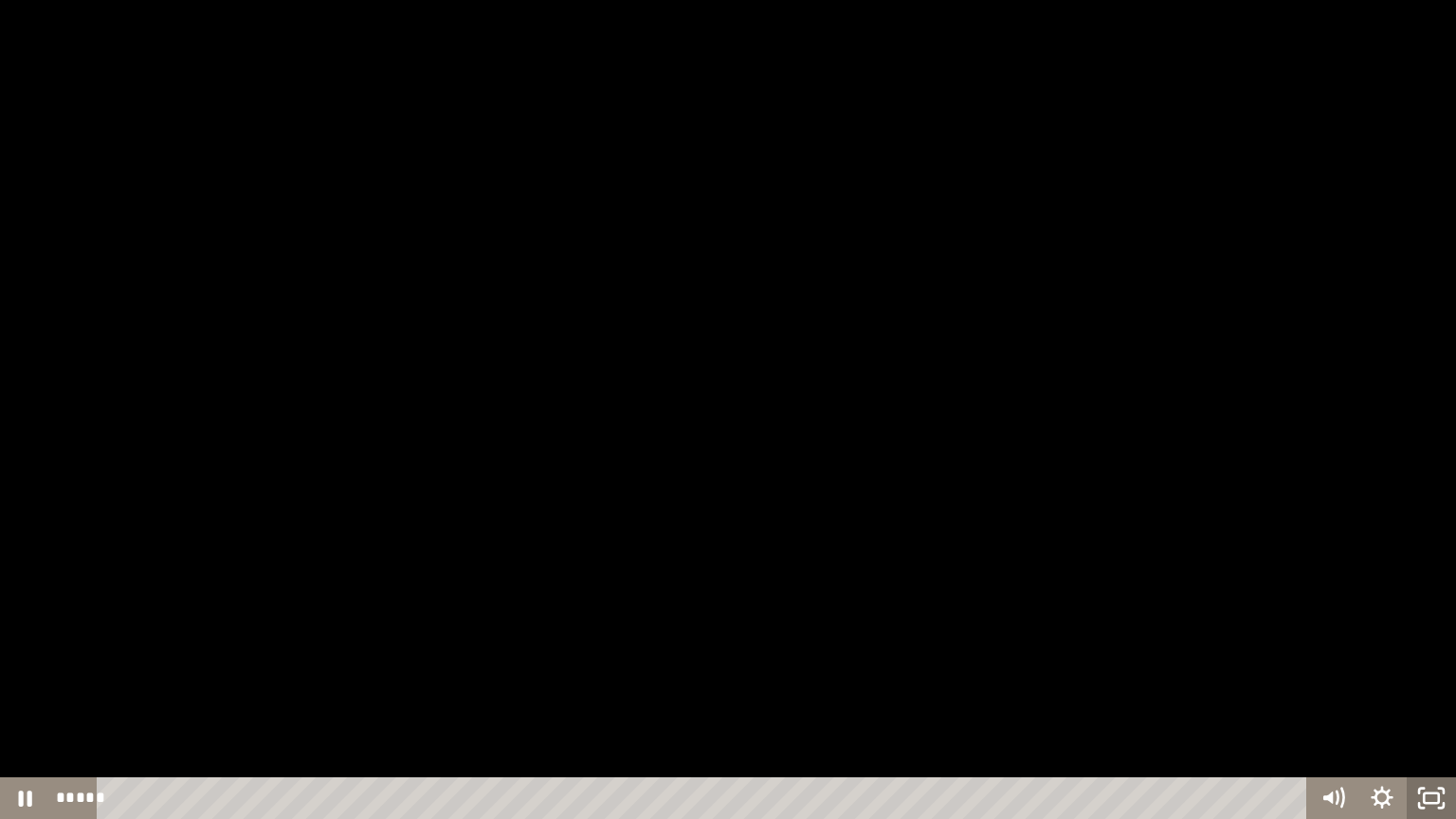click 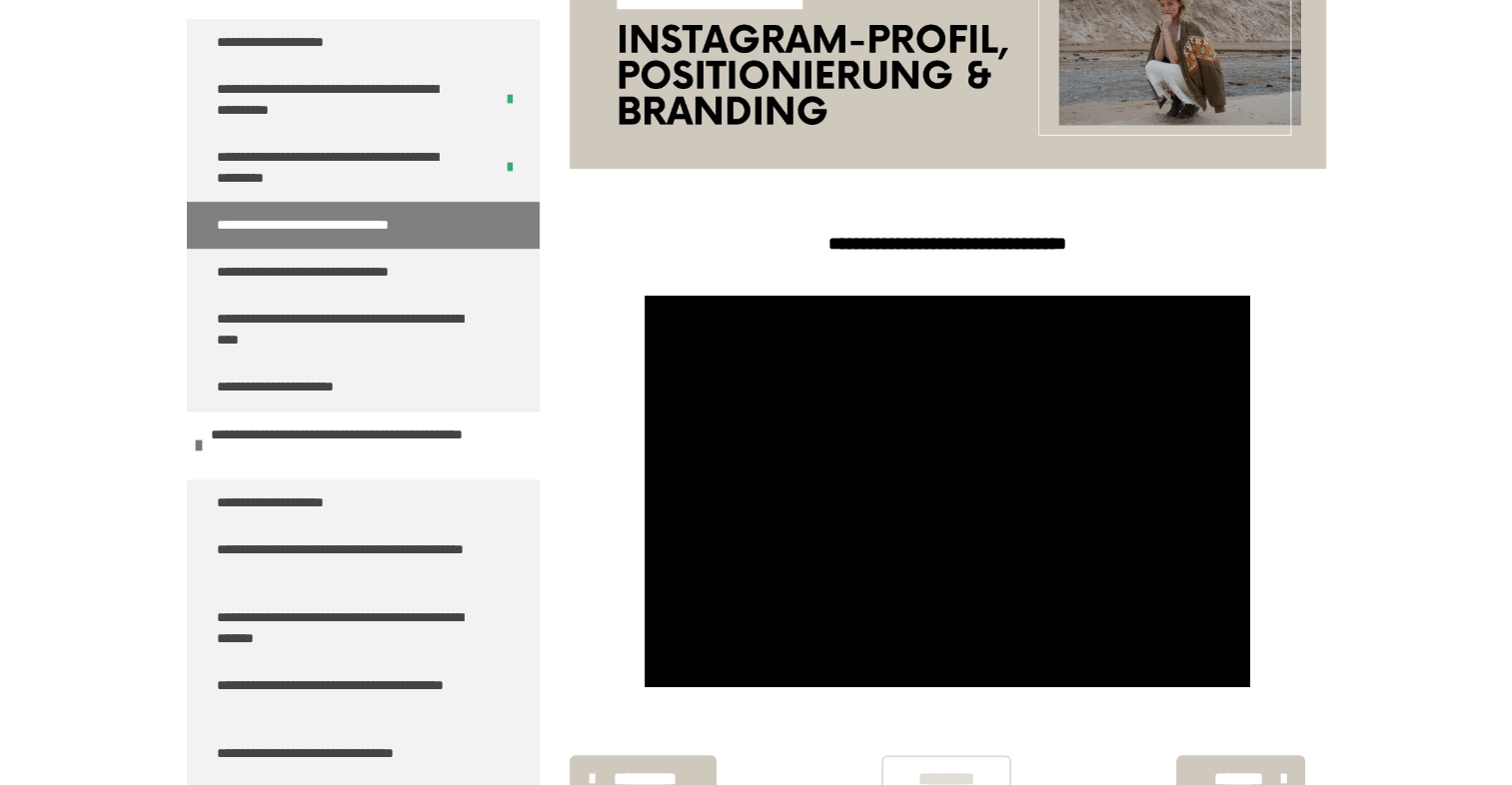 click on "********" at bounding box center [946, 779] 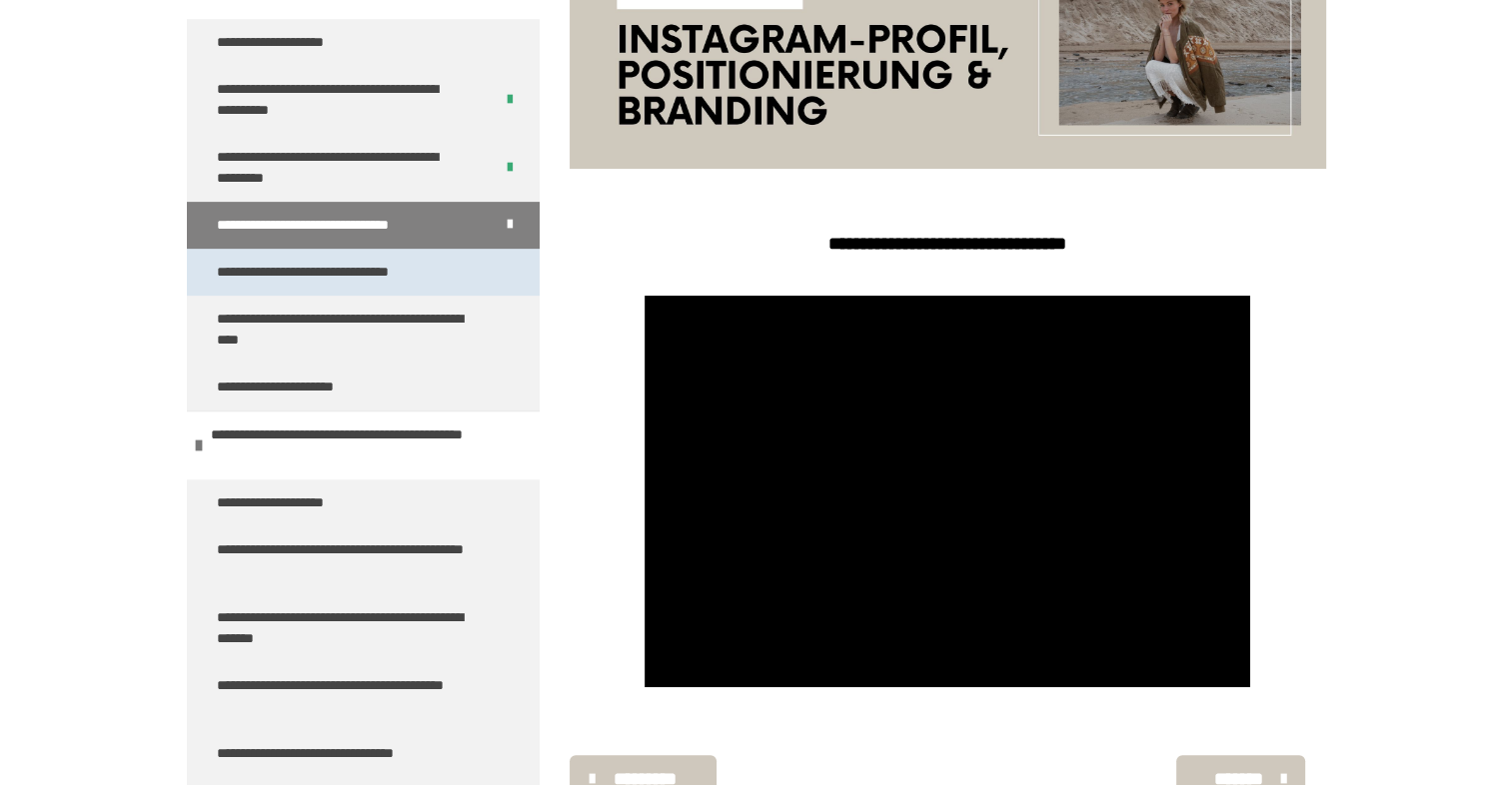 click on "**********" at bounding box center [363, 272] 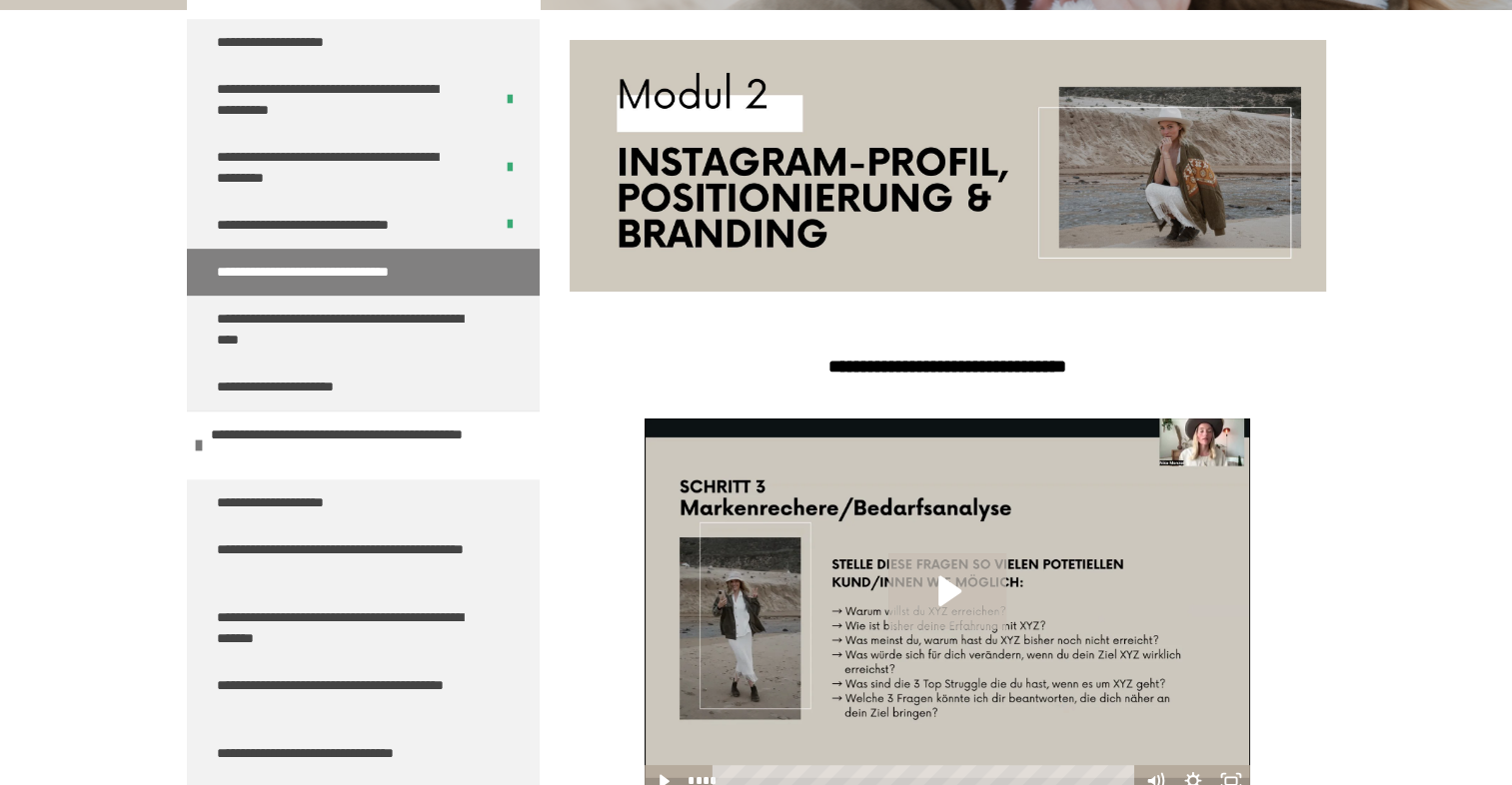 click 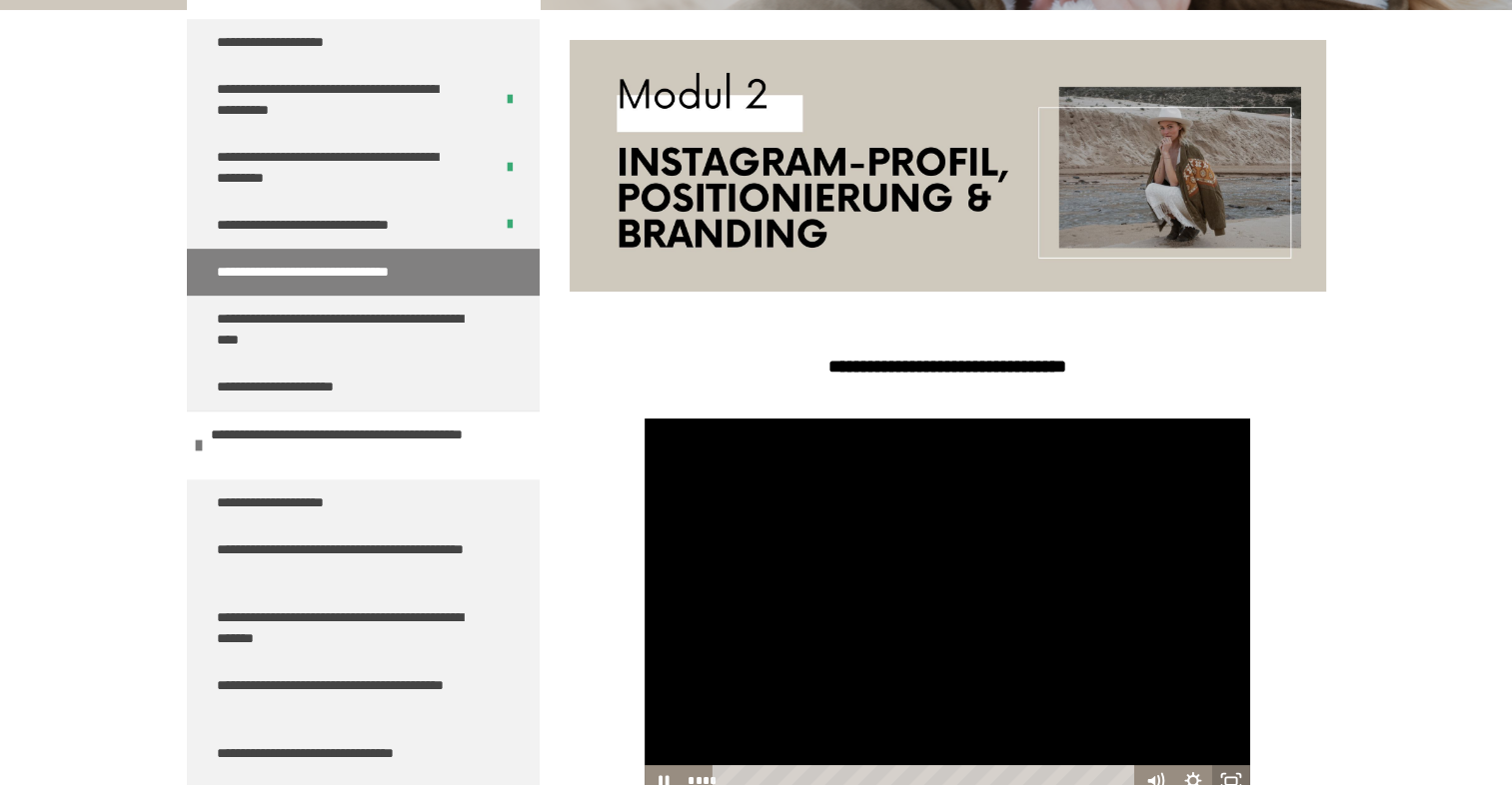 click 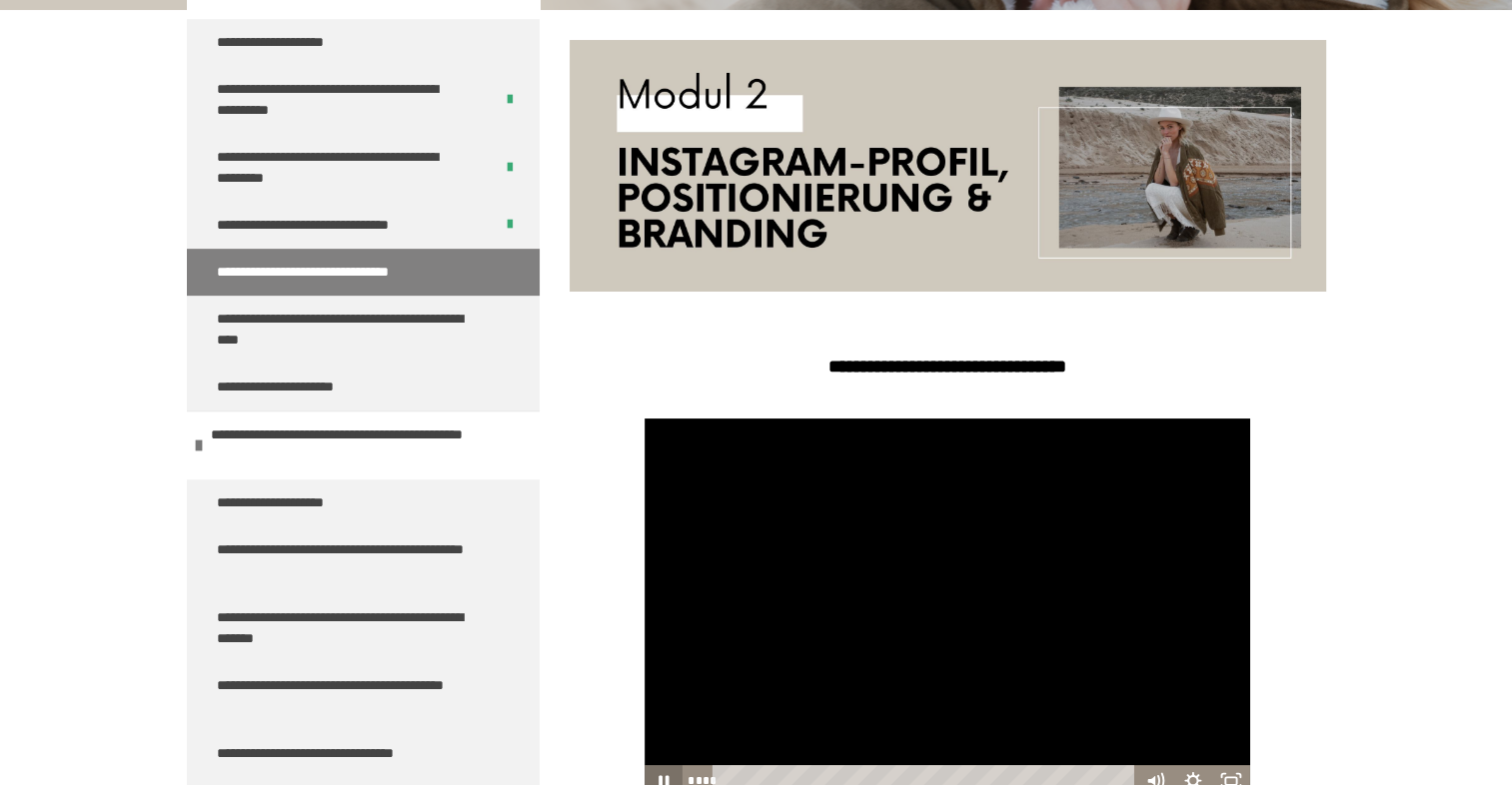 click 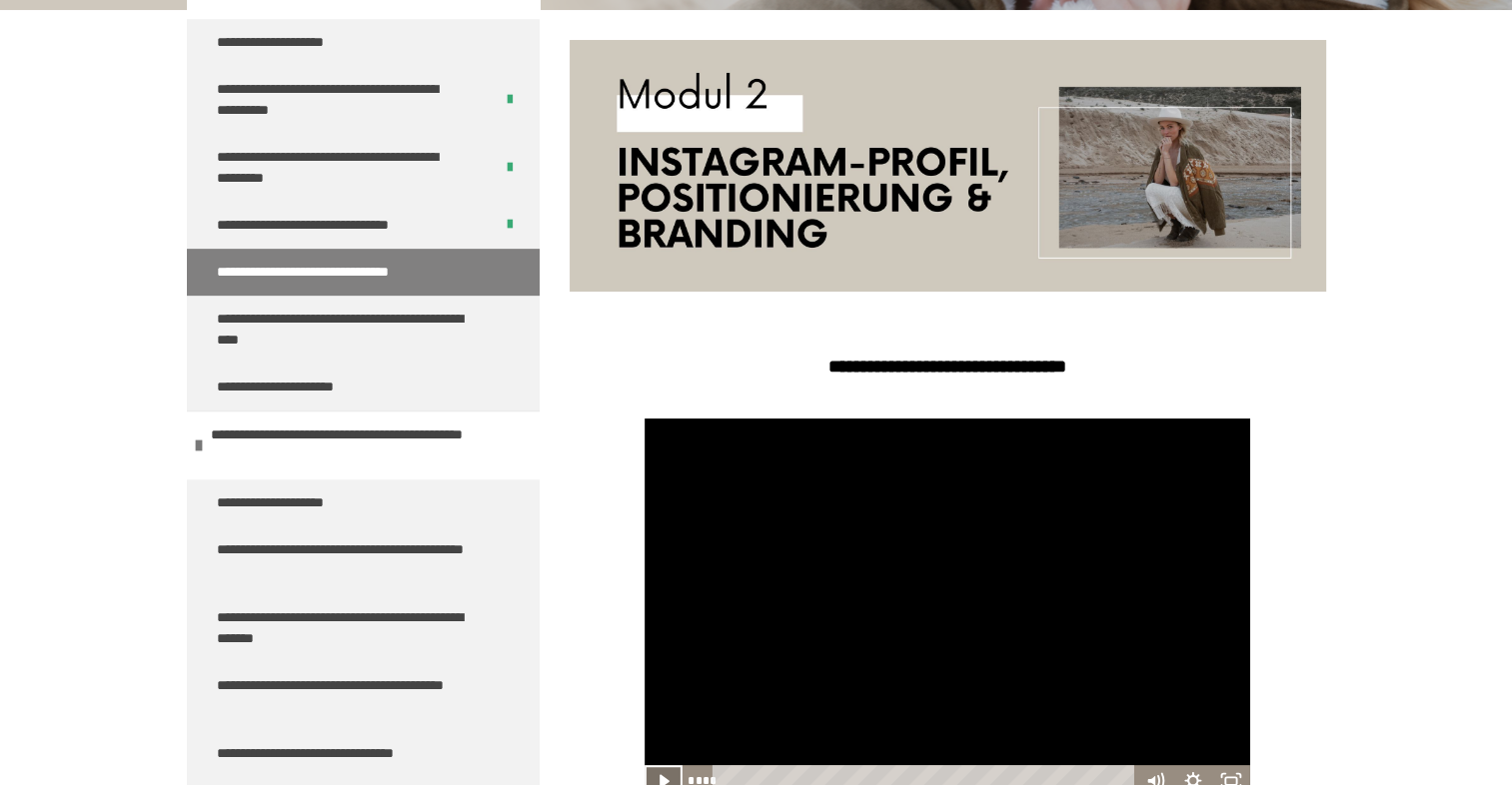 click 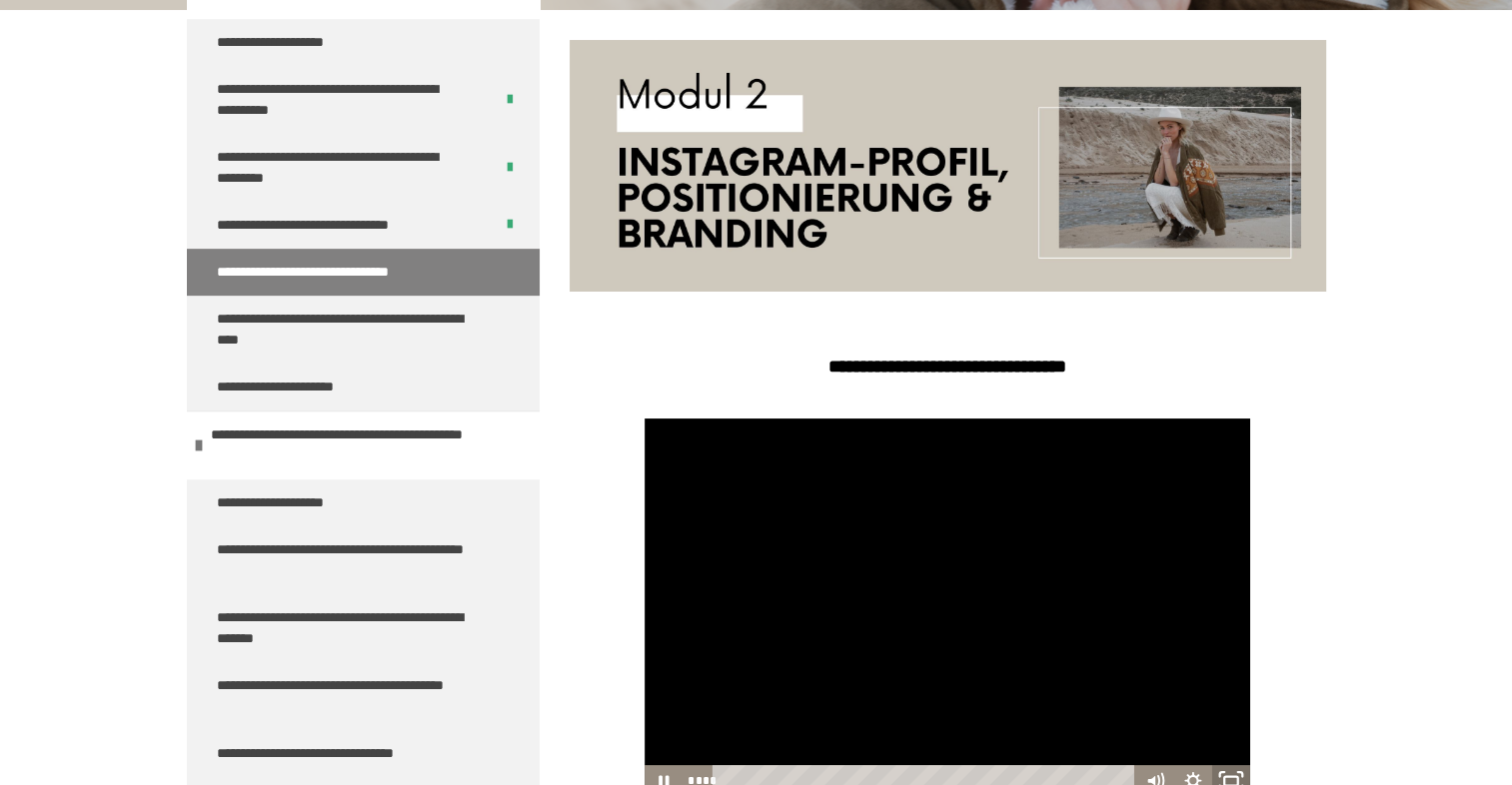 click 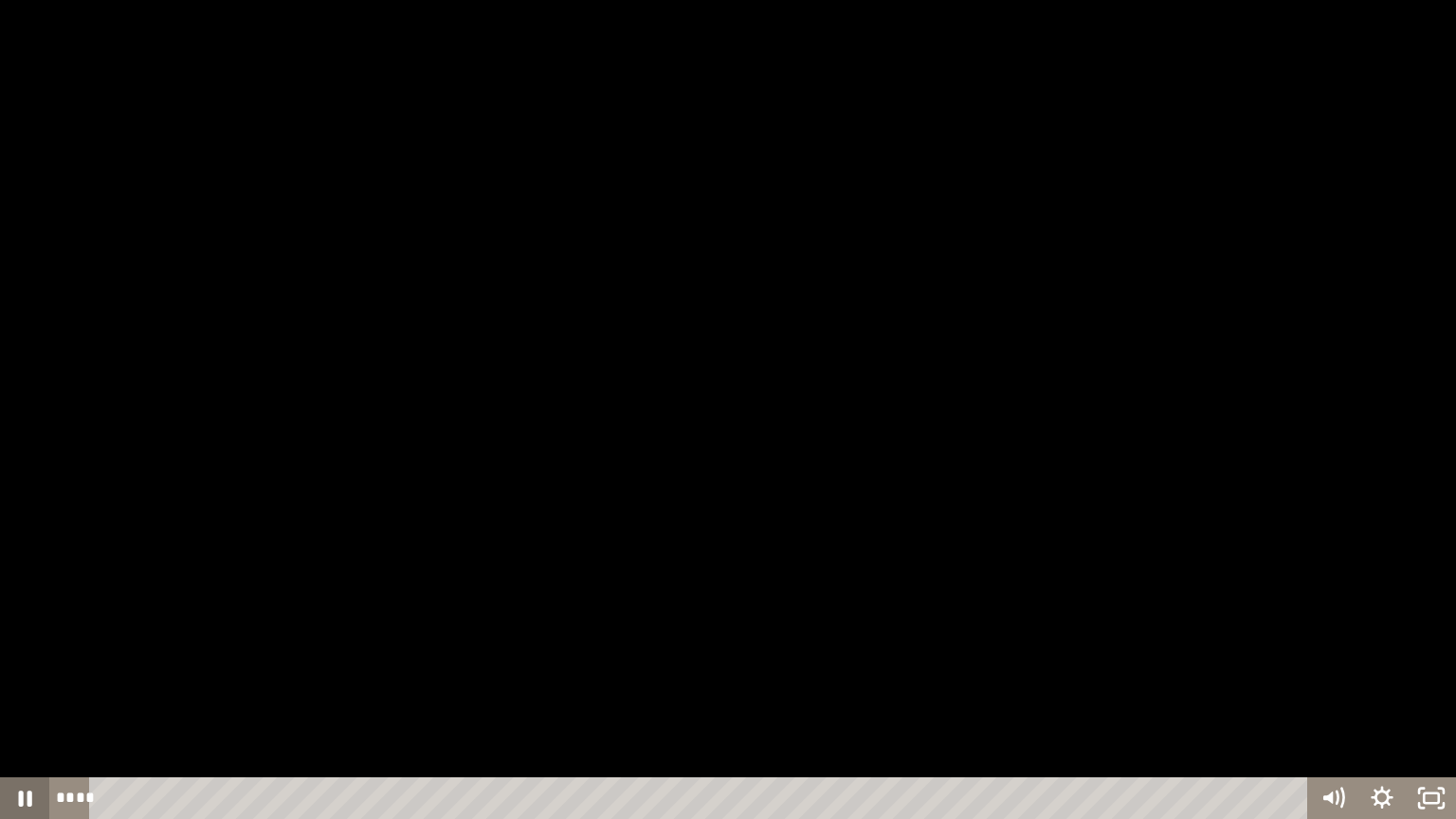 click 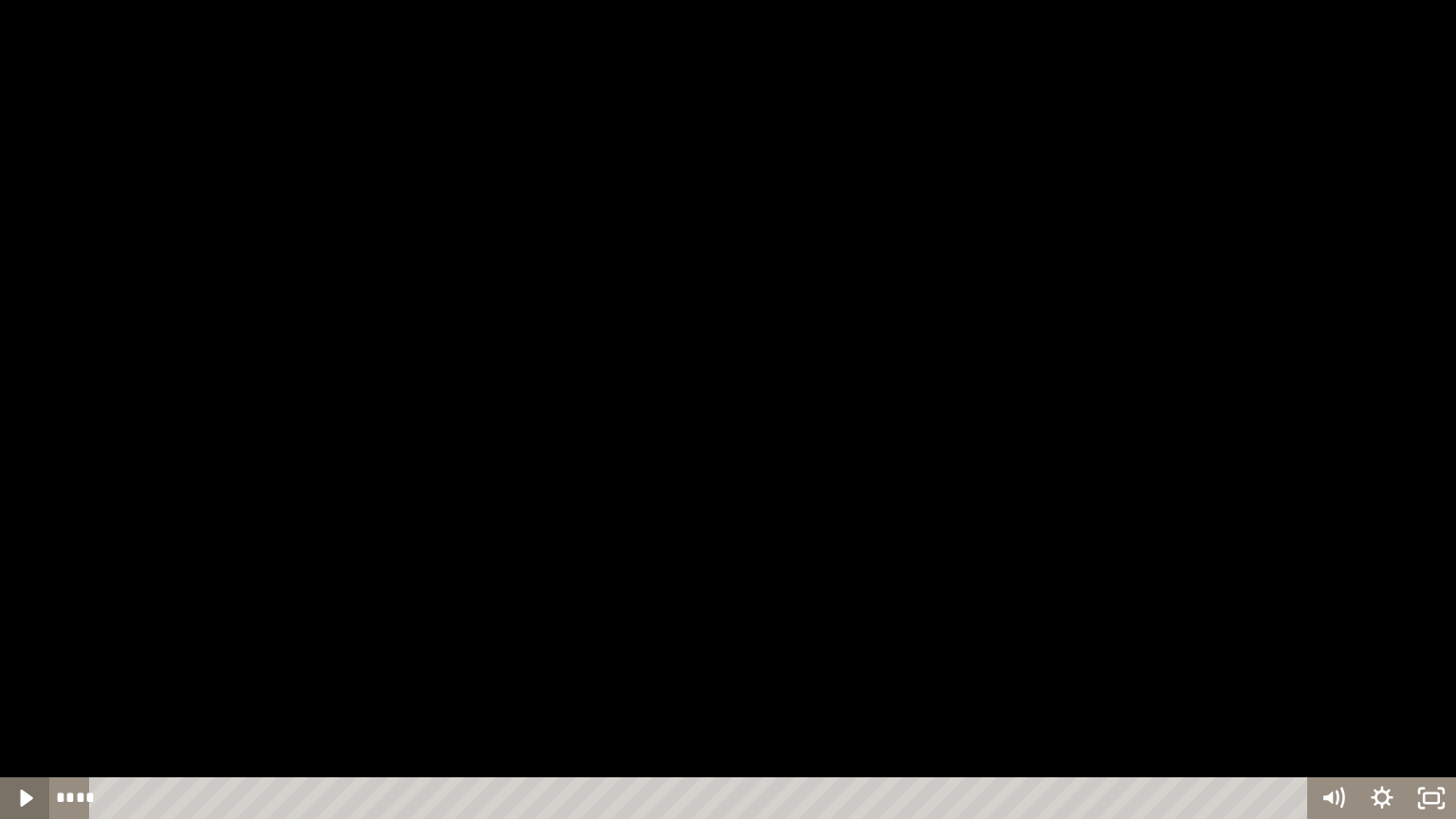 click 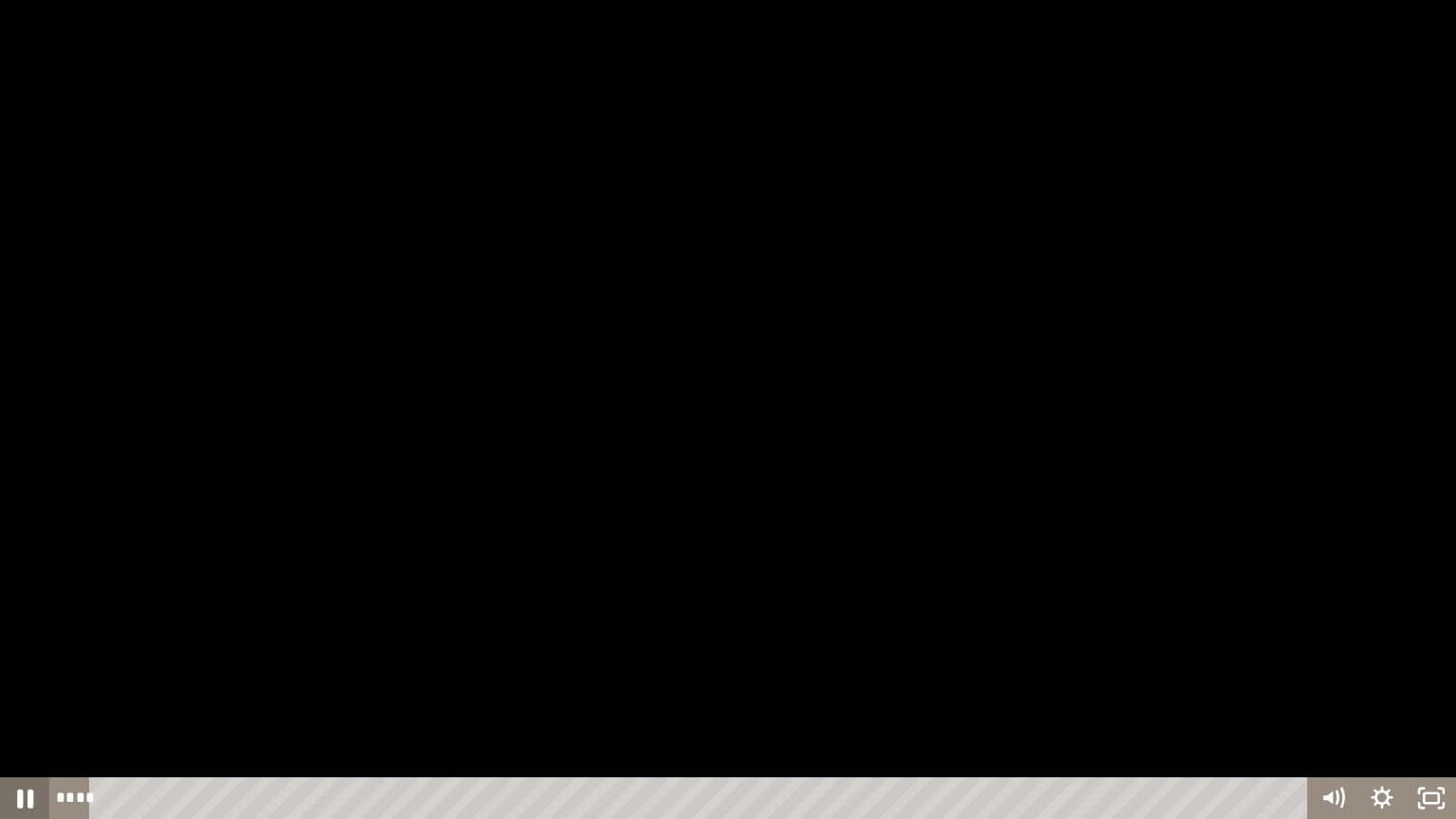 click 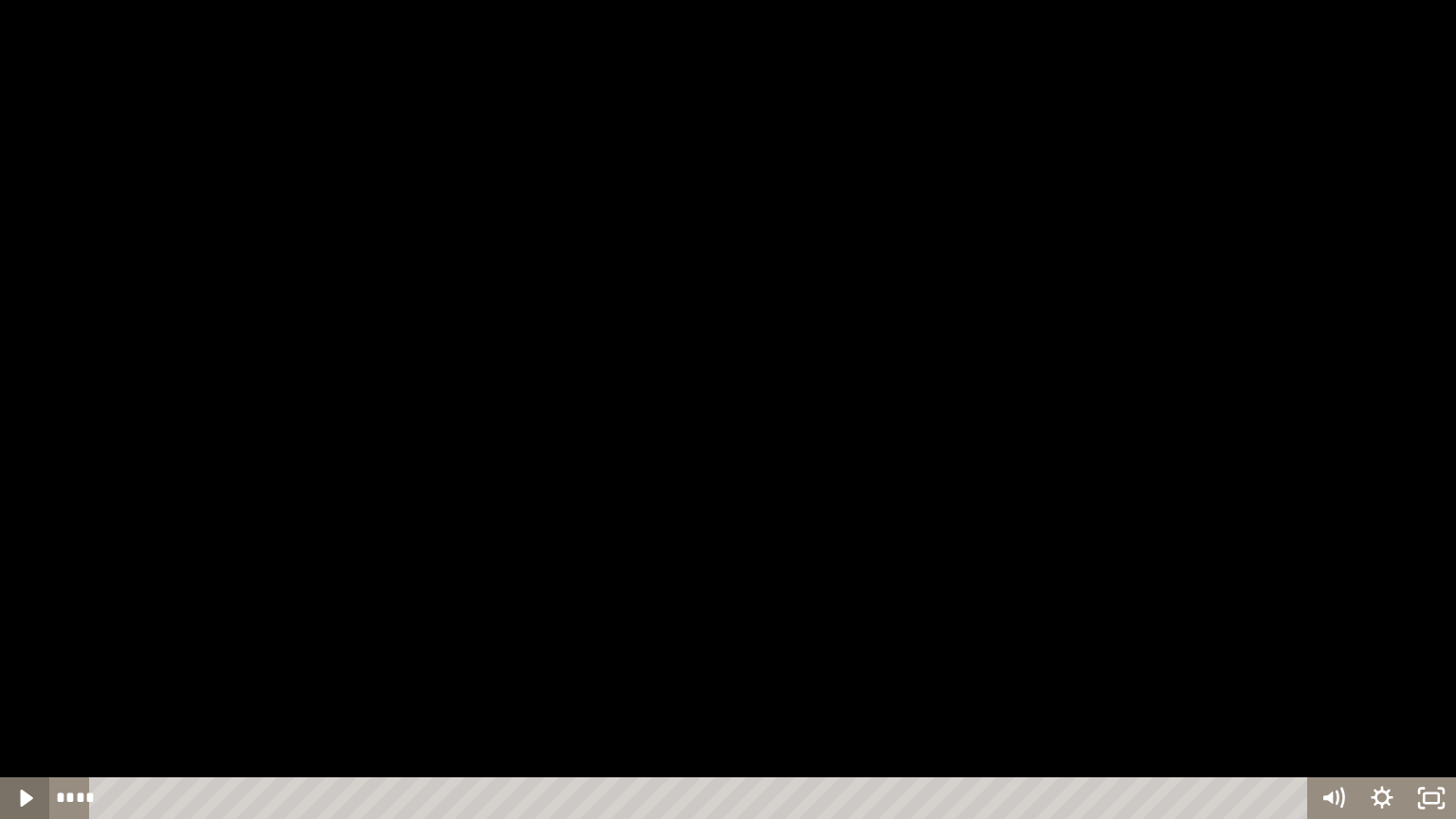 click 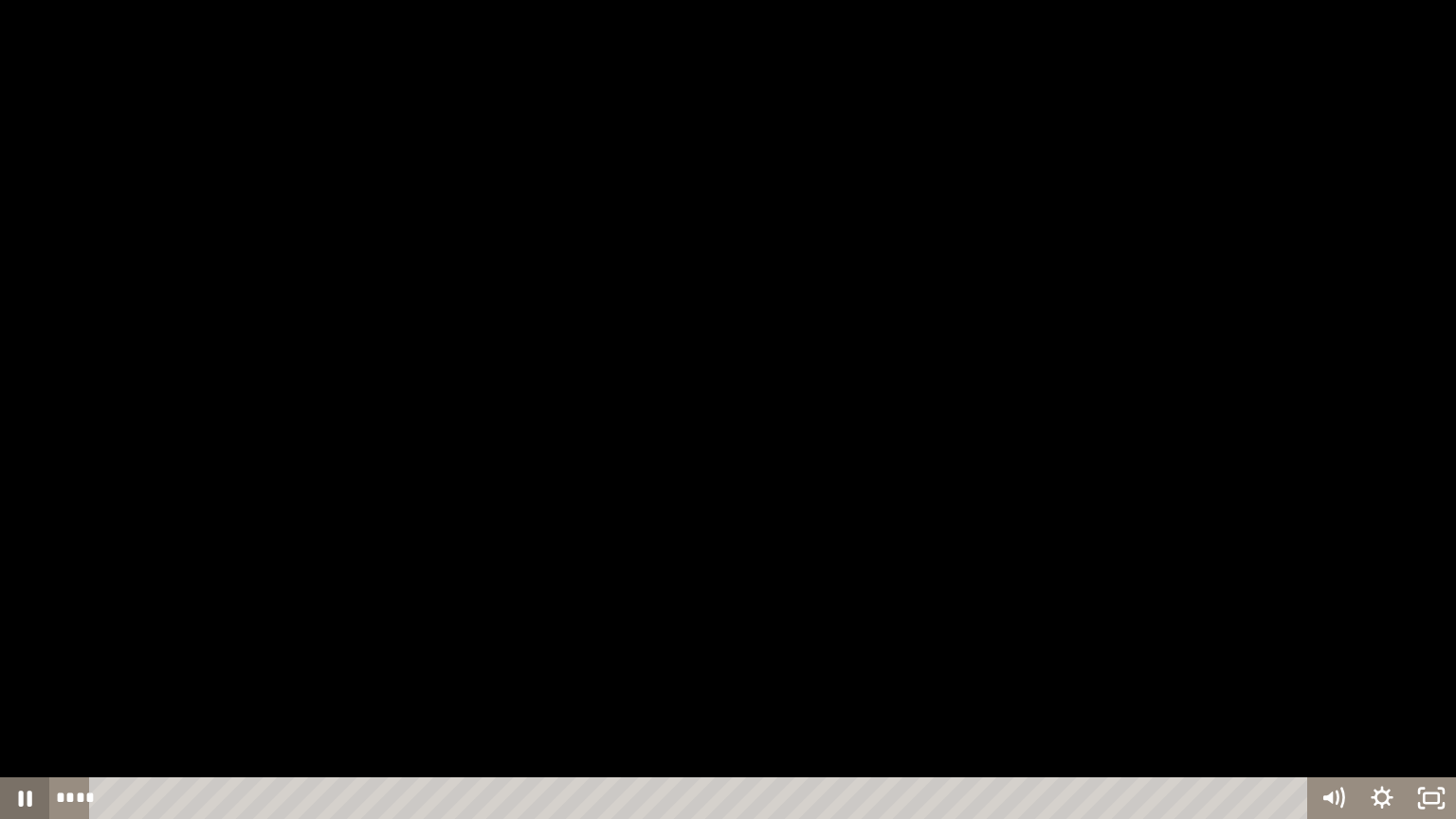 click 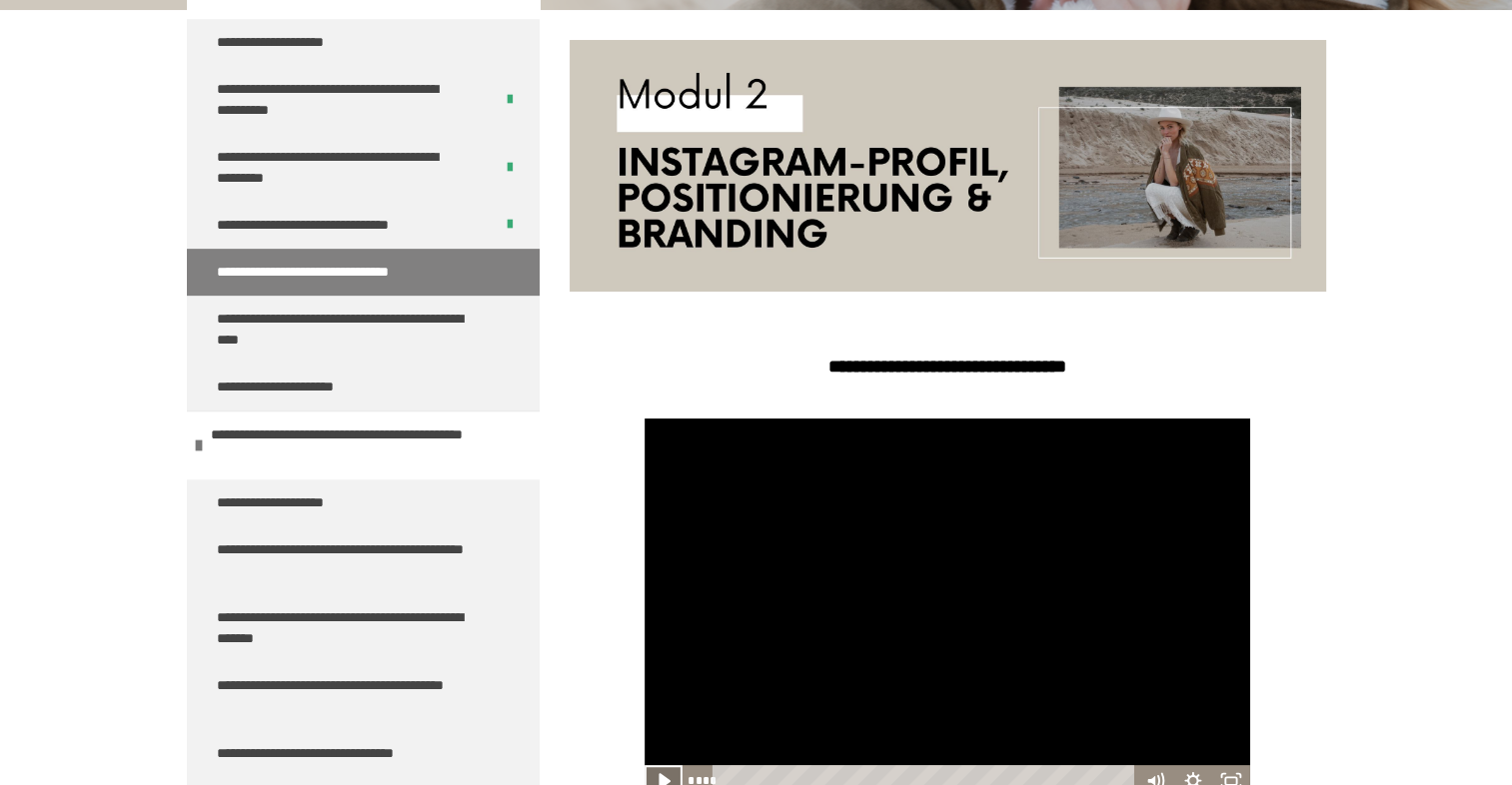 click 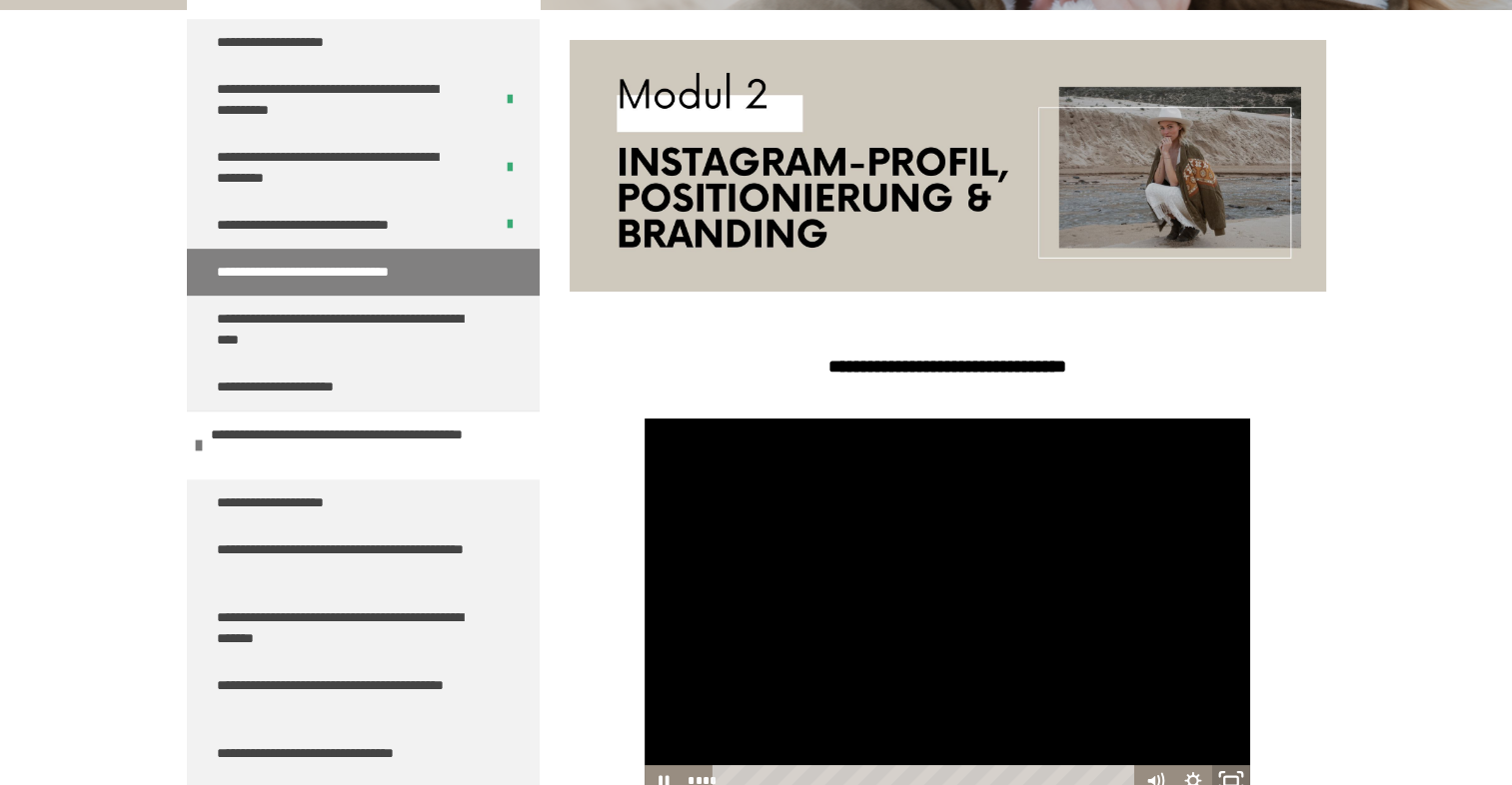 click 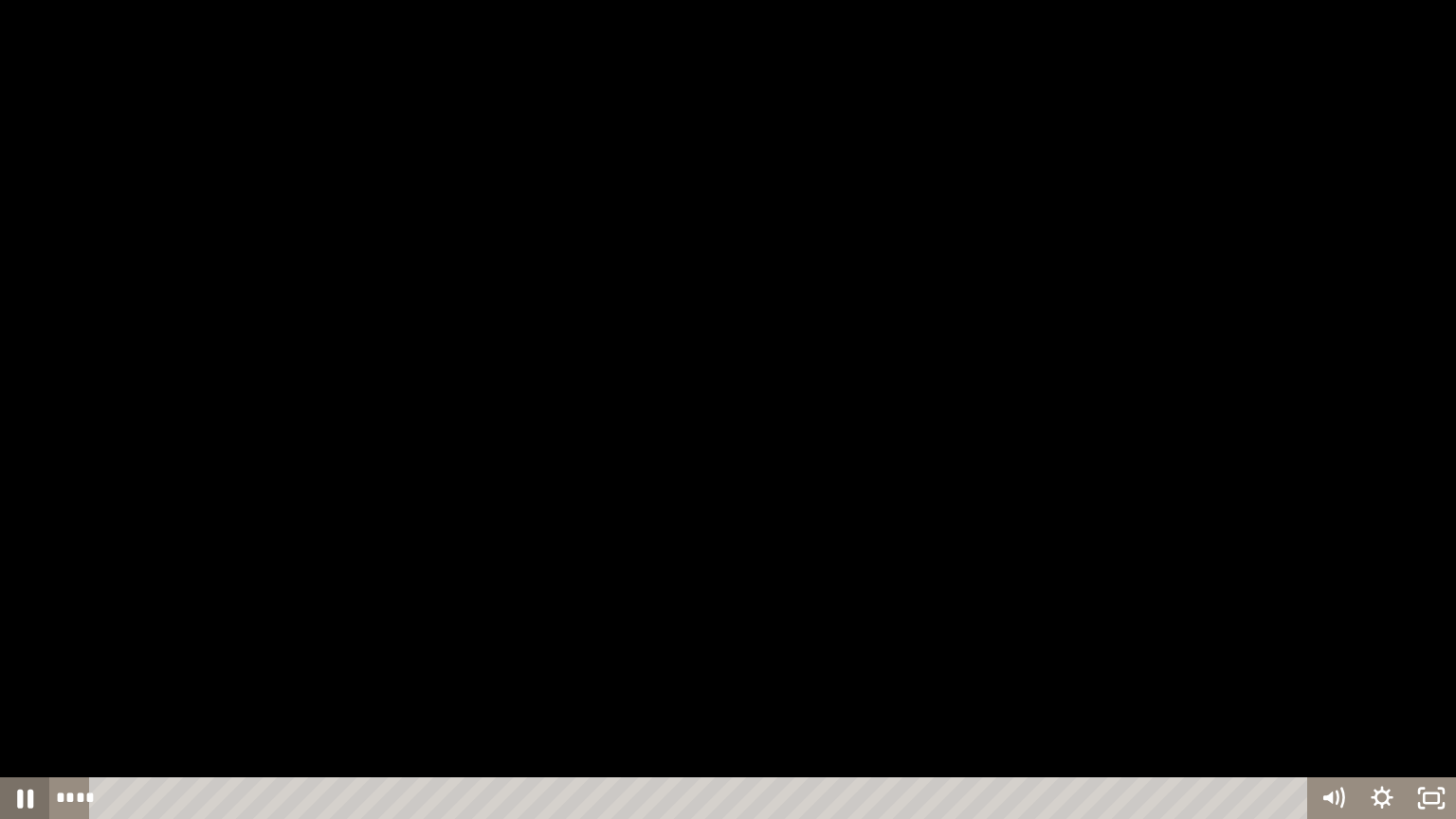 click 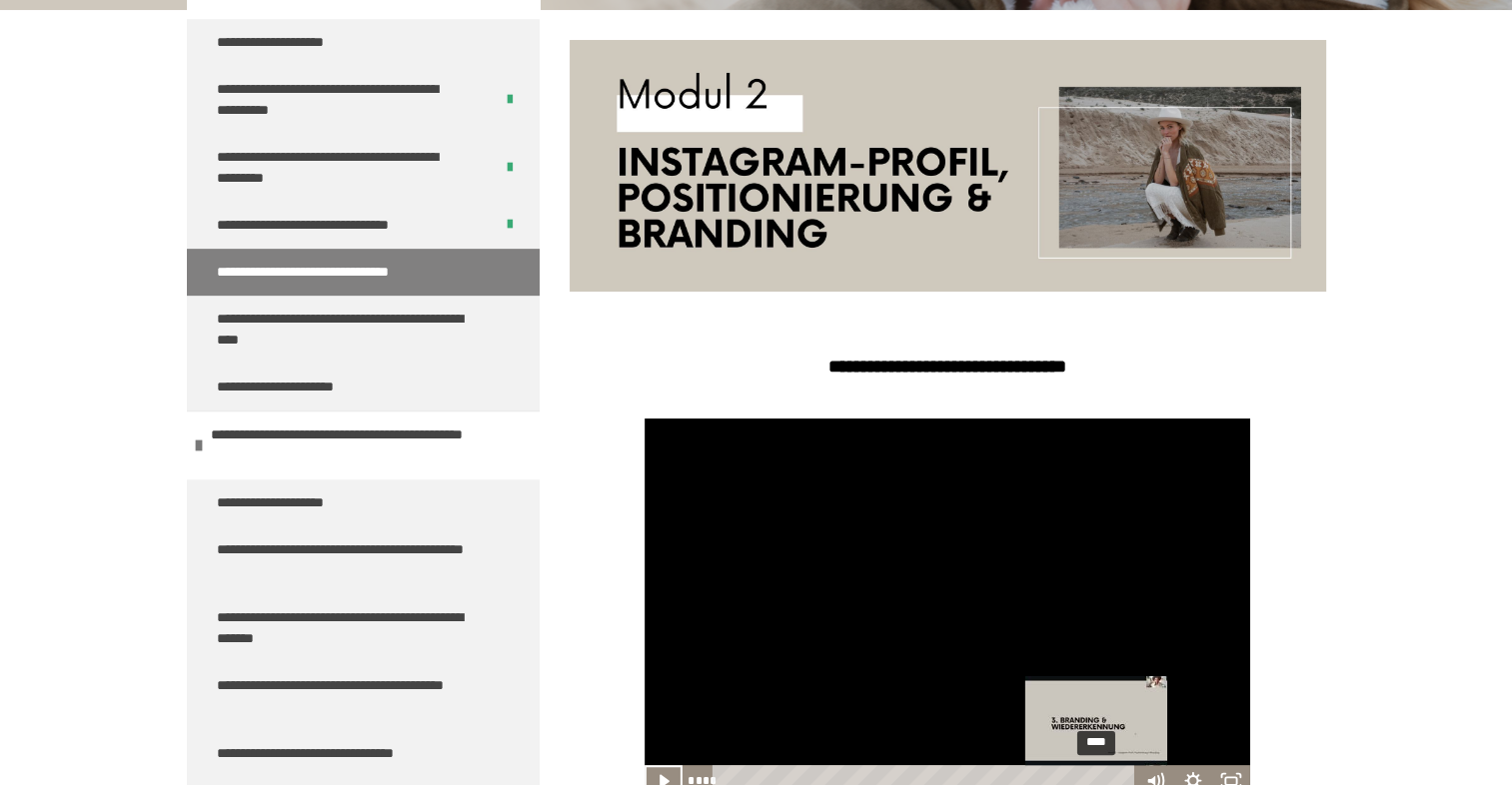 scroll, scrollTop: 281, scrollLeft: 0, axis: vertical 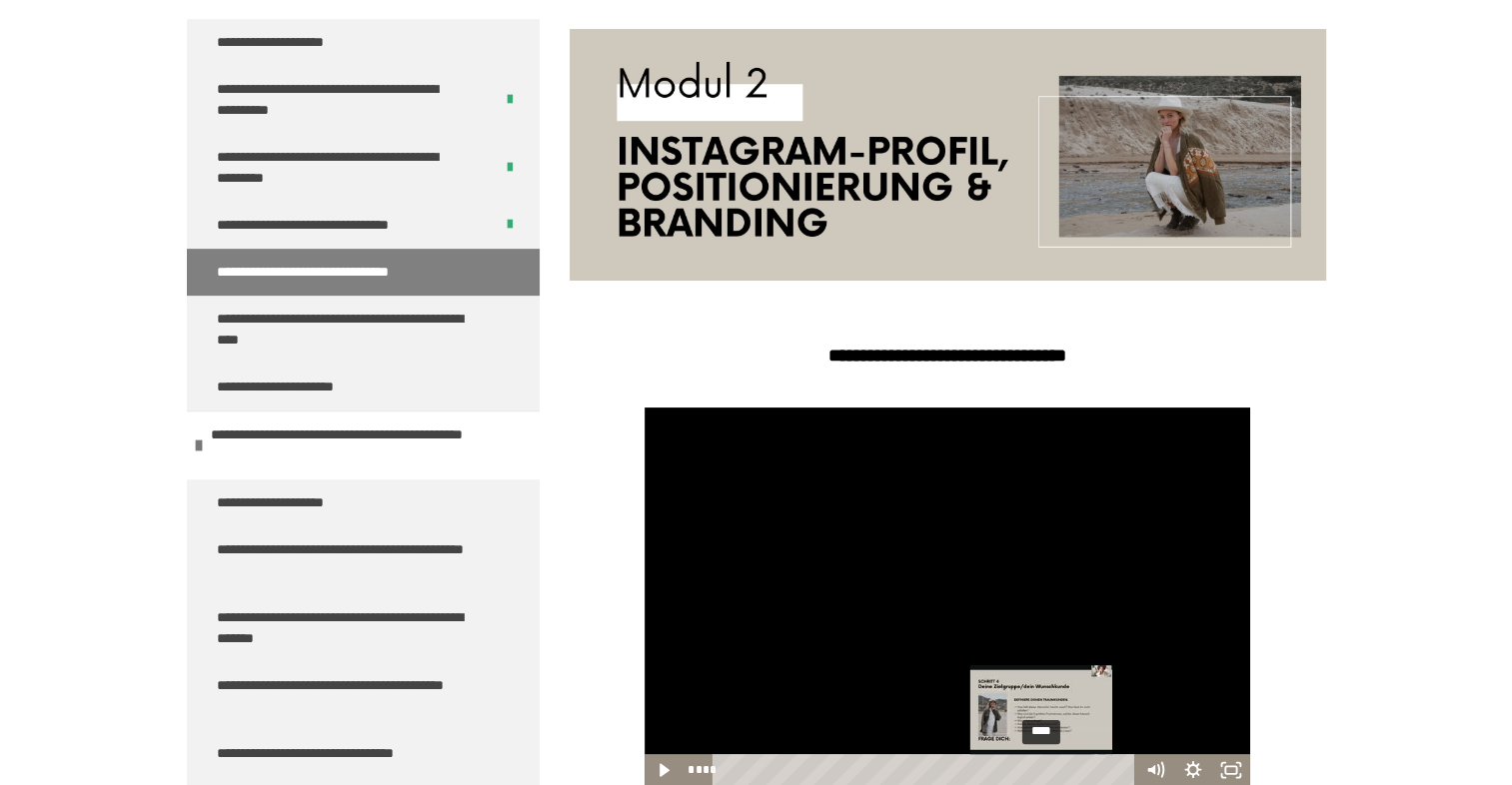 click on "****" at bounding box center [926, 770] 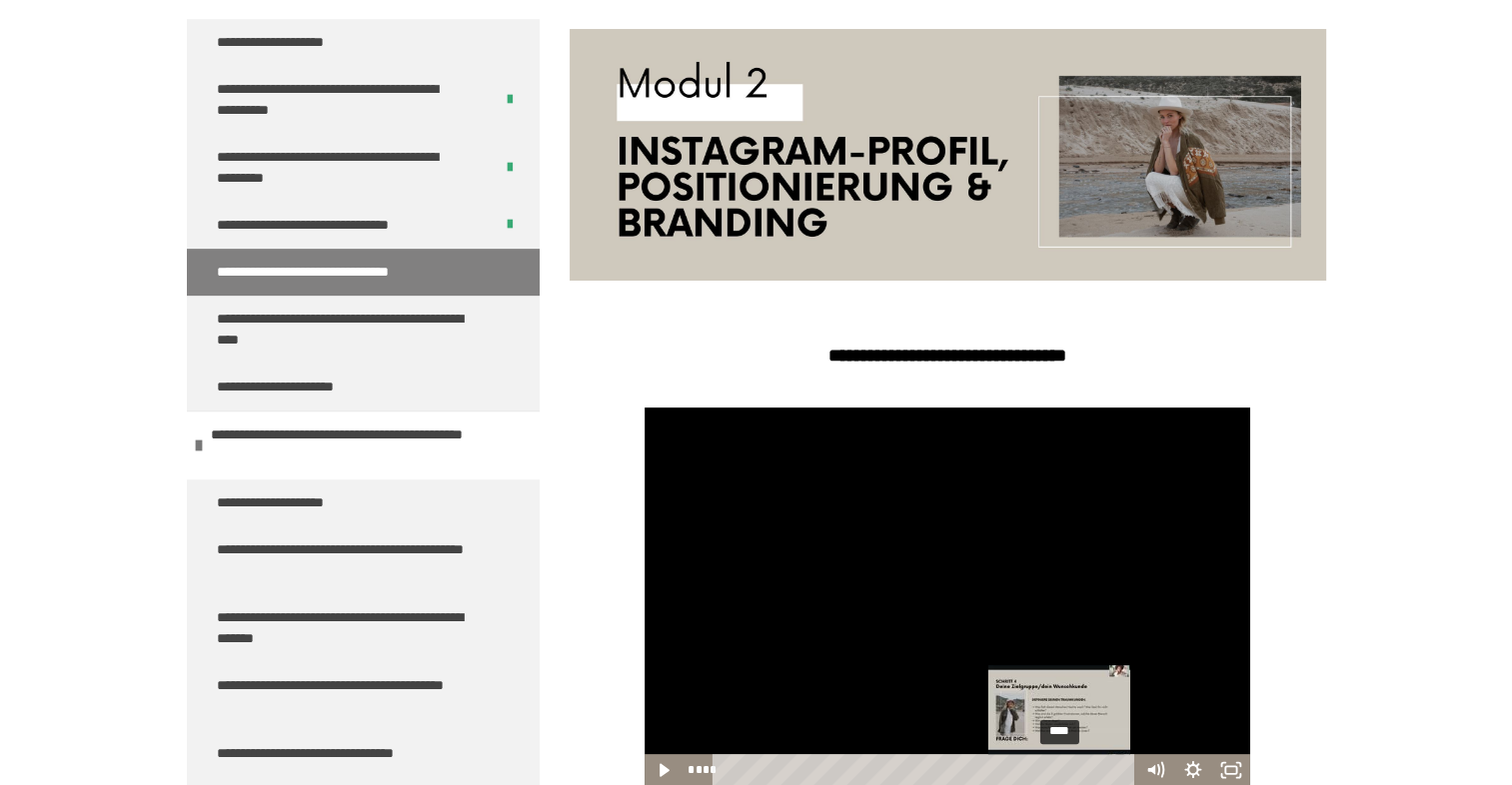 click on "****" at bounding box center (926, 770) 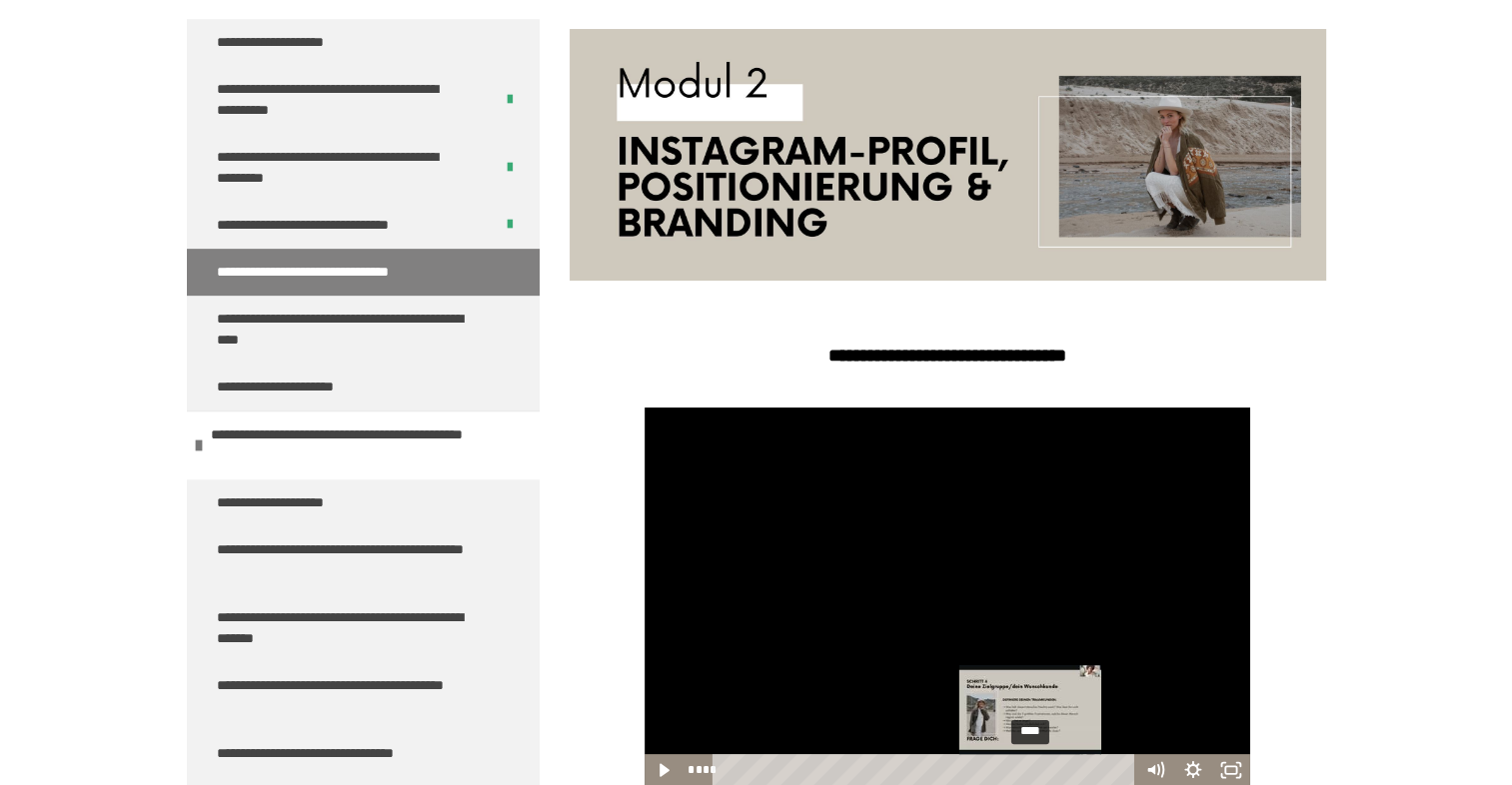 click on "****" at bounding box center [926, 770] 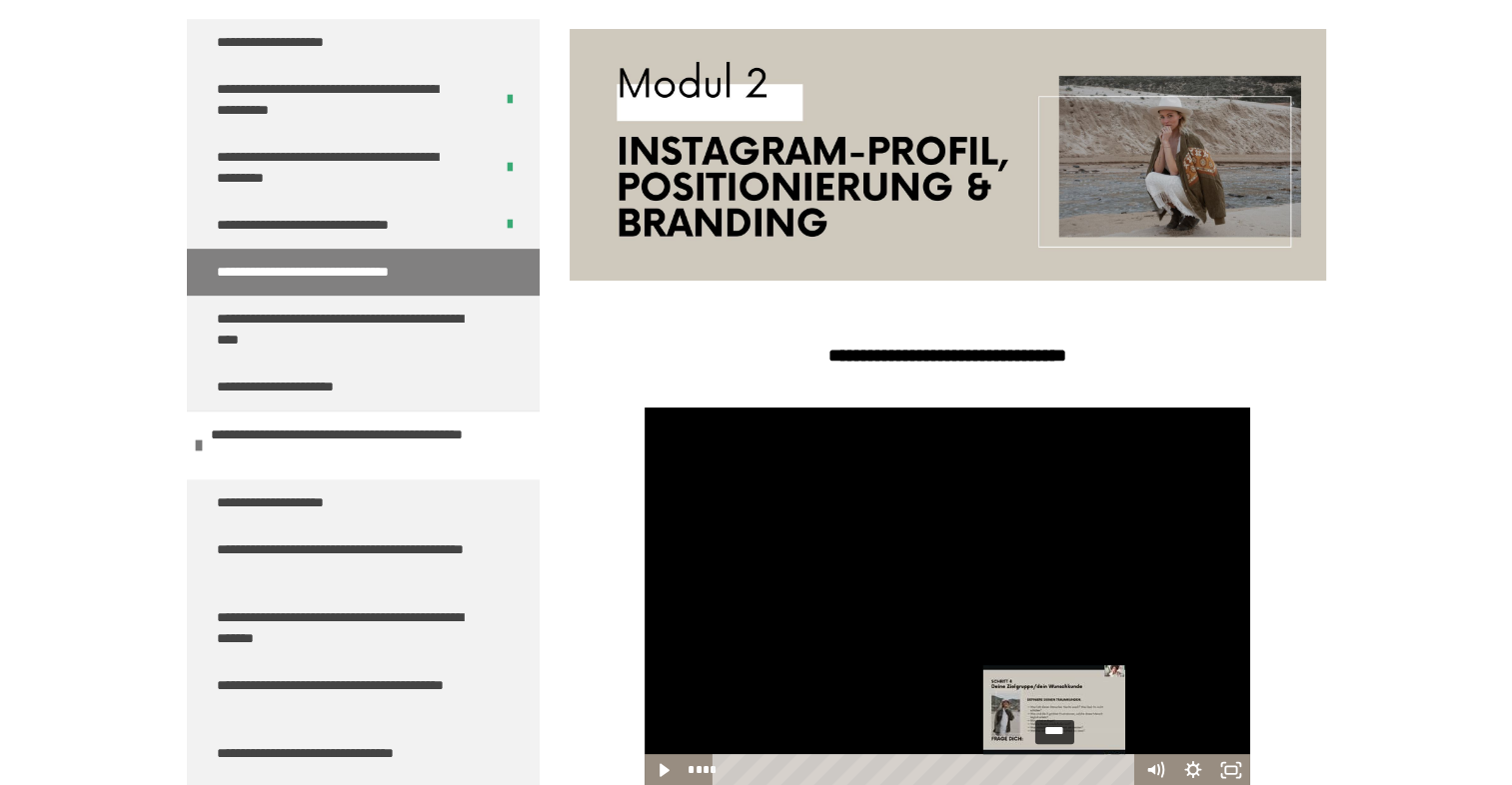 click on "****" at bounding box center (926, 770) 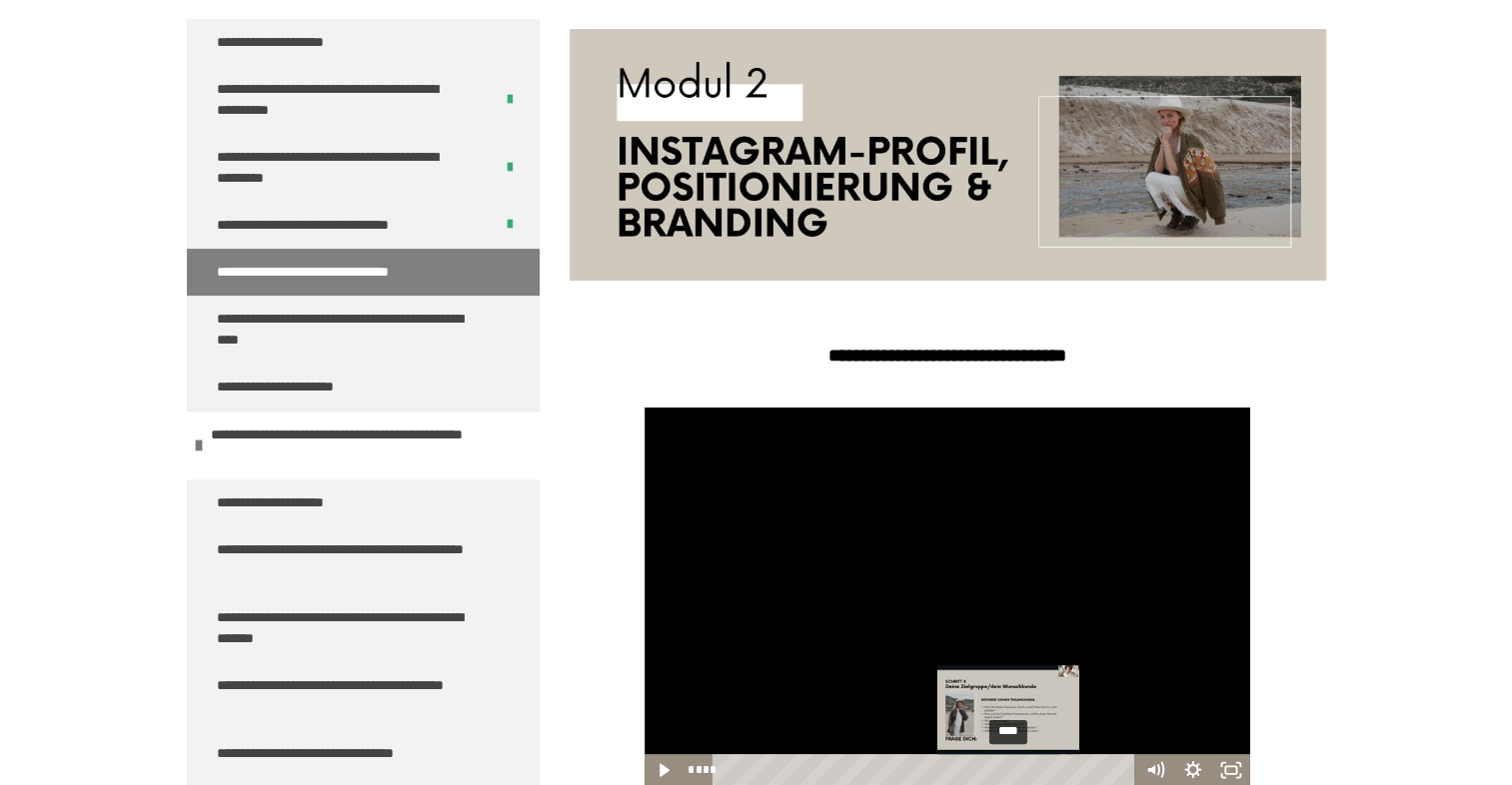 click on "****" at bounding box center [926, 770] 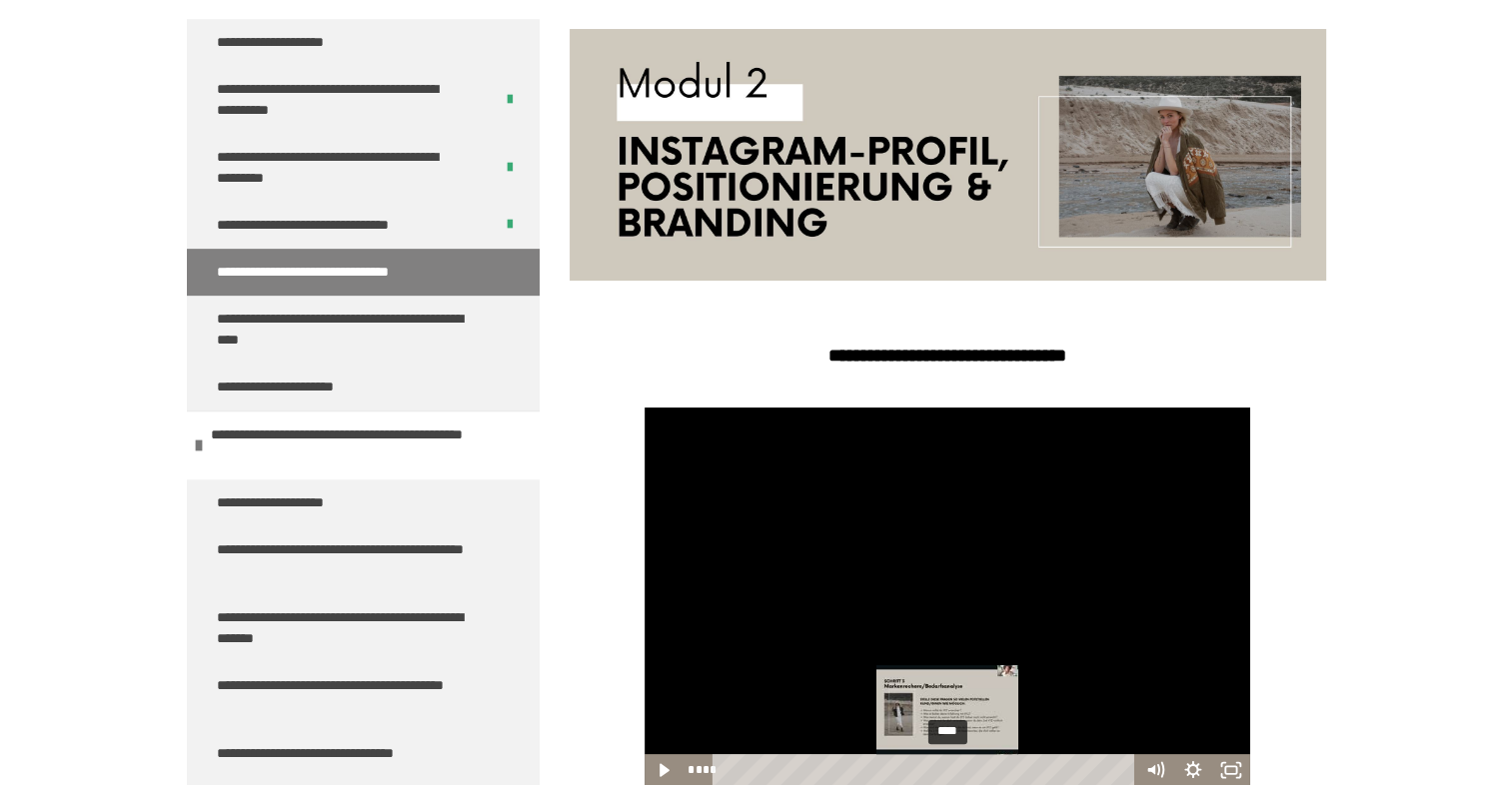 click on "****" at bounding box center [926, 770] 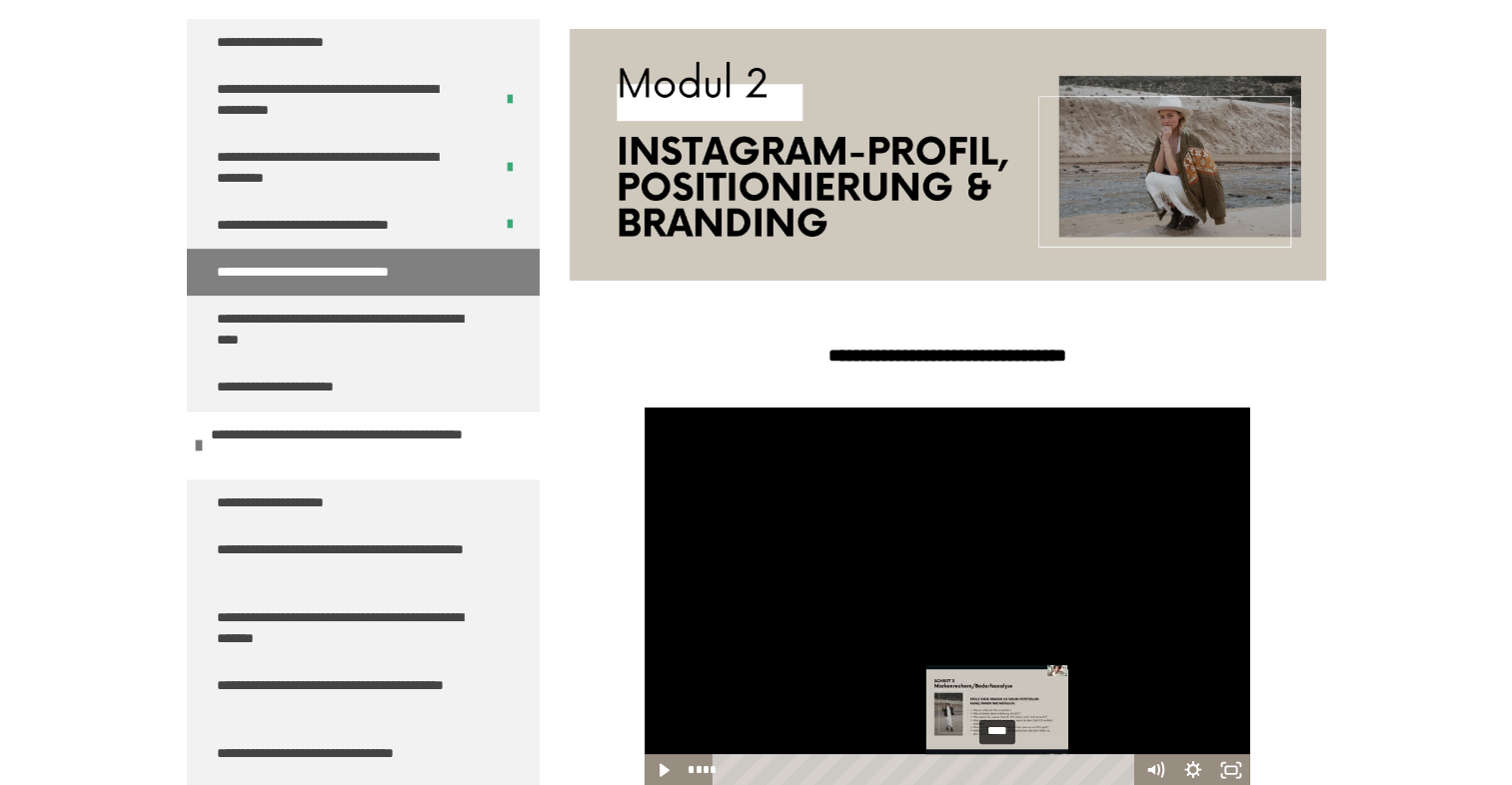 click on "****" at bounding box center [926, 770] 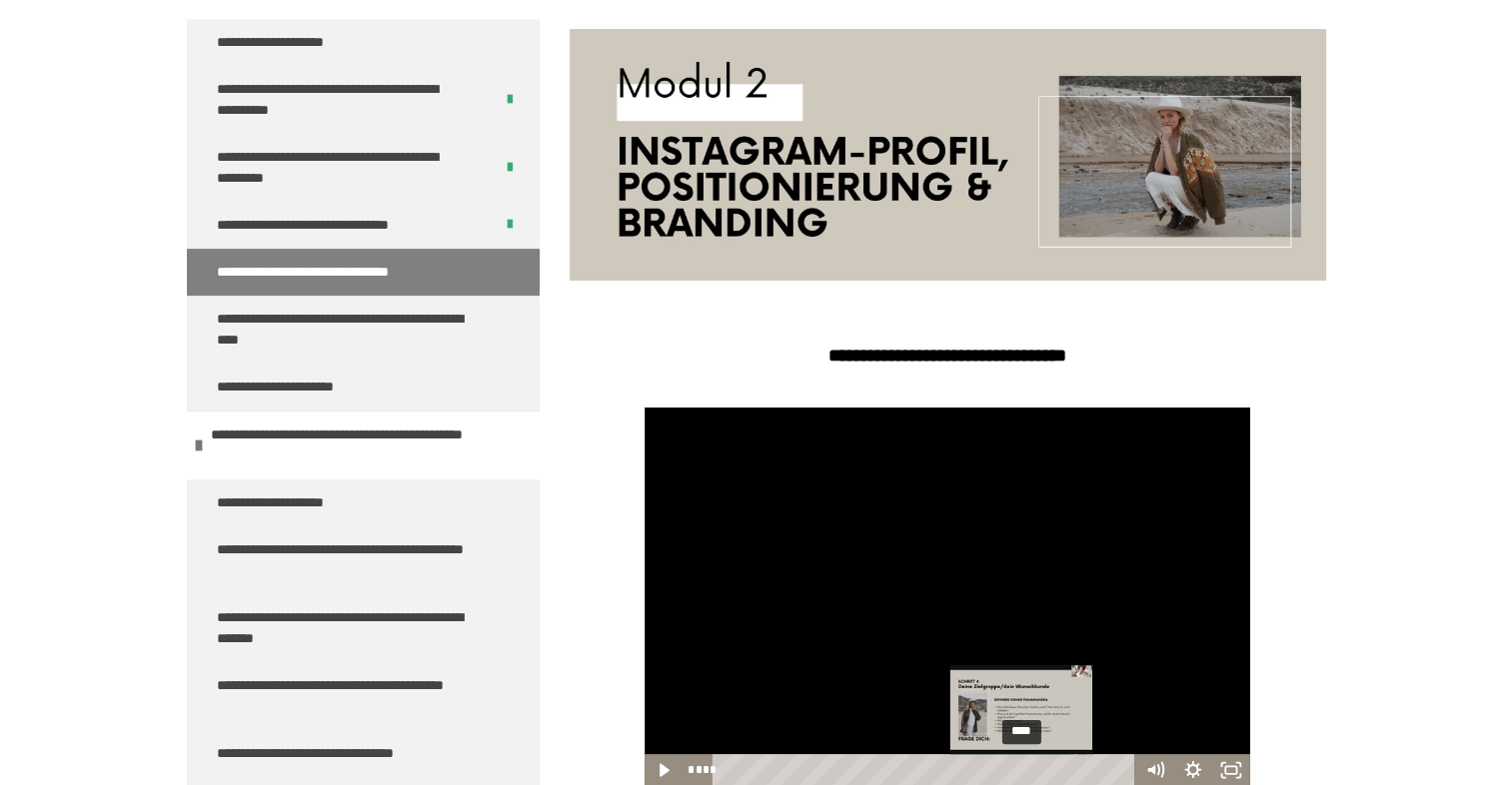 click on "****" at bounding box center (926, 770) 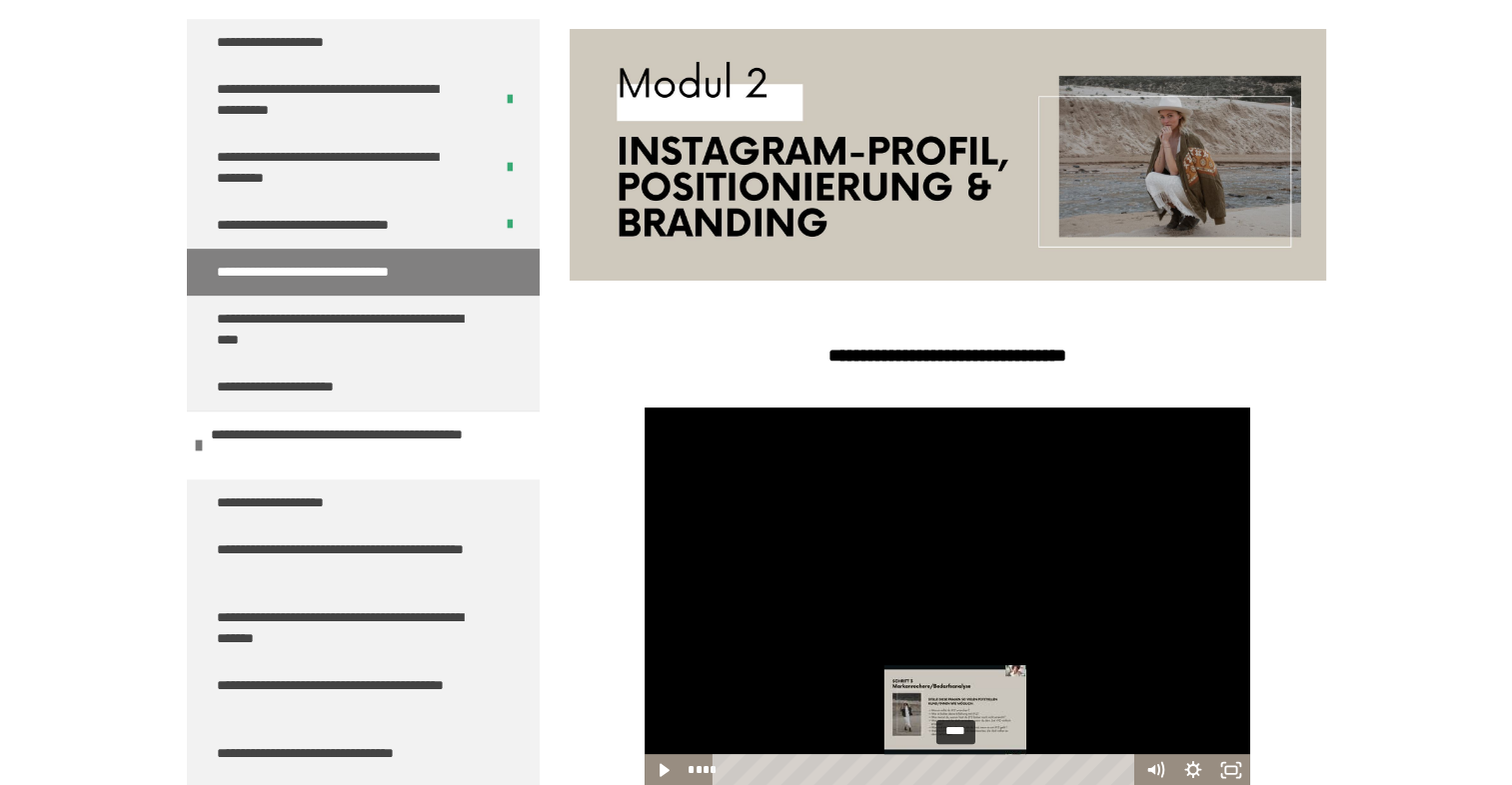 click on "****" at bounding box center (926, 770) 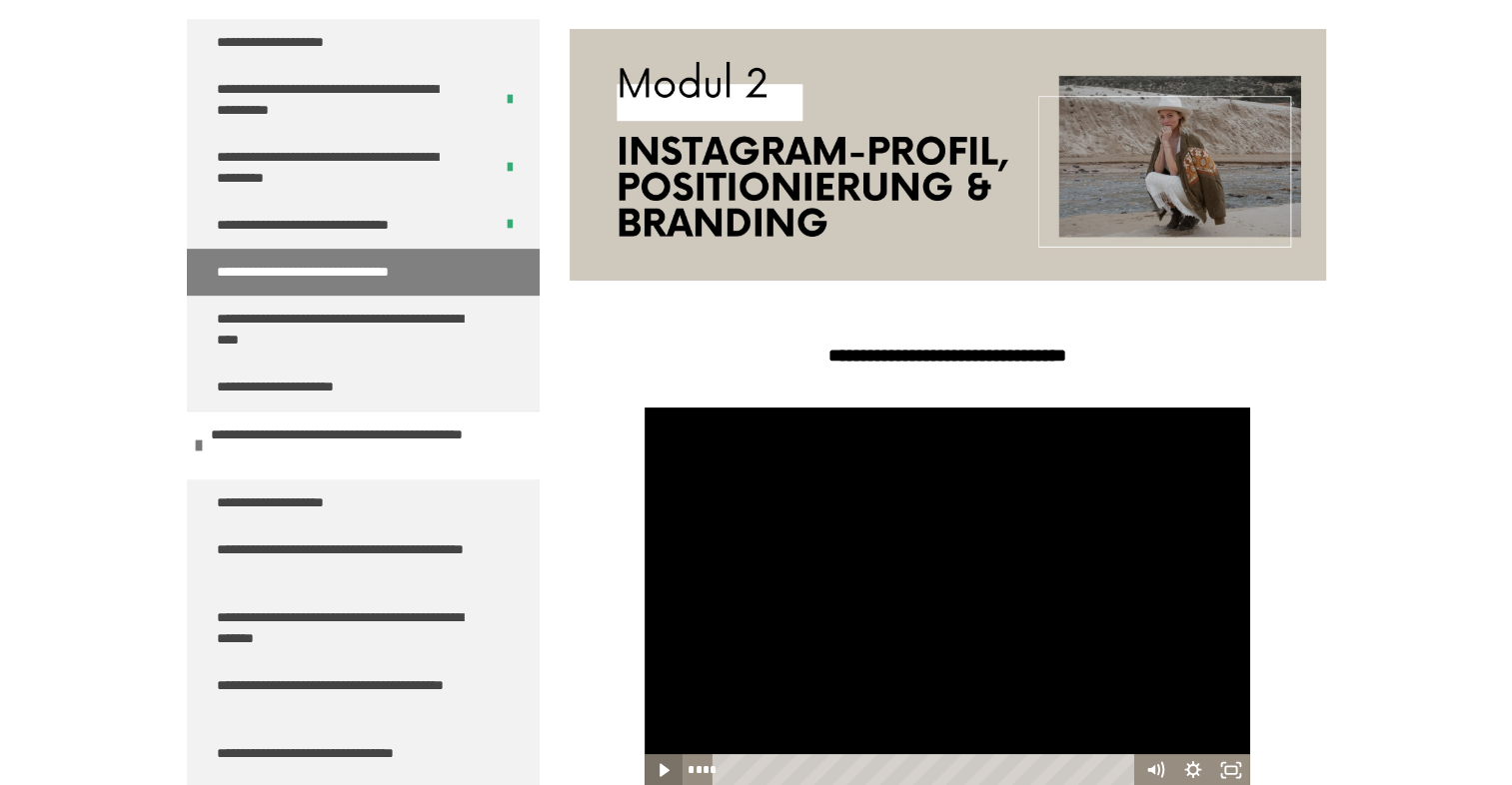 click 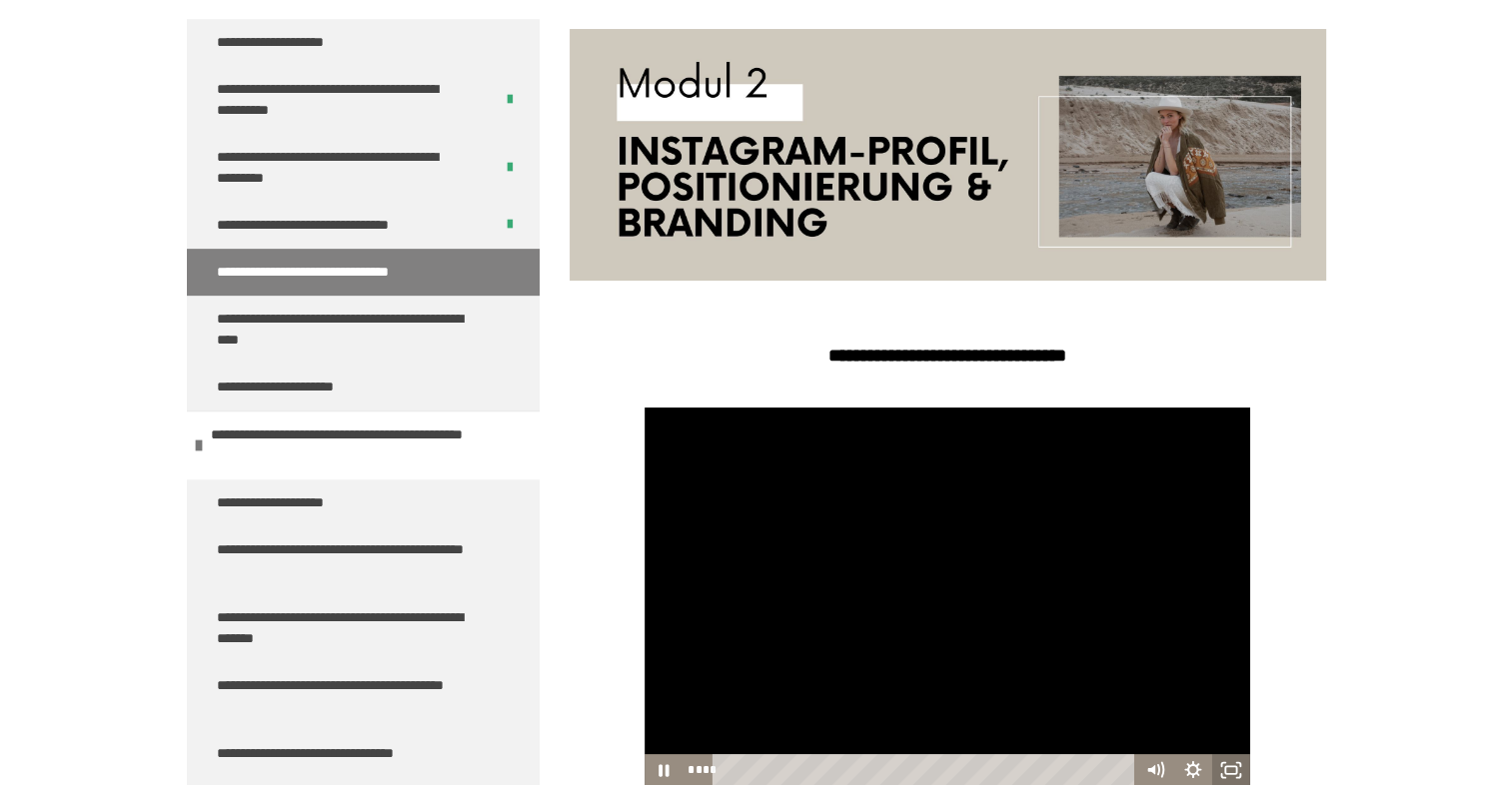 click 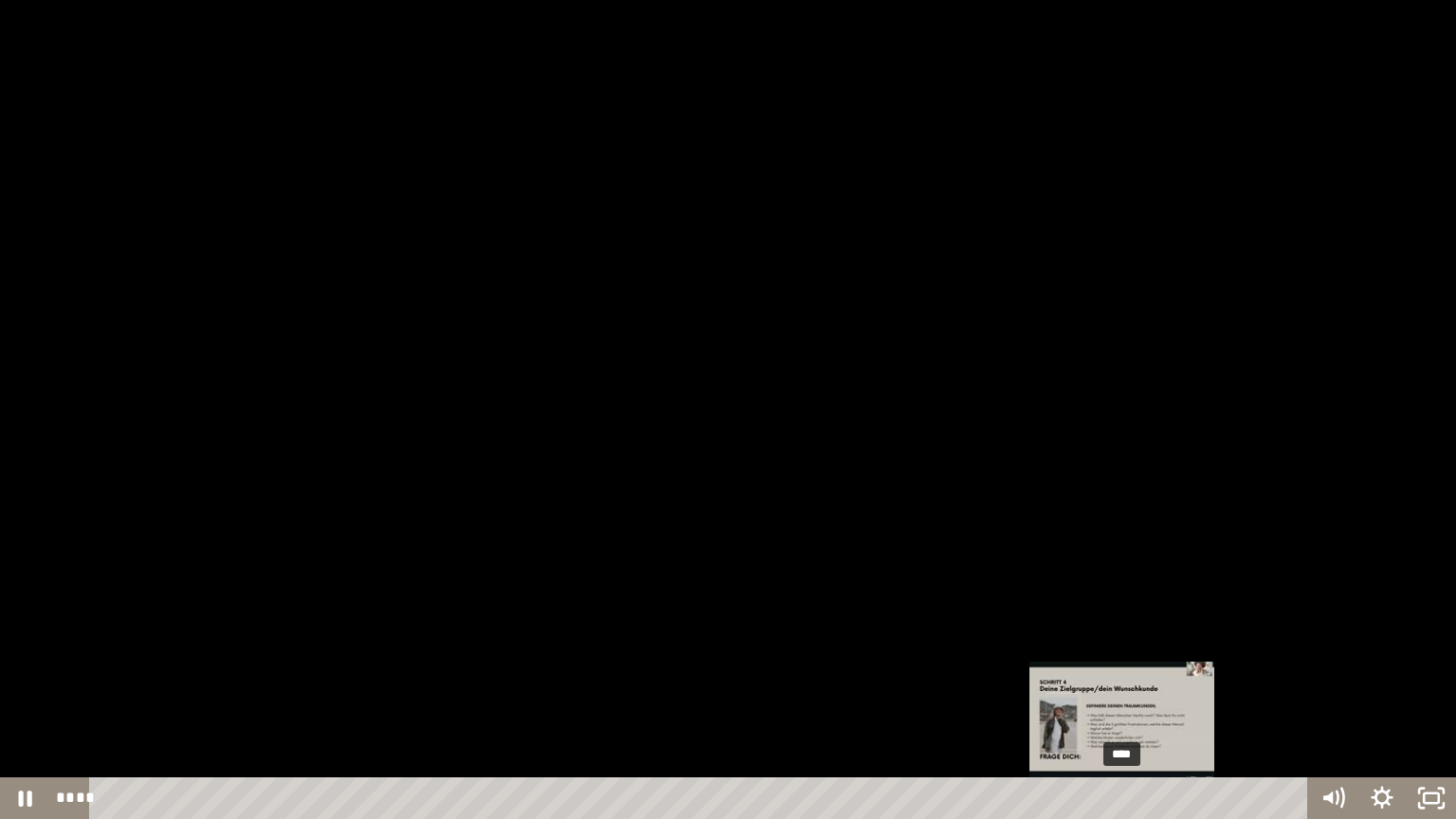 click on "****" at bounding box center (701, 798) 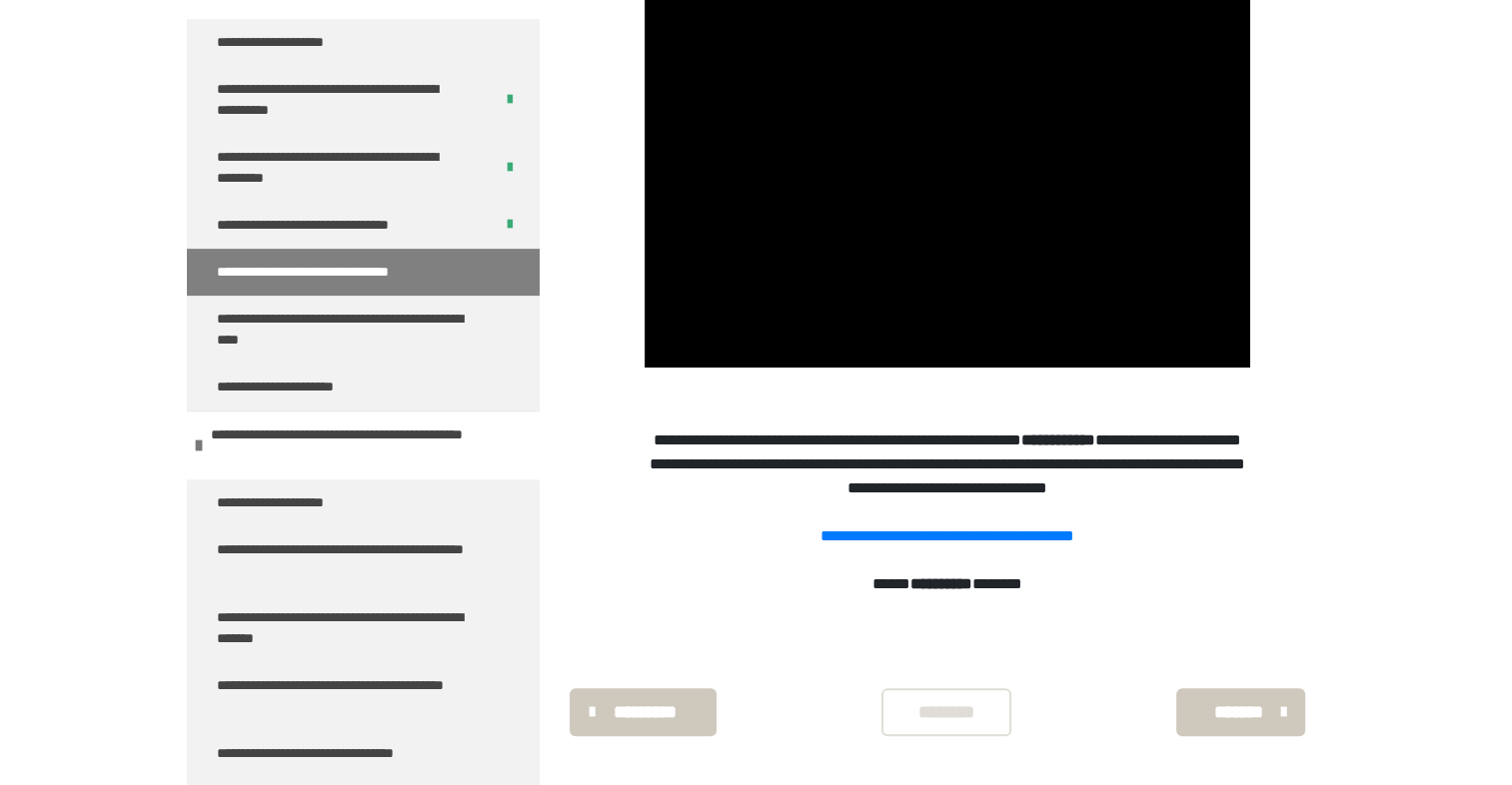 scroll, scrollTop: 711, scrollLeft: 0, axis: vertical 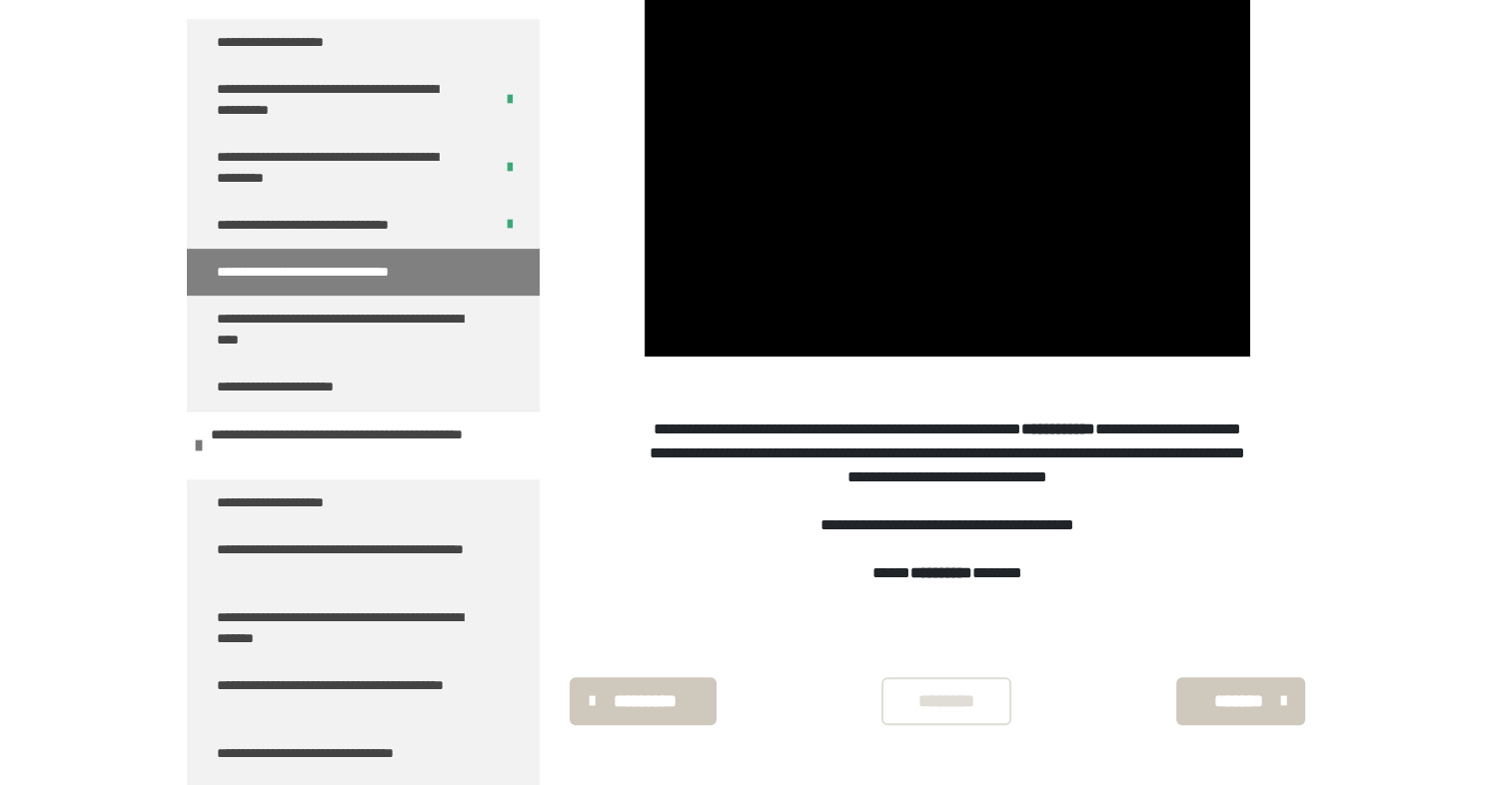 click on "**********" at bounding box center [947, 524] 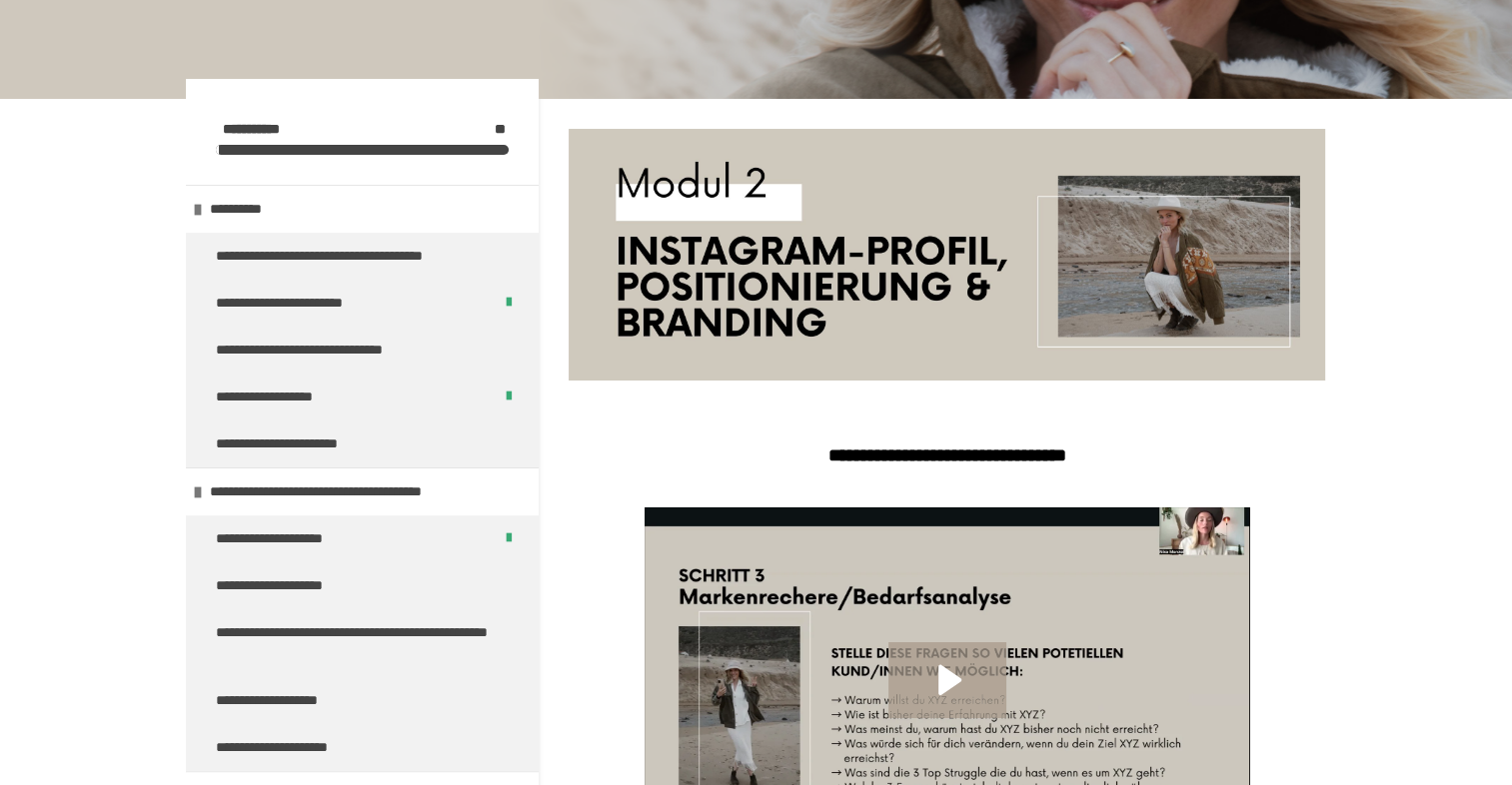 scroll, scrollTop: 0, scrollLeft: 0, axis: both 